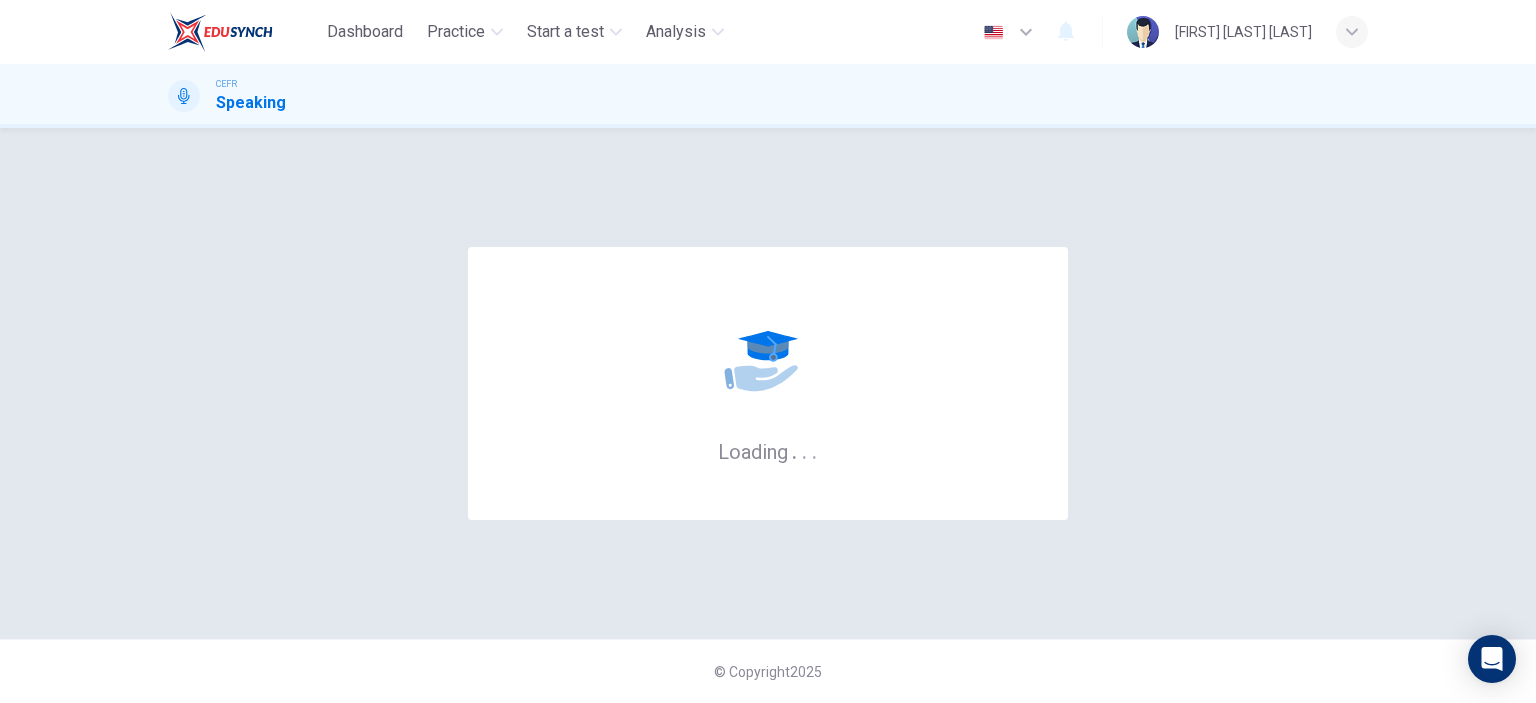 scroll, scrollTop: 0, scrollLeft: 0, axis: both 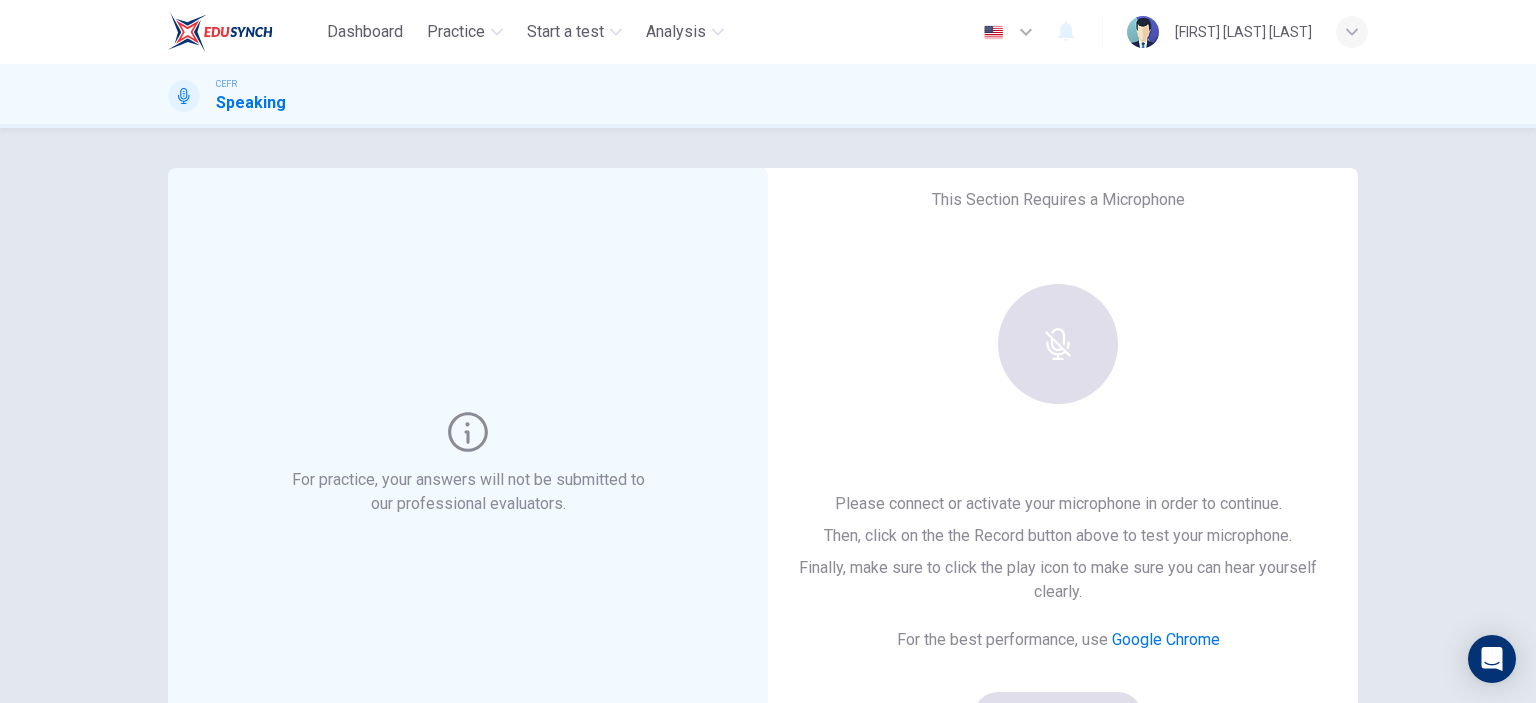 click at bounding box center [1058, 344] 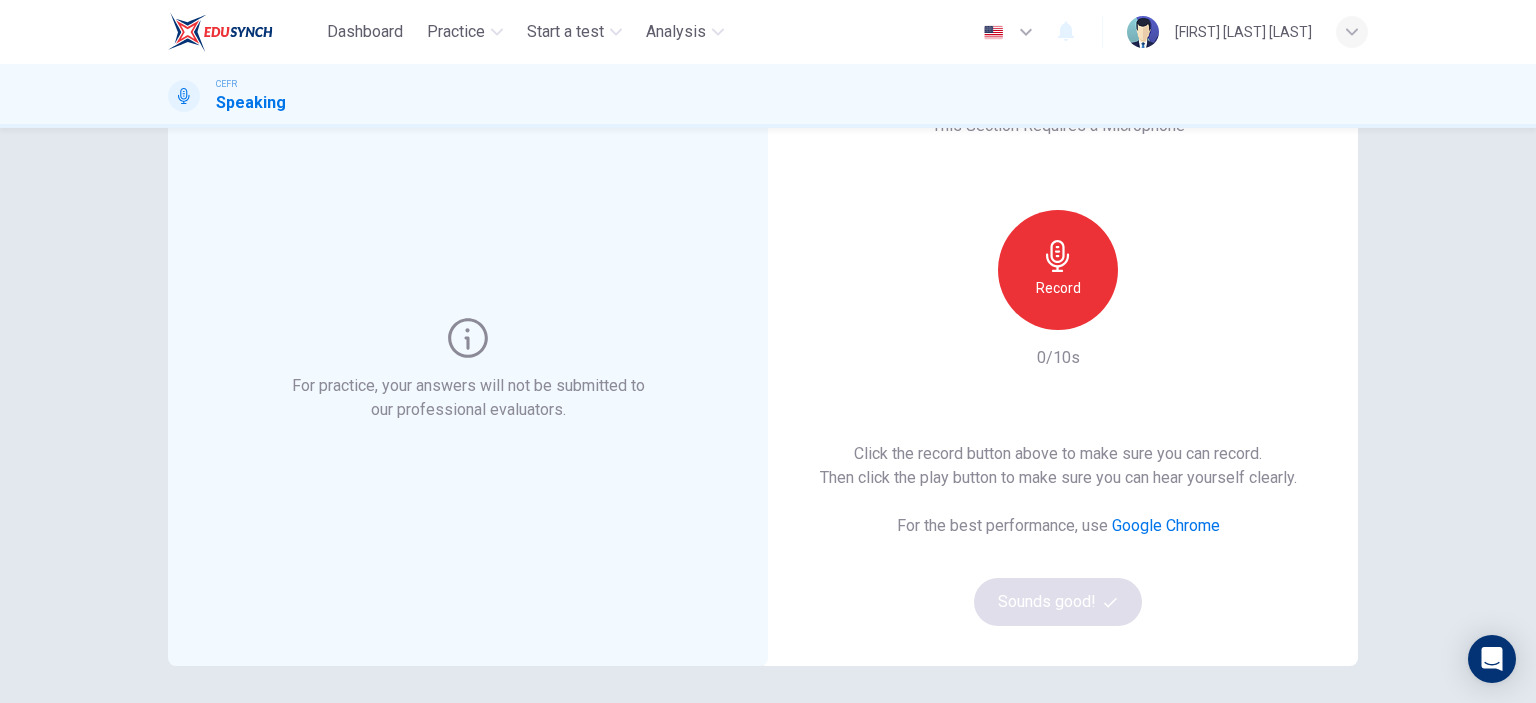scroll, scrollTop: 84, scrollLeft: 0, axis: vertical 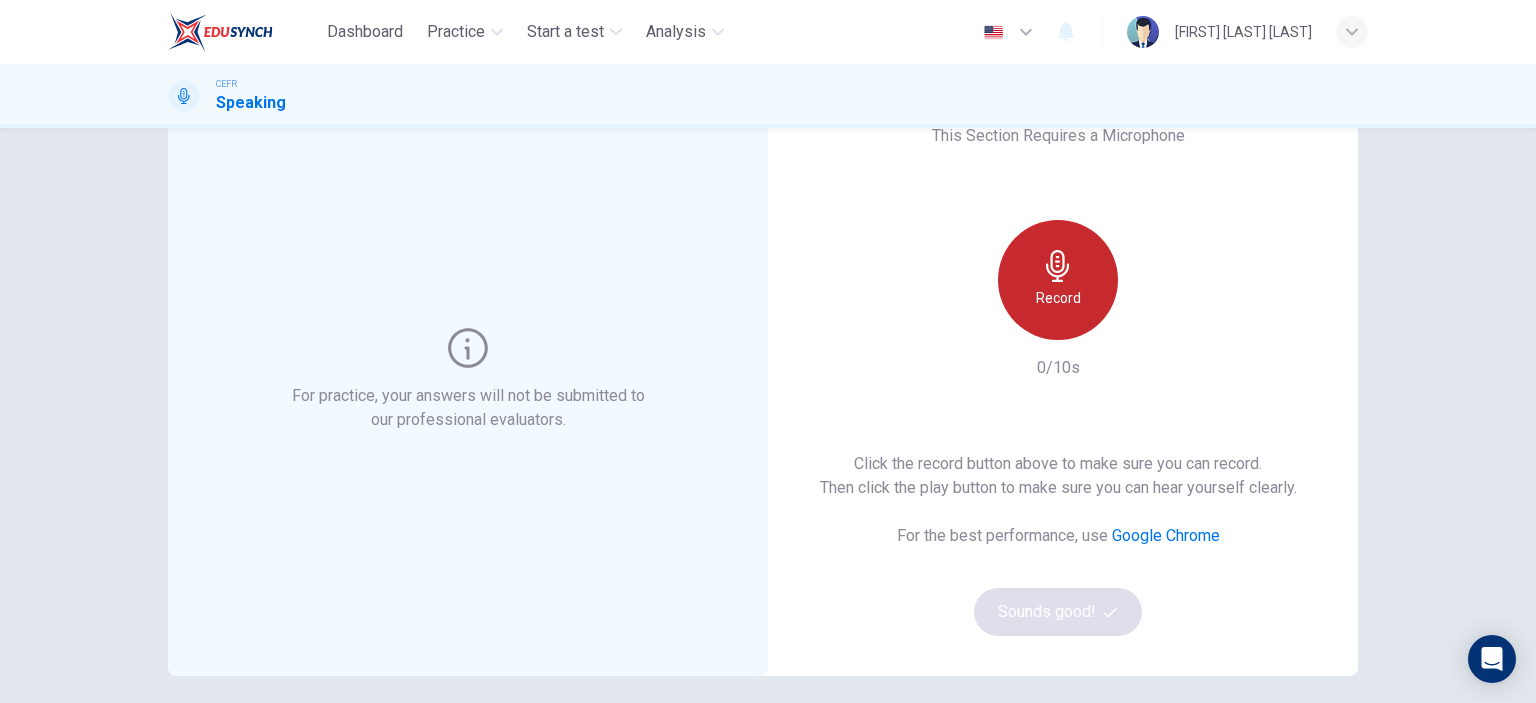 click on "Record" at bounding box center (1058, 298) 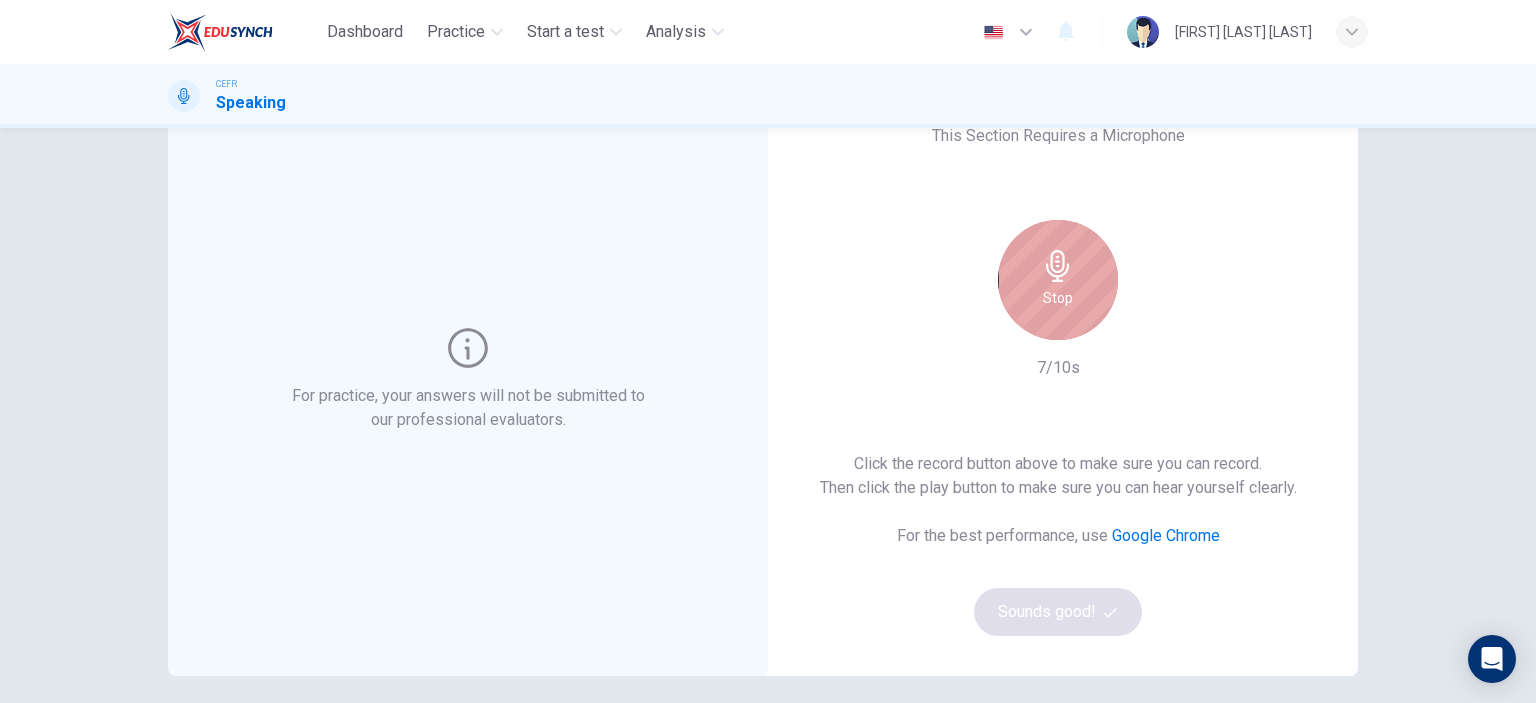 click on "Stop" at bounding box center [1058, 298] 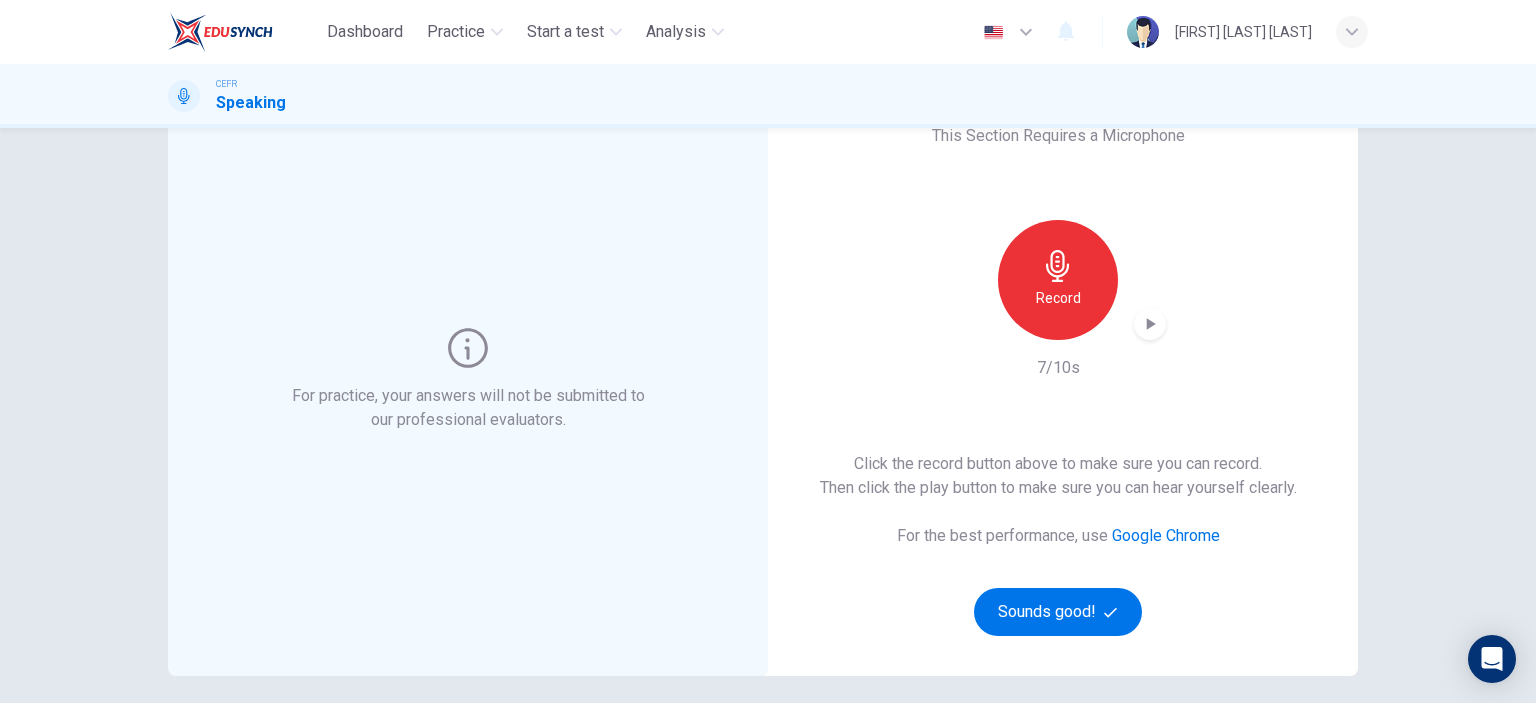 click on "Record" at bounding box center (1058, 280) 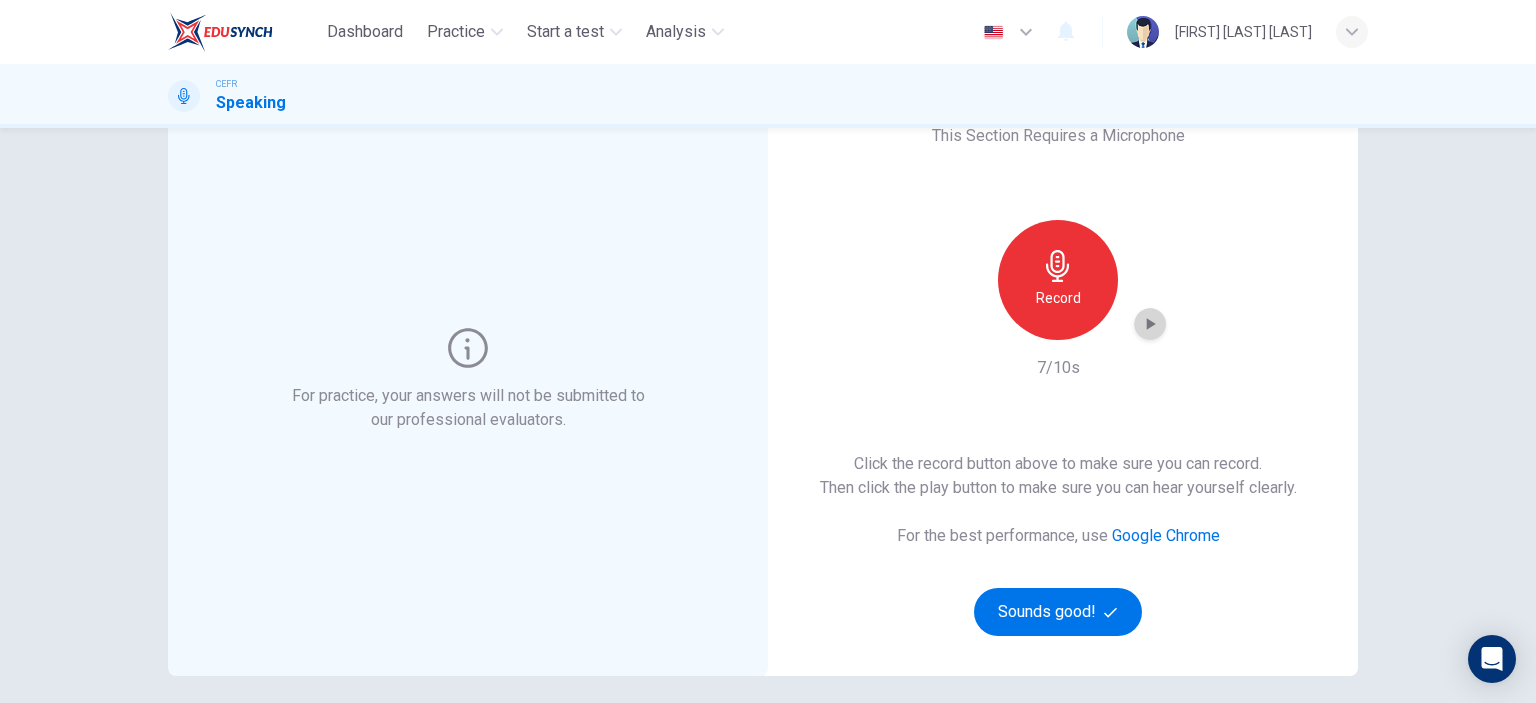 click at bounding box center (1150, 324) 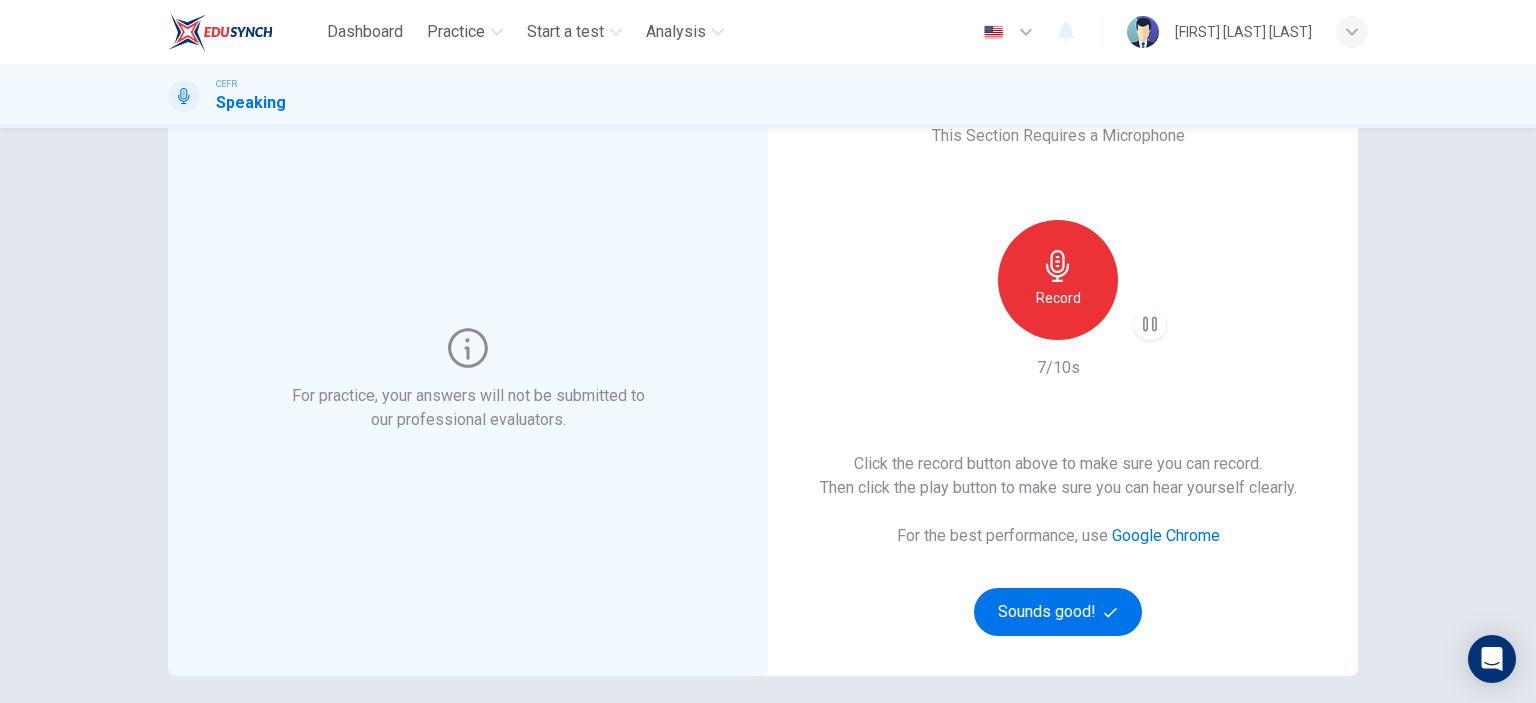 type 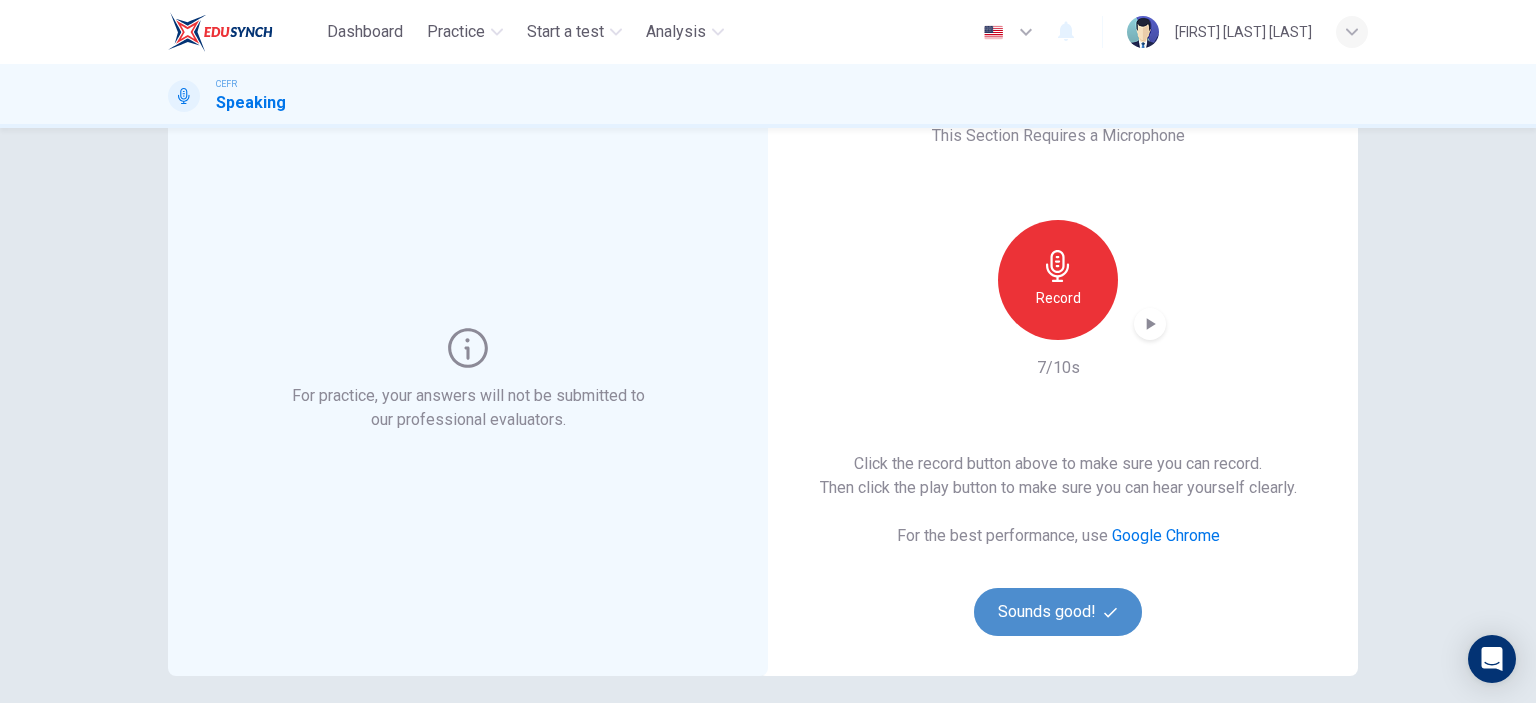 click on "Sounds good!" at bounding box center (1058, 612) 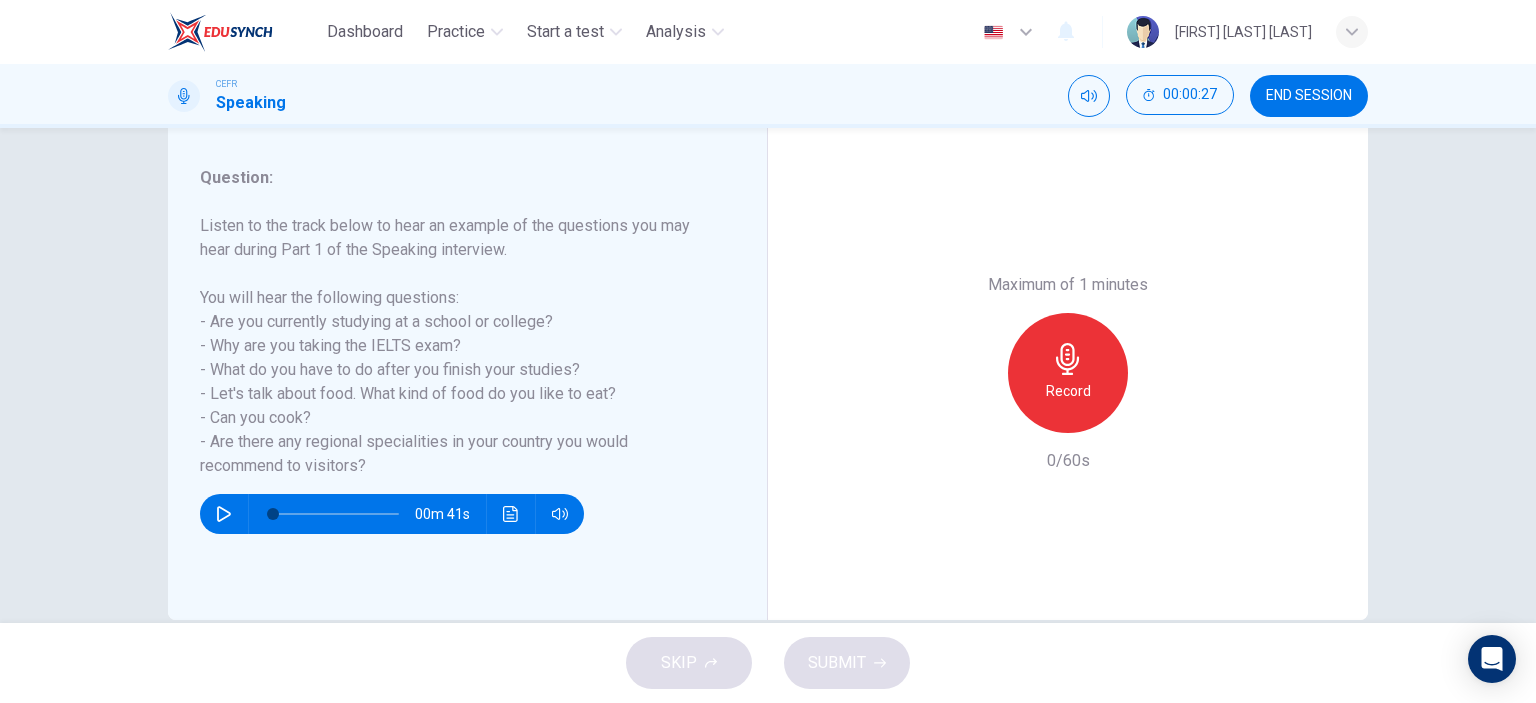 scroll, scrollTop: 280, scrollLeft: 0, axis: vertical 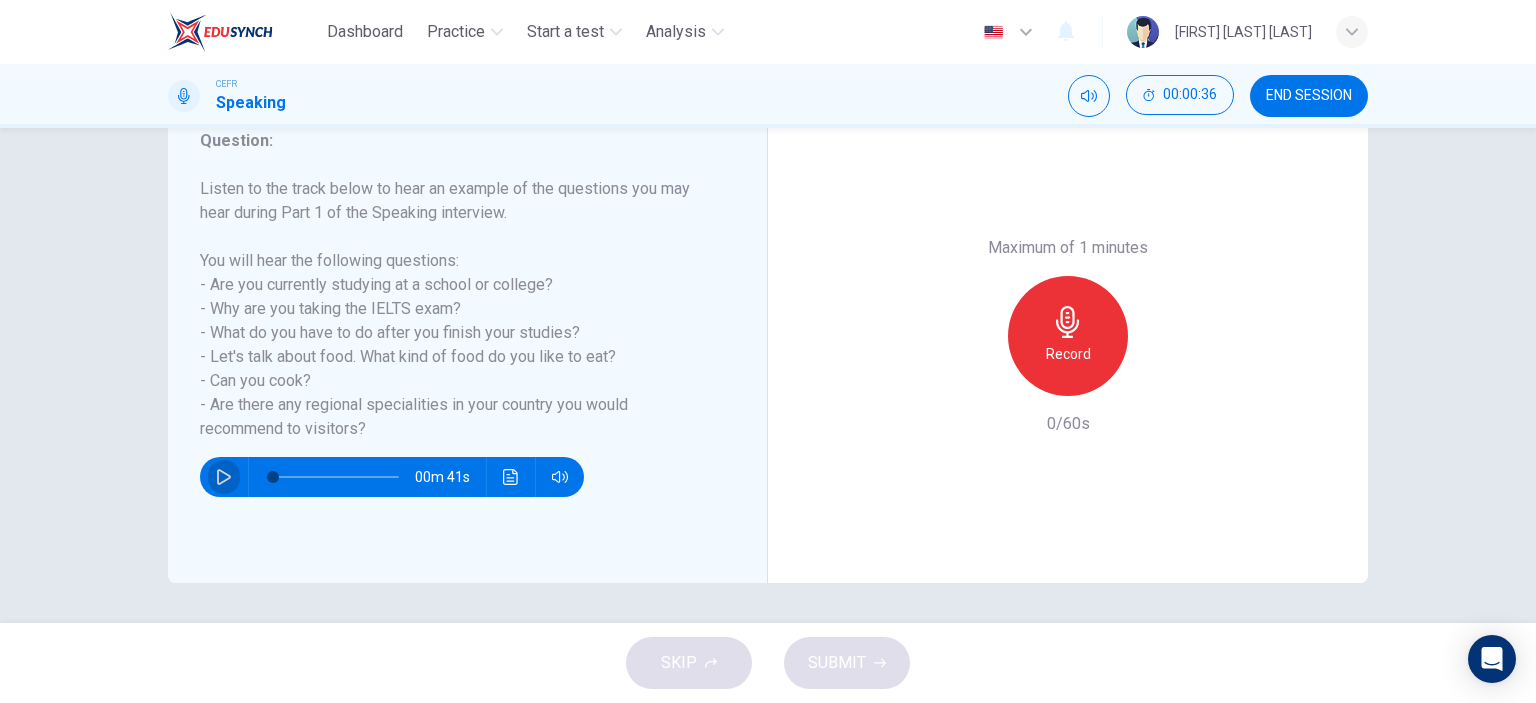 click at bounding box center (224, 477) 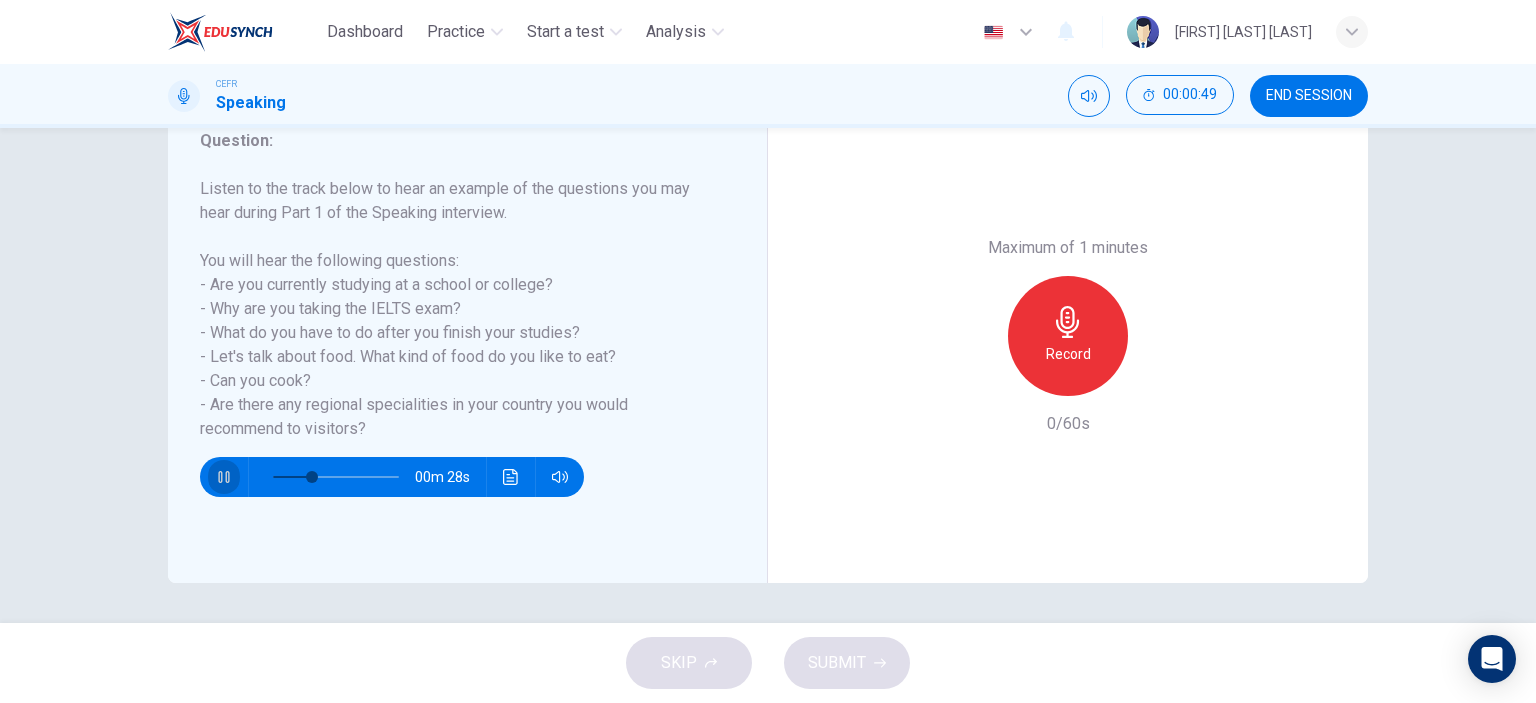 click at bounding box center (223, 477) 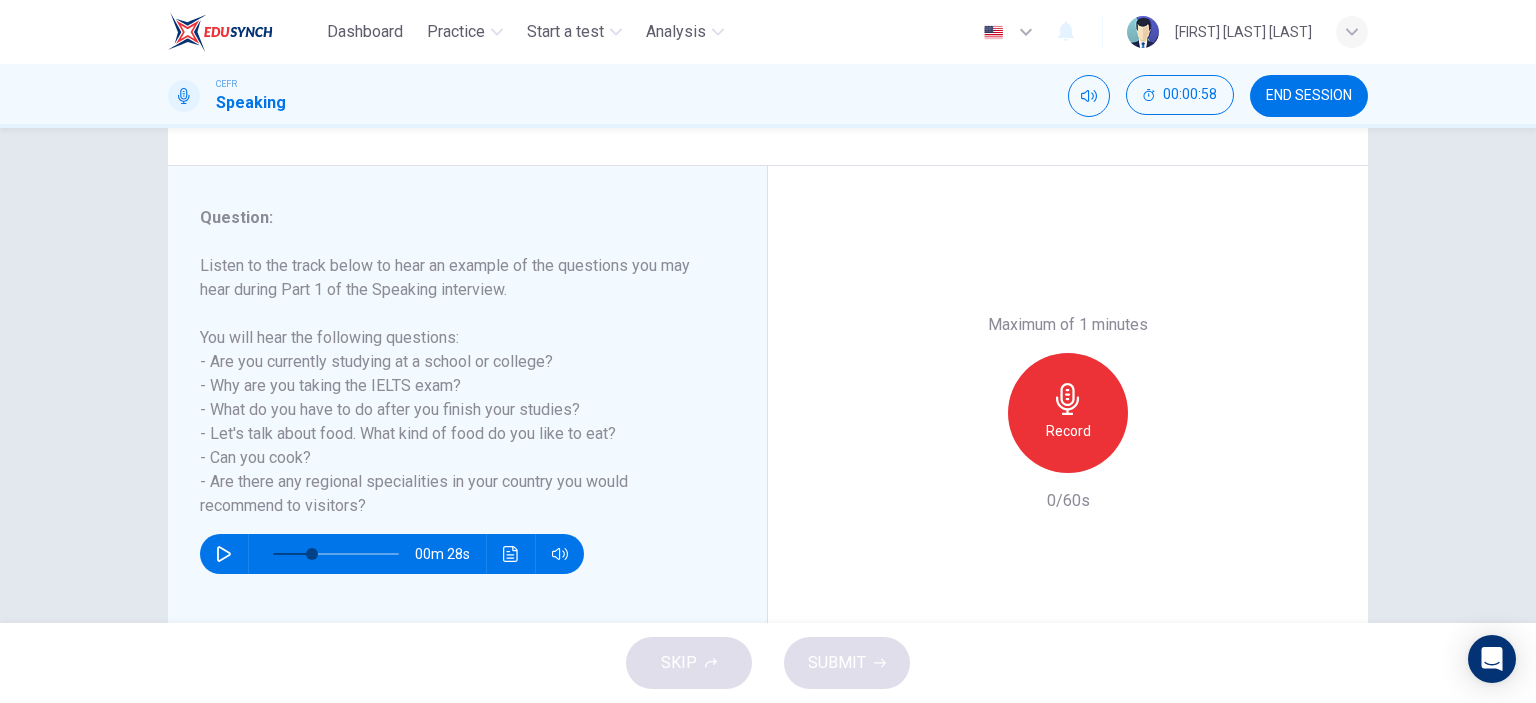 scroll, scrollTop: 199, scrollLeft: 0, axis: vertical 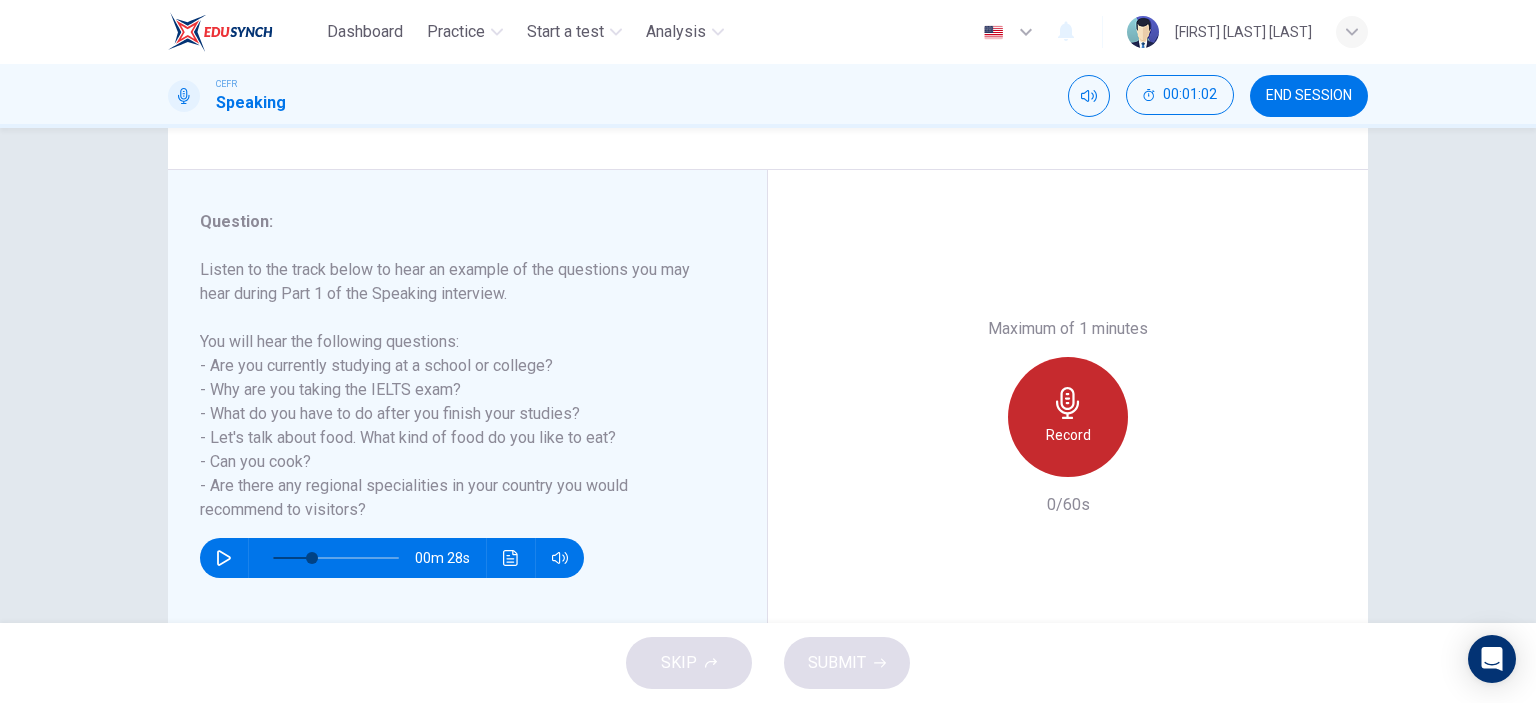 click on "Record" at bounding box center [1068, 417] 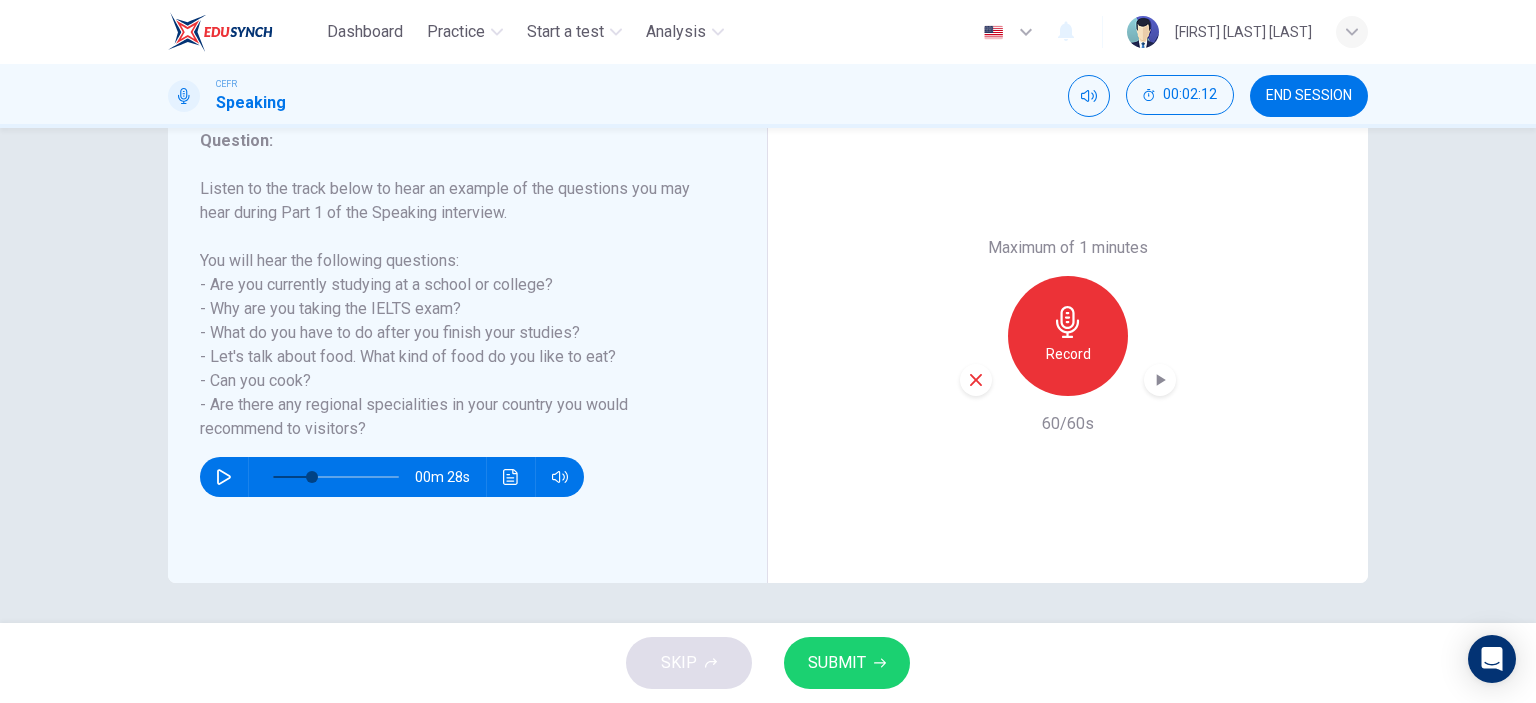scroll, scrollTop: 279, scrollLeft: 0, axis: vertical 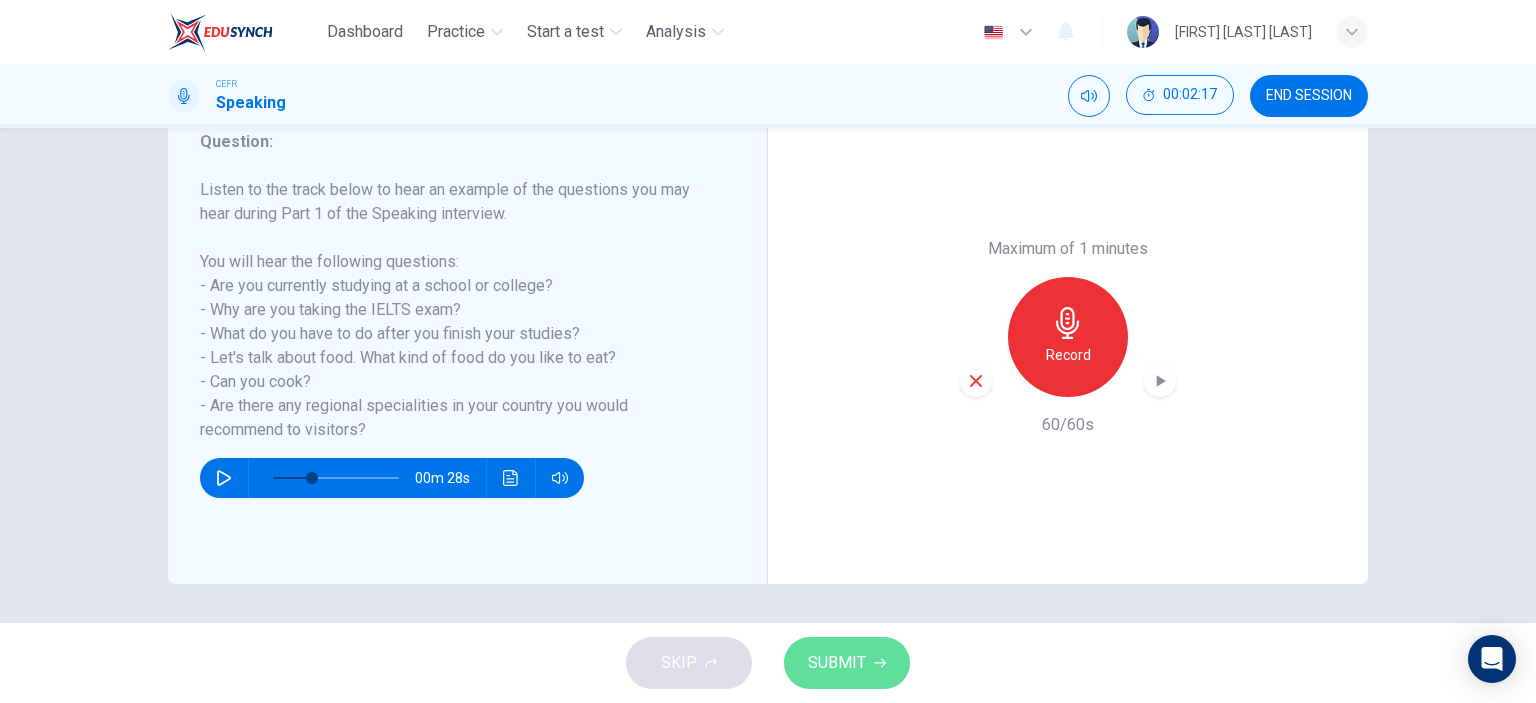 click on "SUBMIT" at bounding box center [837, 663] 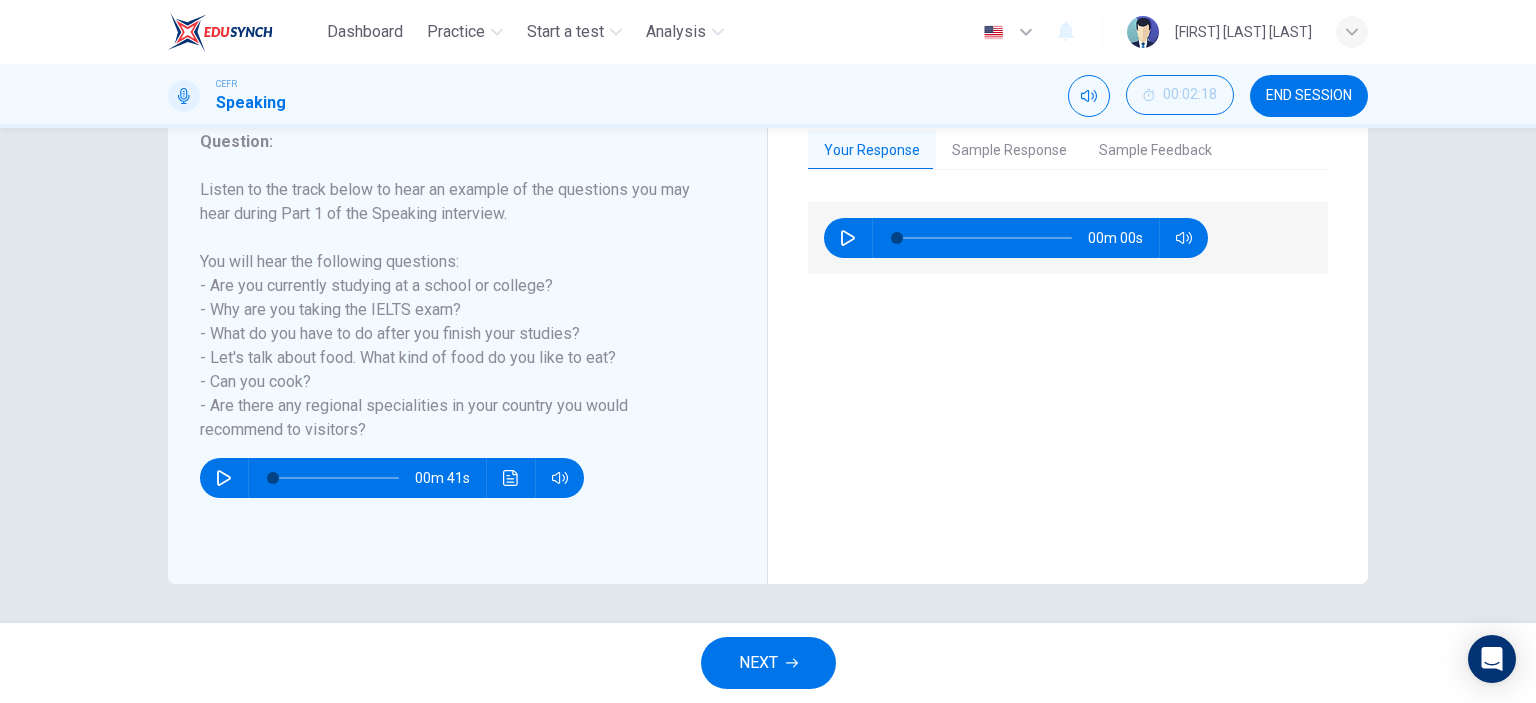 scroll, scrollTop: 232, scrollLeft: 0, axis: vertical 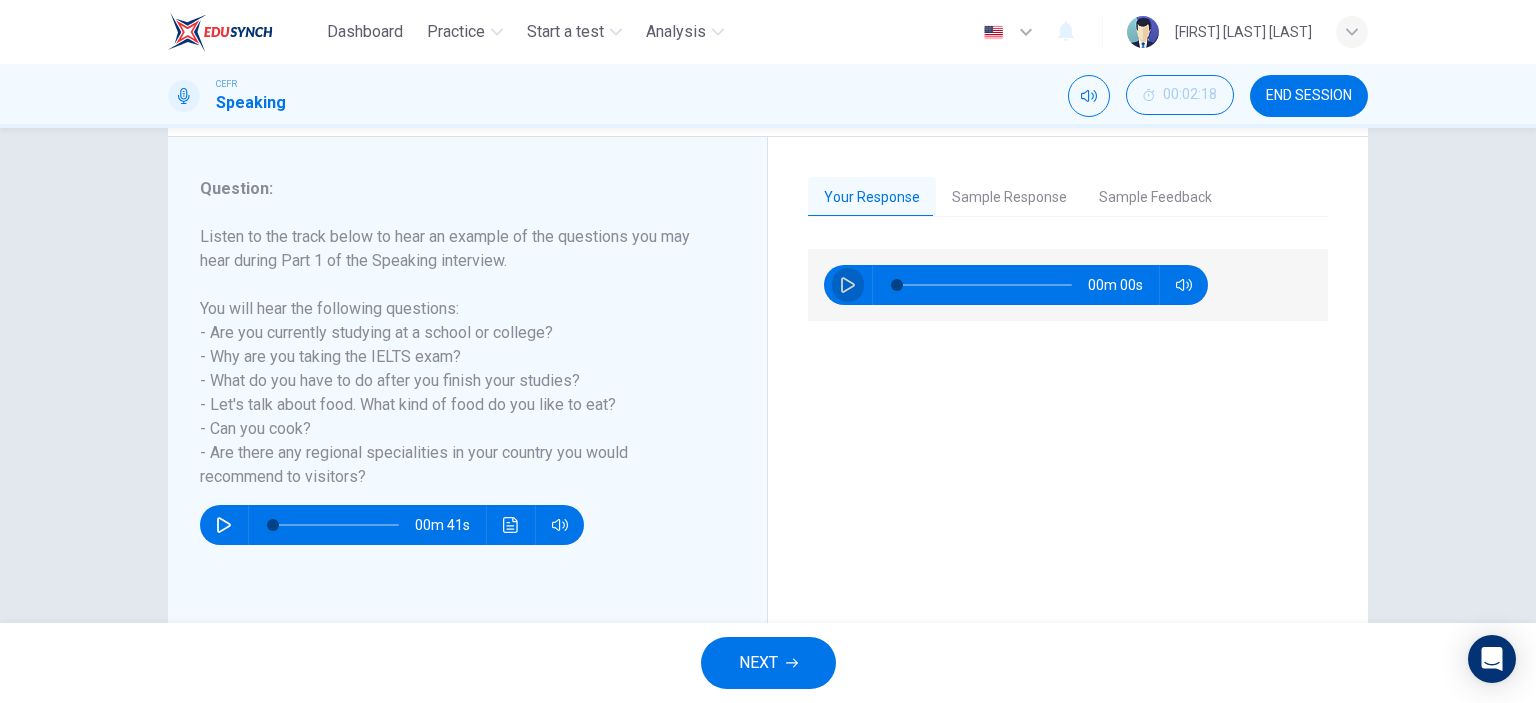 click at bounding box center (848, 285) 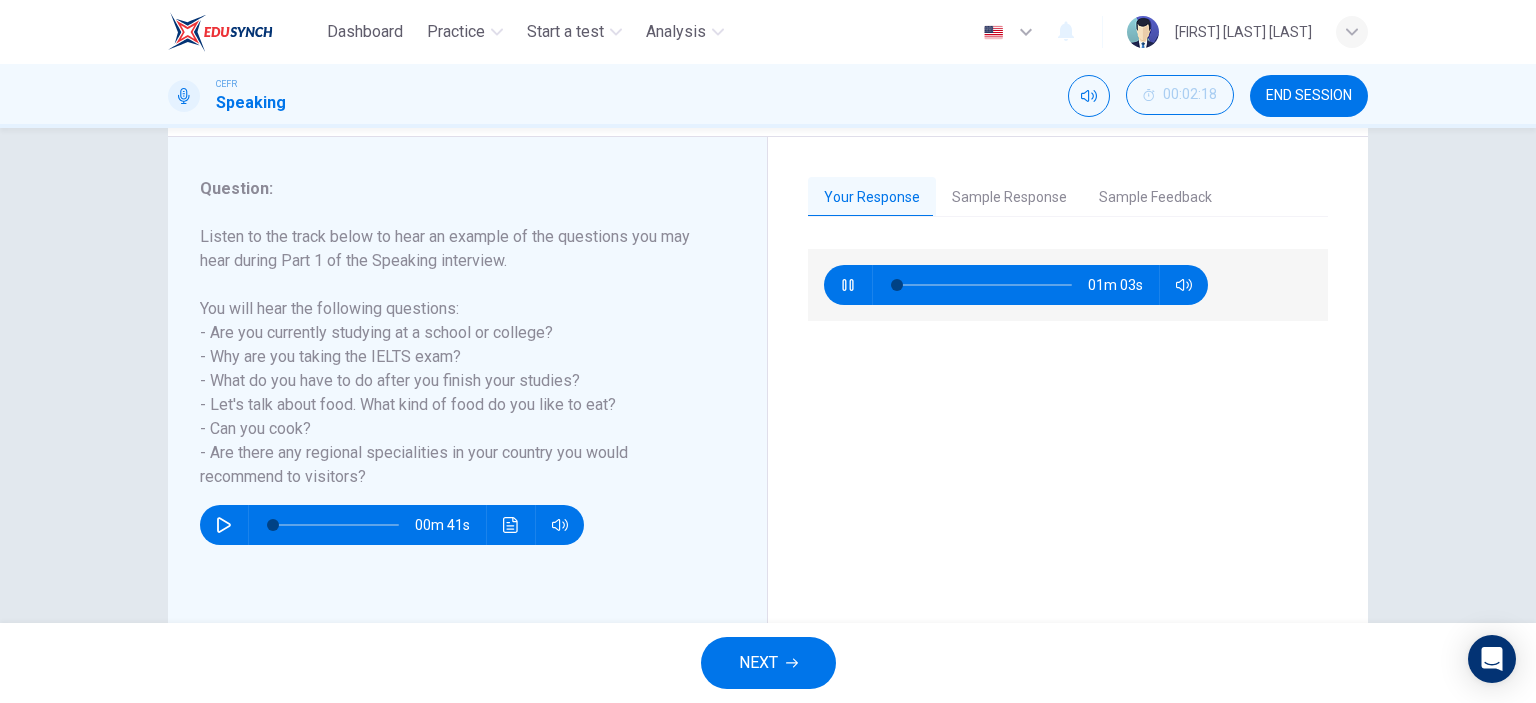 type 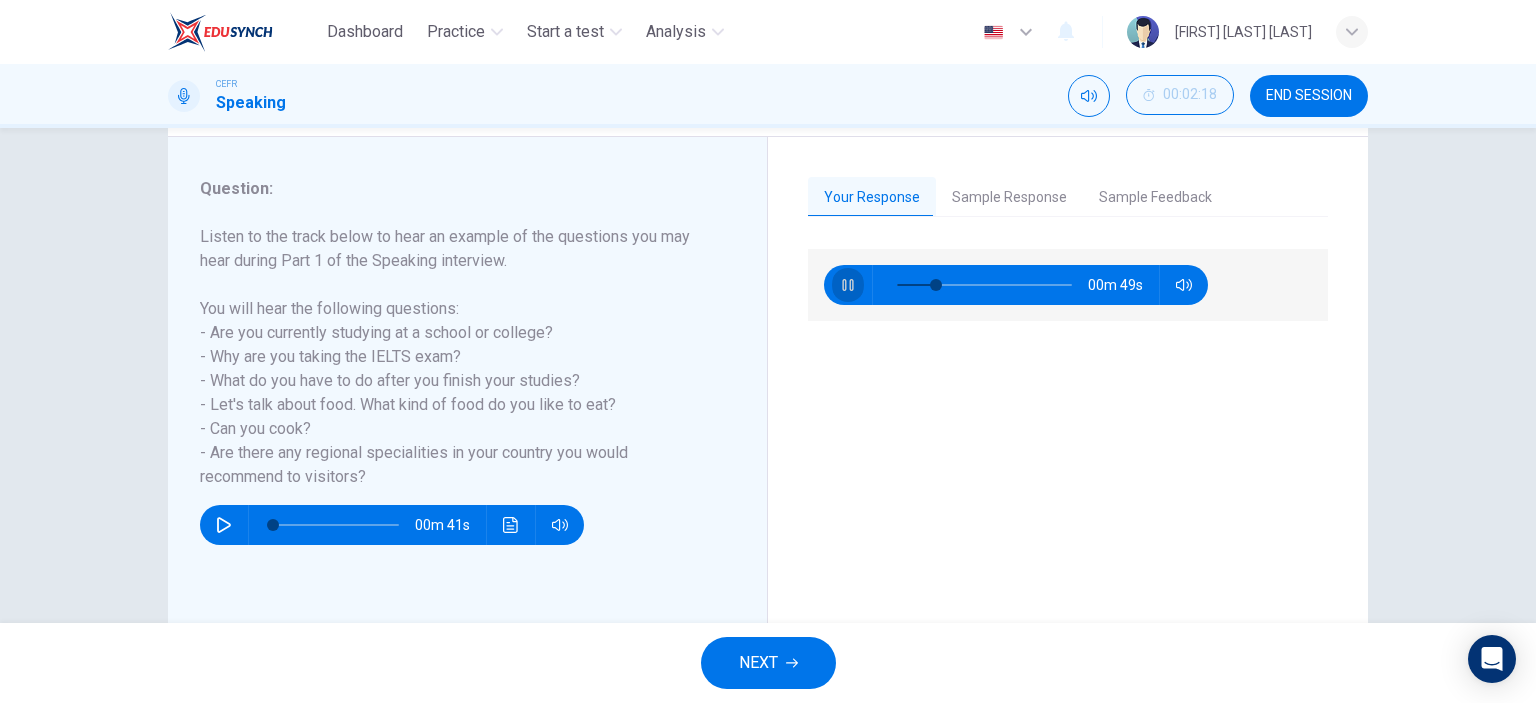 click at bounding box center [848, 285] 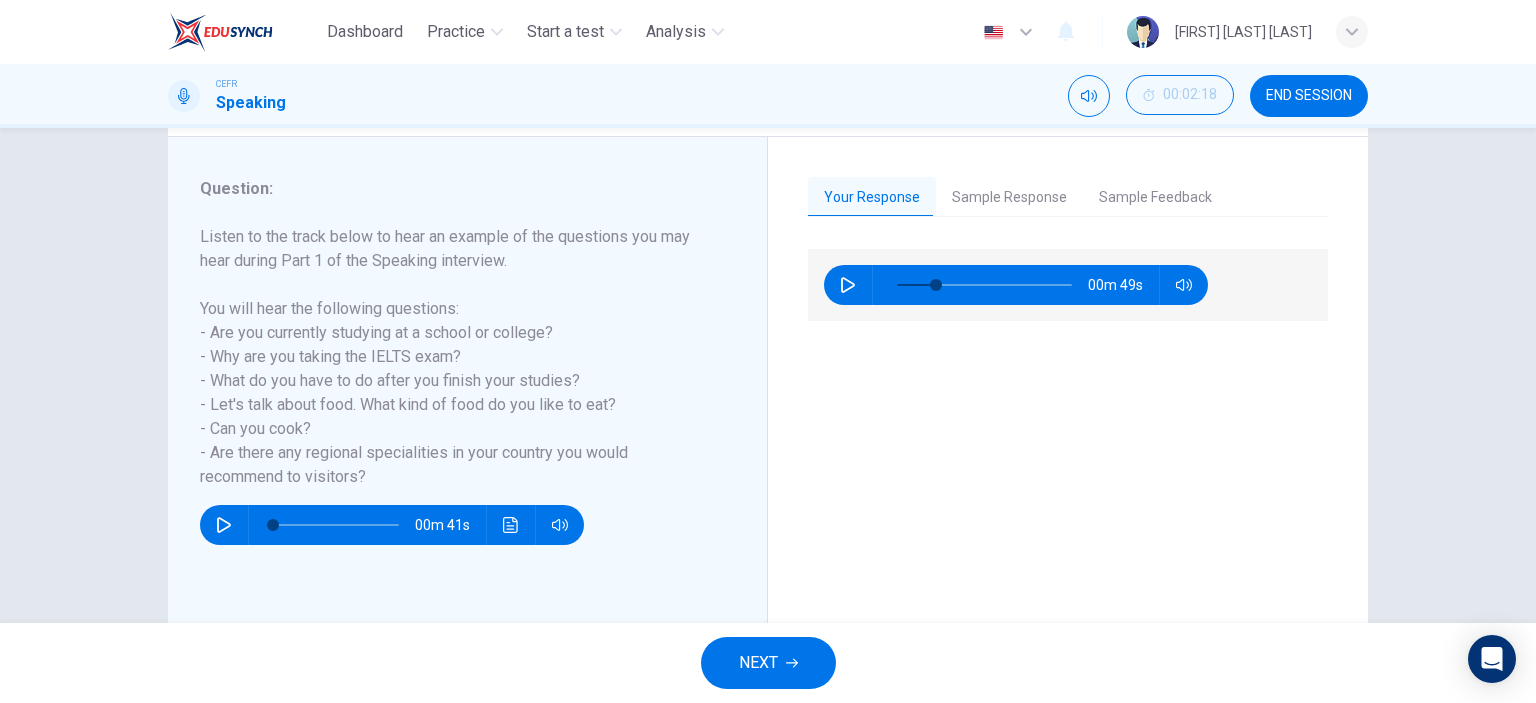 click on "Sample Response" at bounding box center (1009, 198) 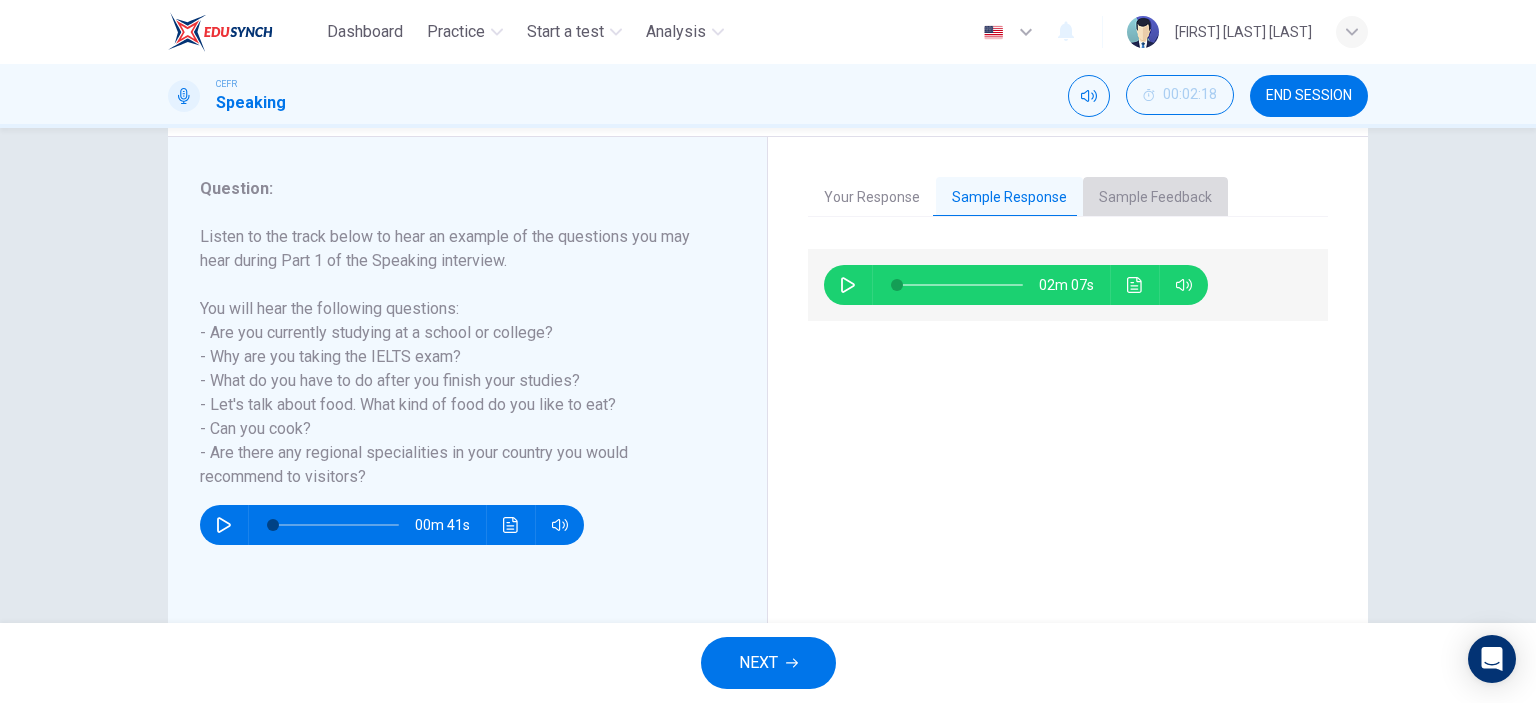 click on "Sample Feedback" at bounding box center (1155, 198) 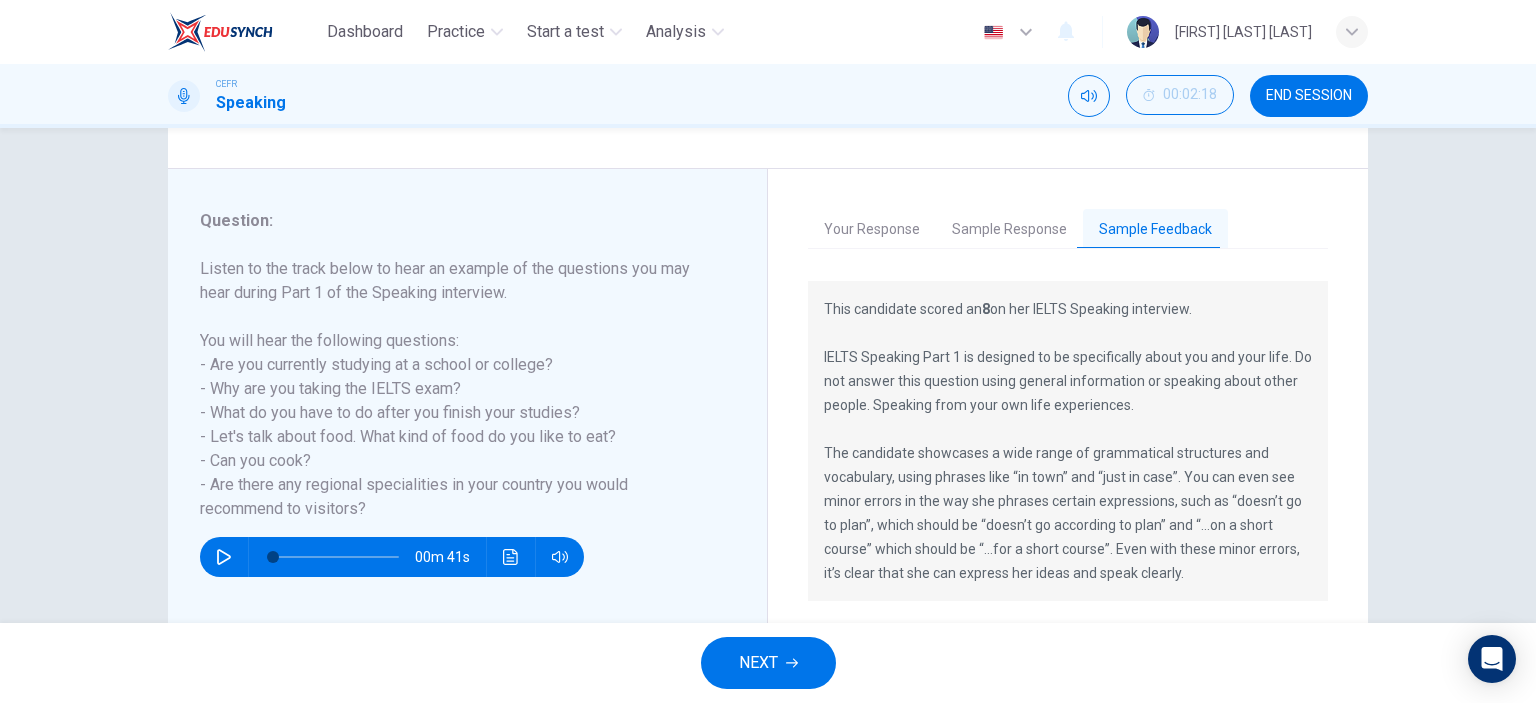 scroll, scrollTop: 200, scrollLeft: 0, axis: vertical 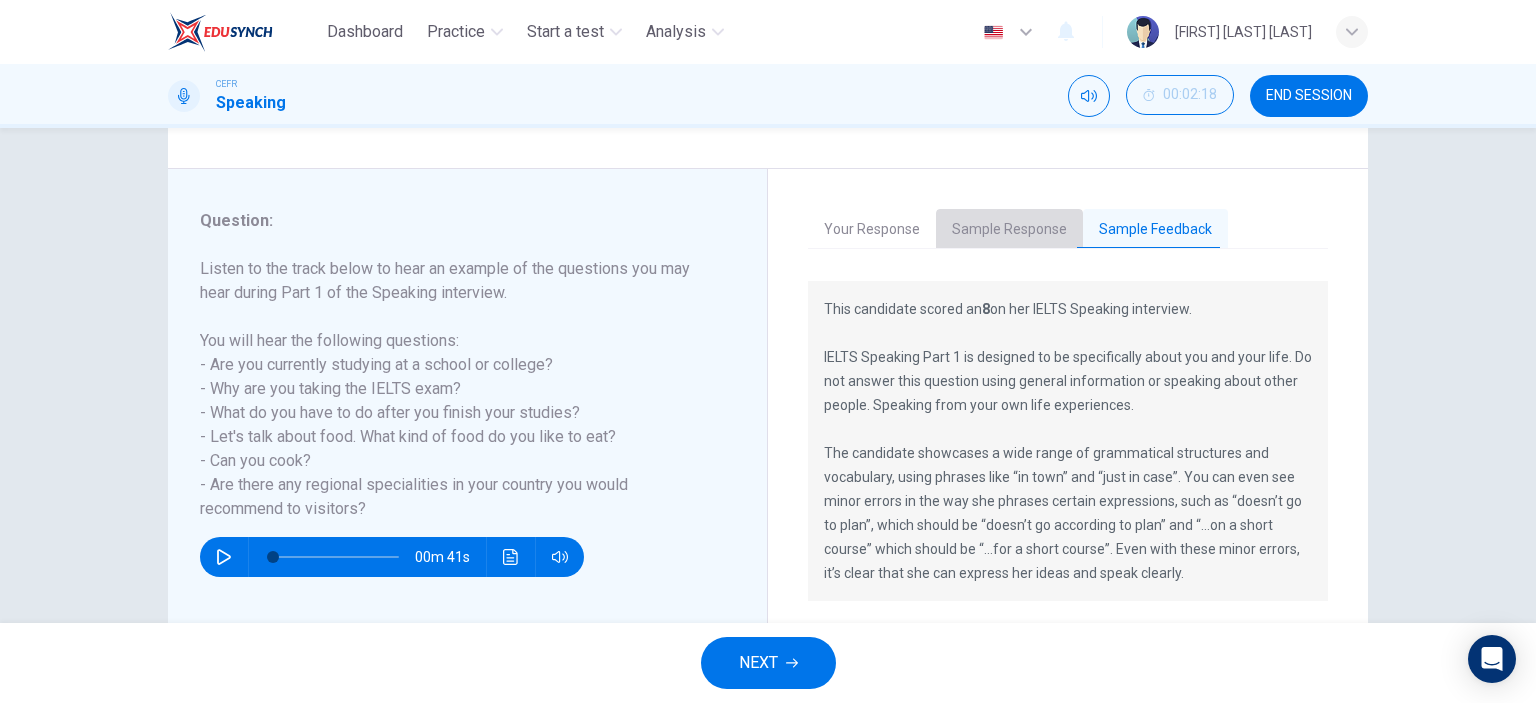 click on "Sample Response" at bounding box center (1009, 230) 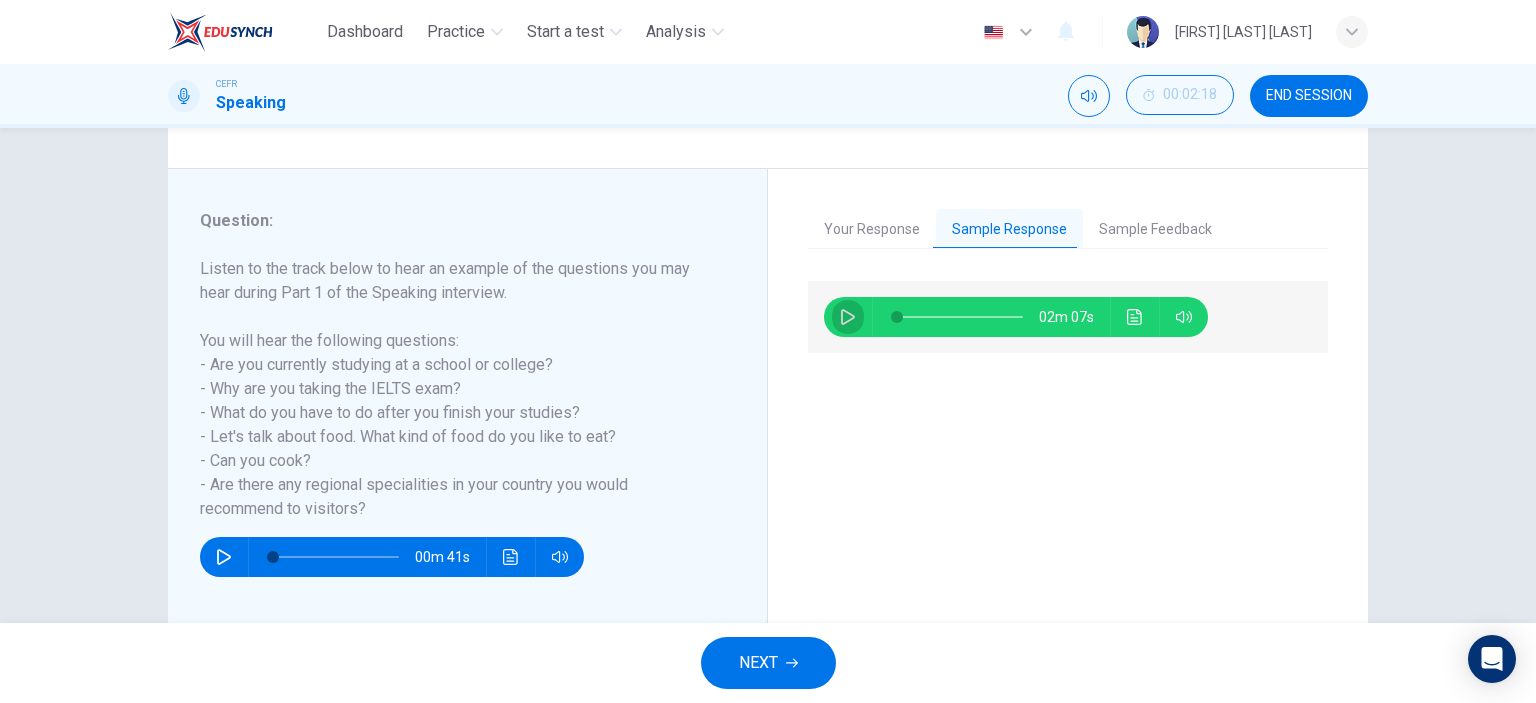 click at bounding box center [848, 317] 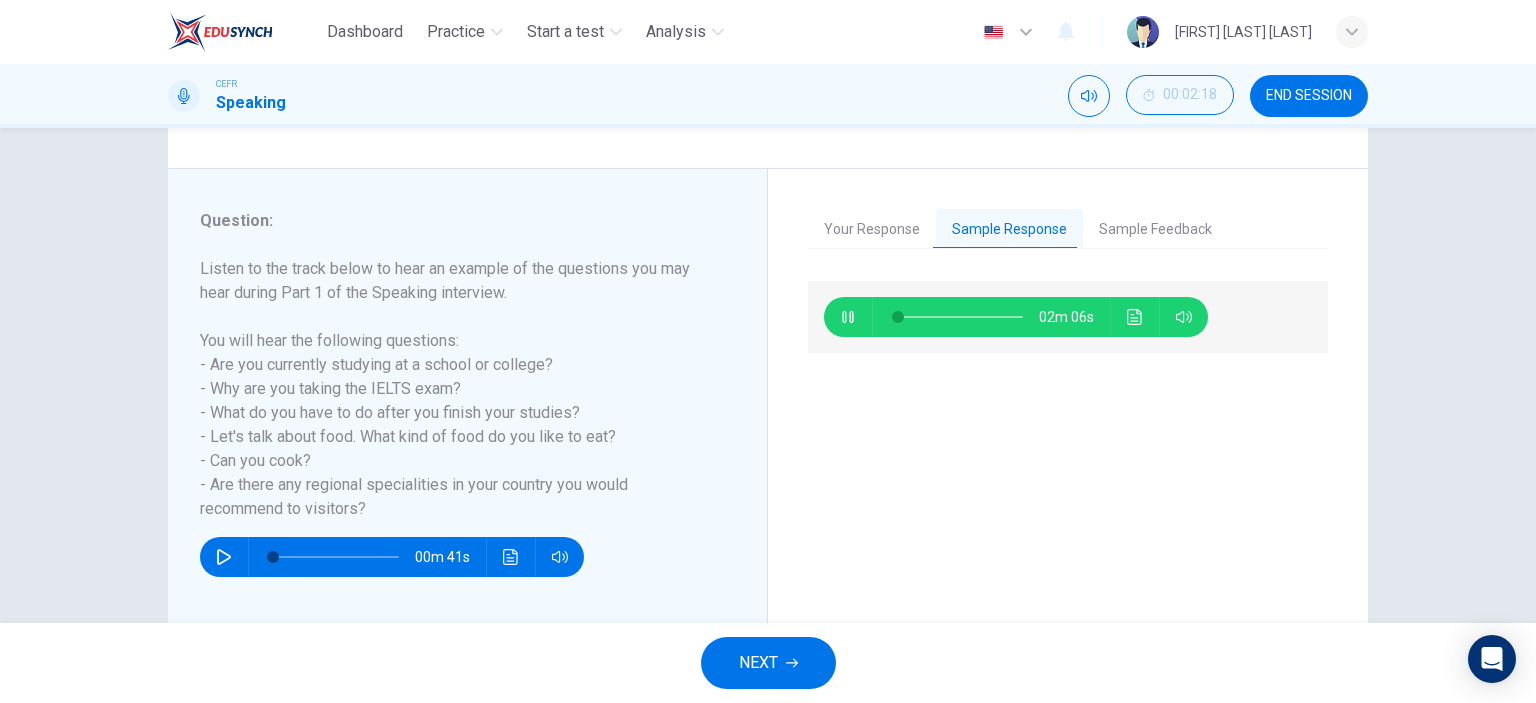 type 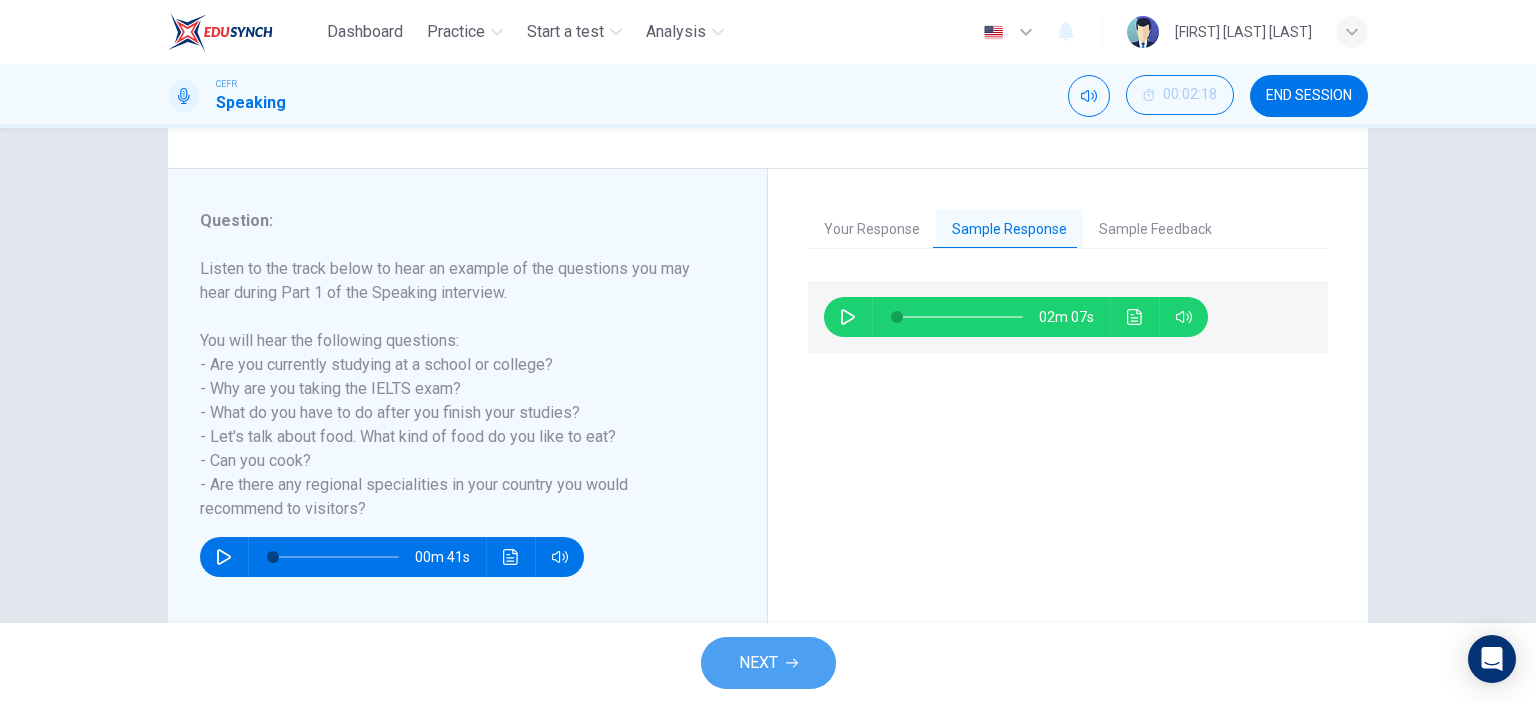click on "NEXT" at bounding box center (768, 663) 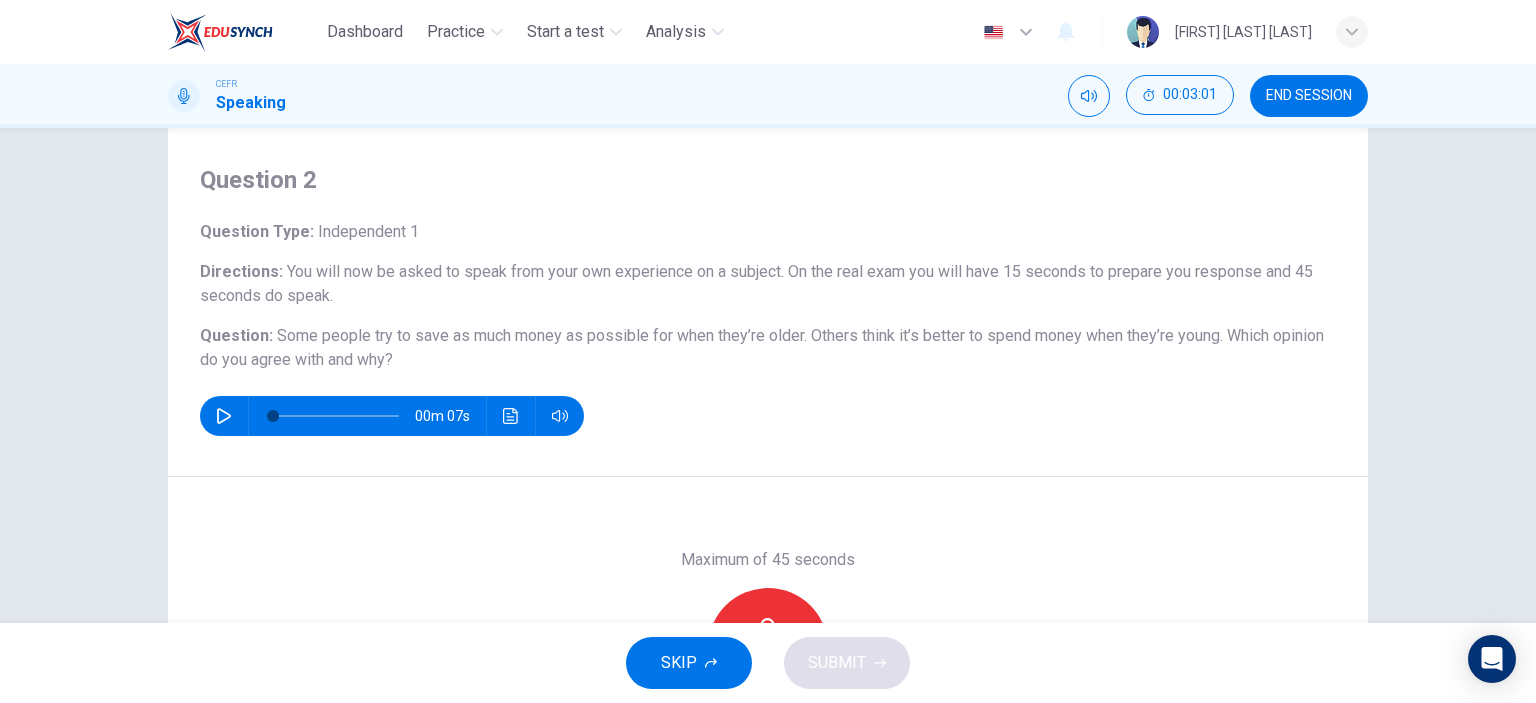 scroll, scrollTop: 147, scrollLeft: 0, axis: vertical 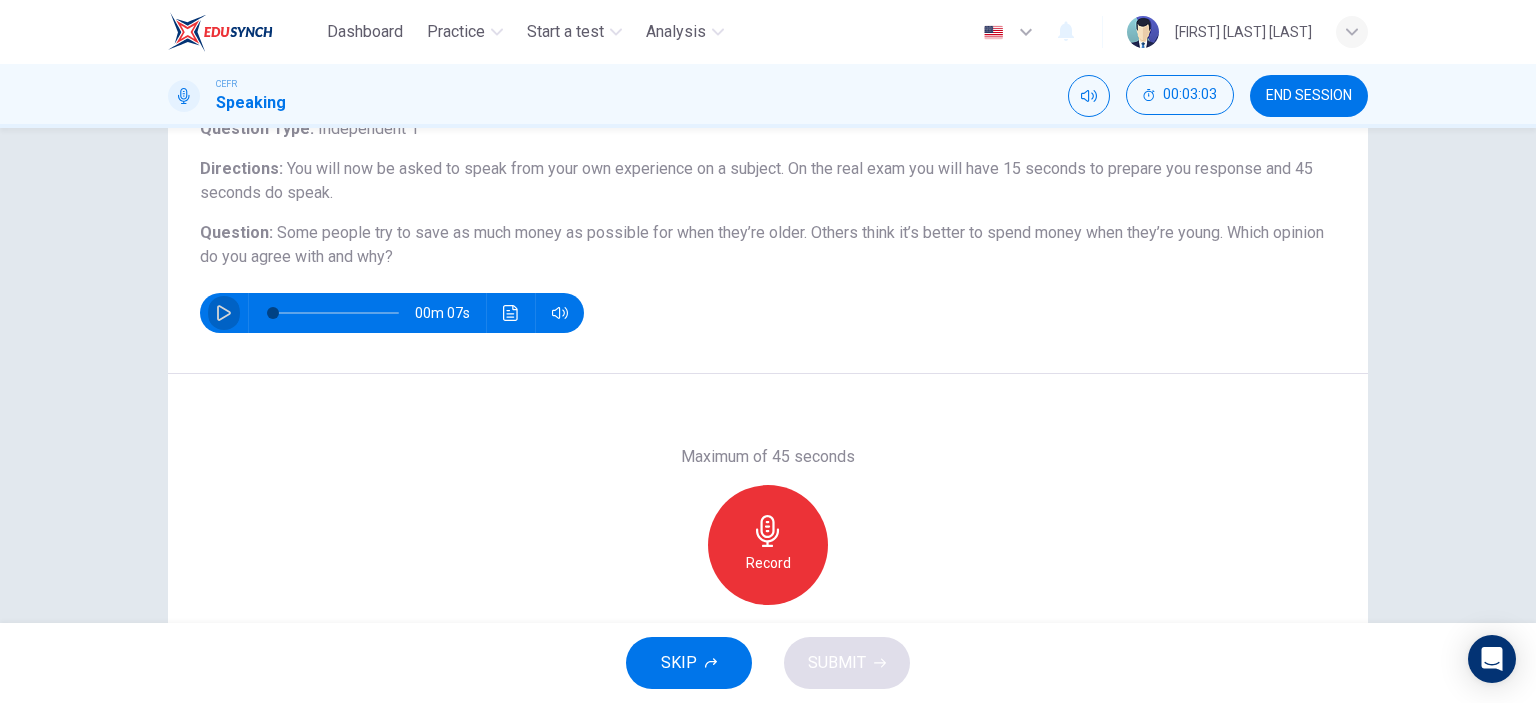 click at bounding box center [224, 313] 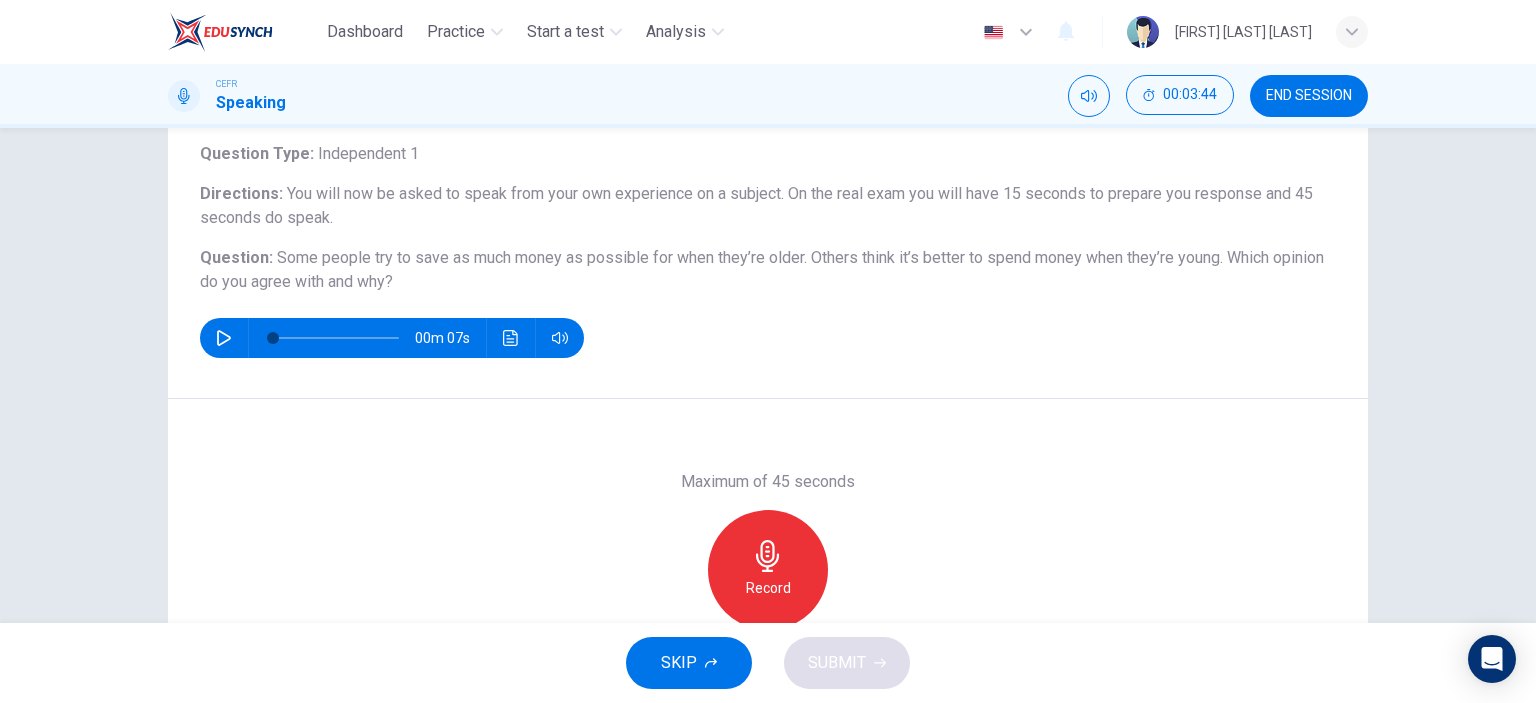 scroll, scrollTop: 178, scrollLeft: 0, axis: vertical 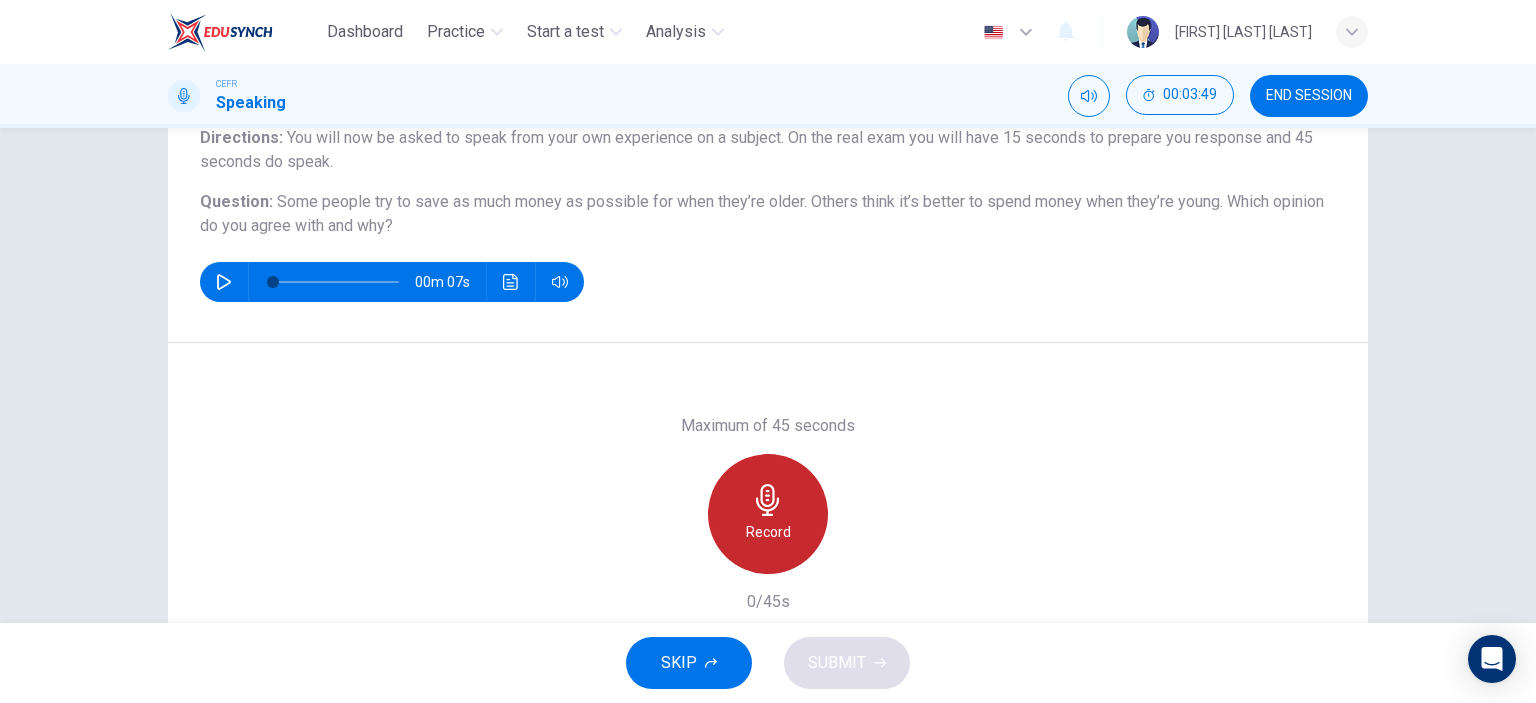 click on "Record" at bounding box center [768, 532] 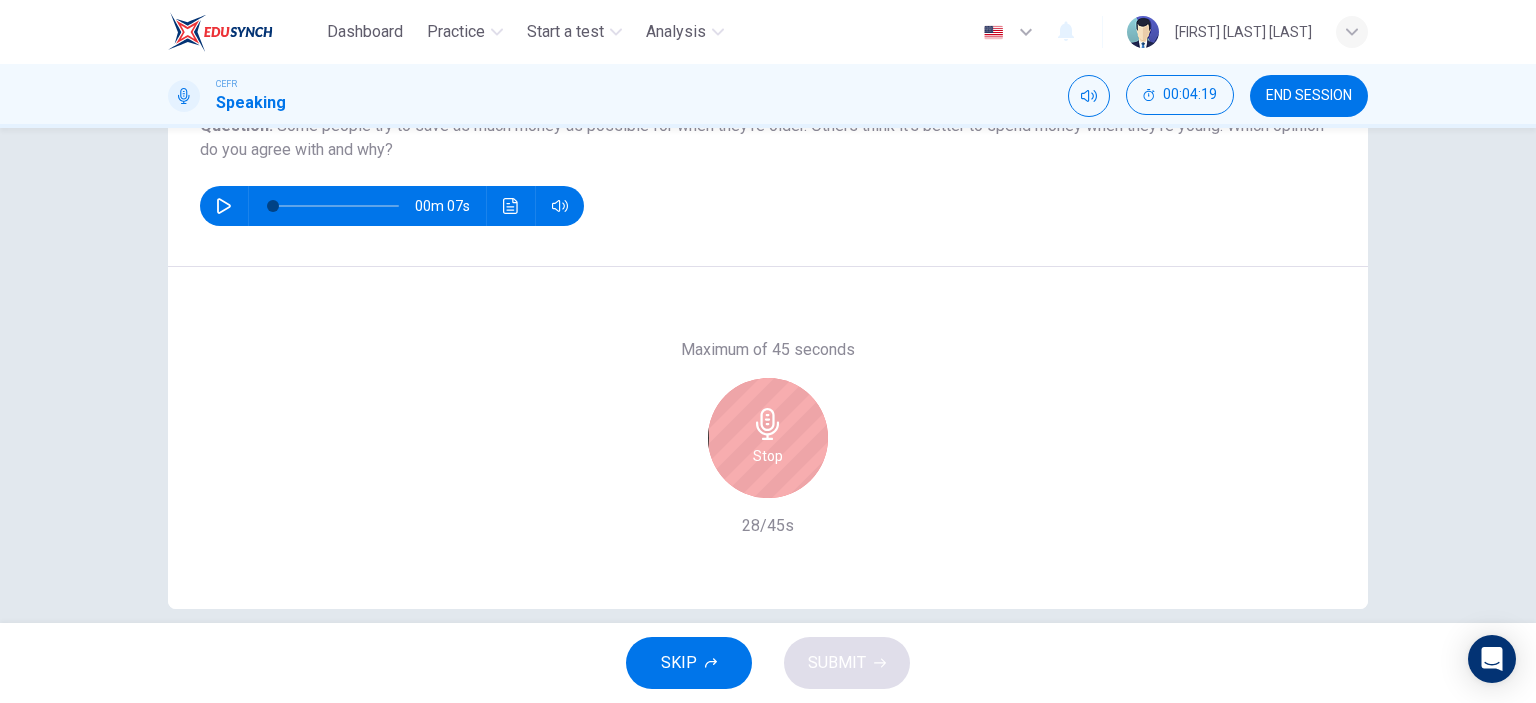 scroll, scrollTop: 270, scrollLeft: 0, axis: vertical 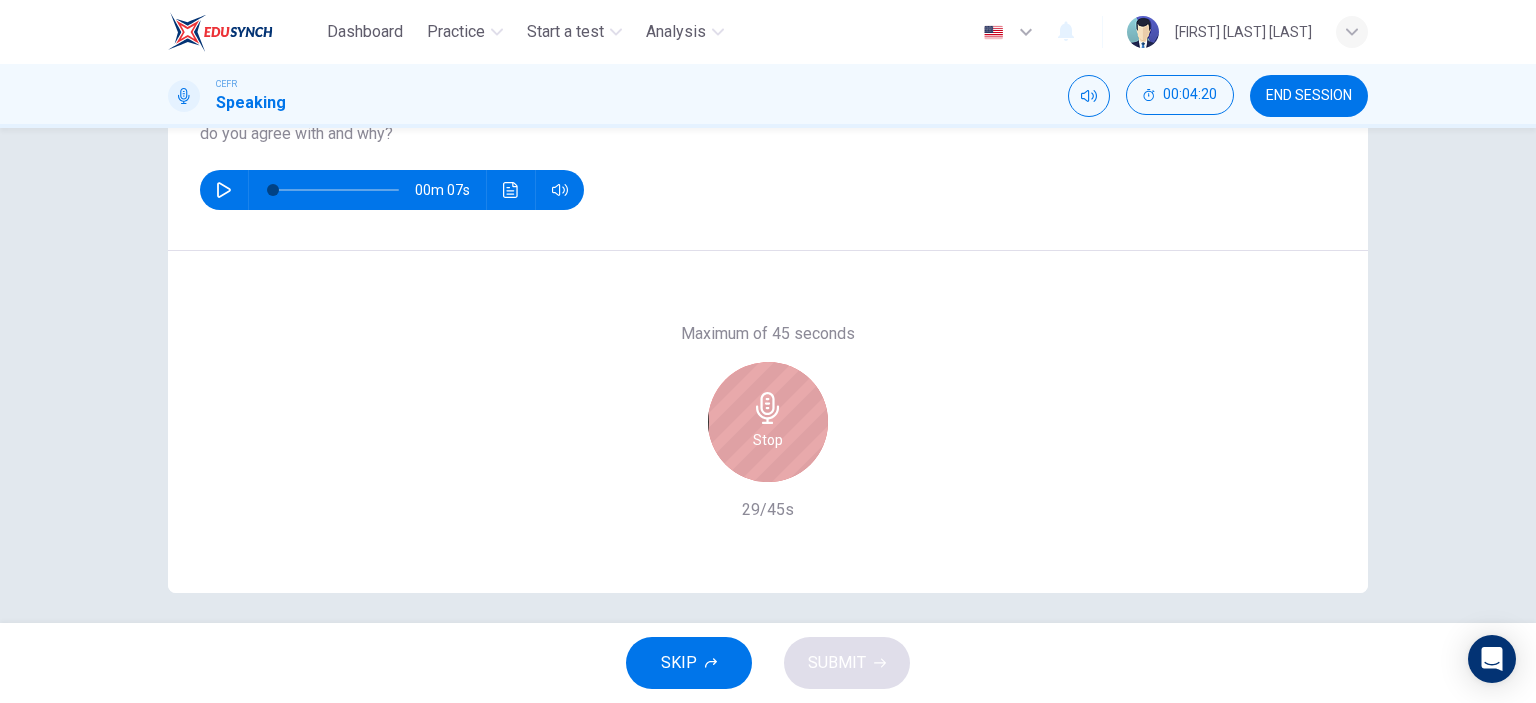 click on "Stop" at bounding box center [768, 422] 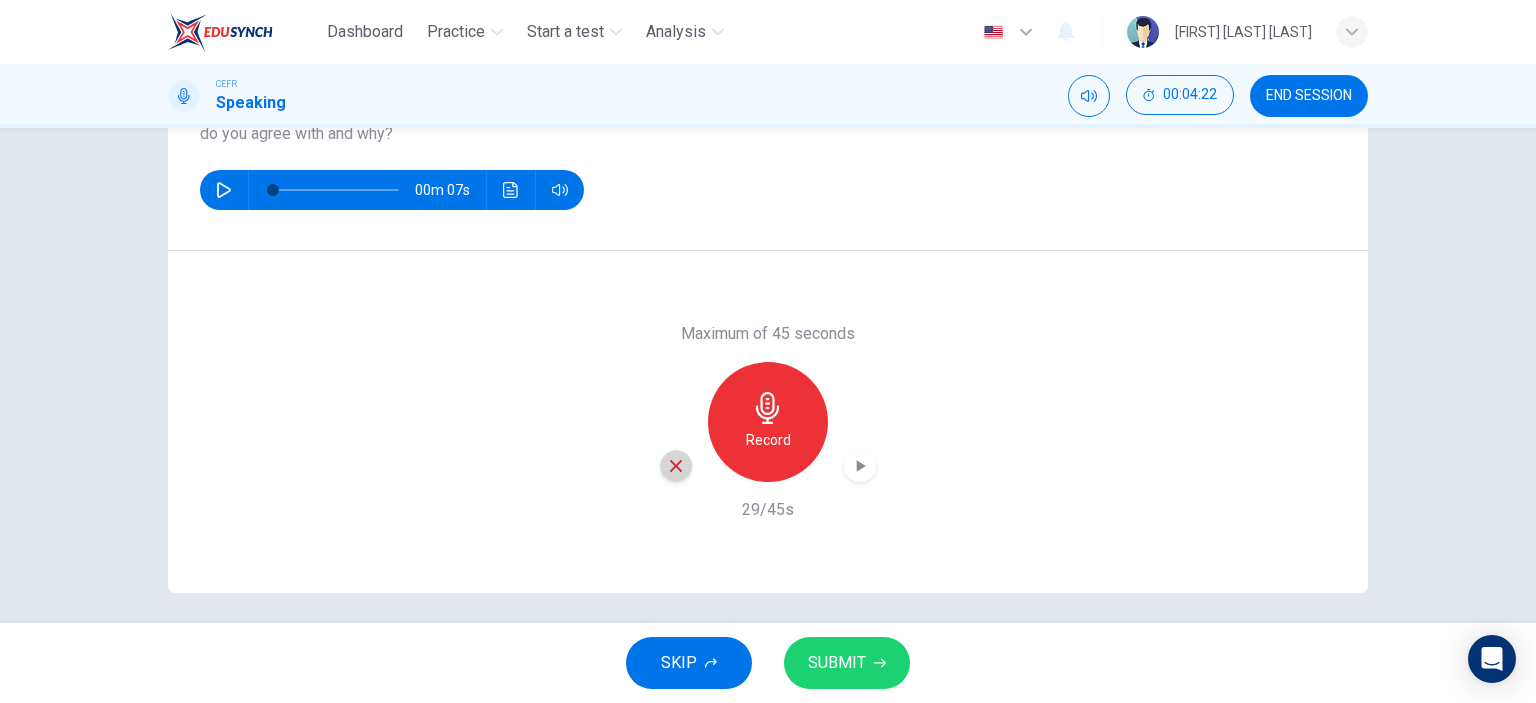click at bounding box center [676, 466] 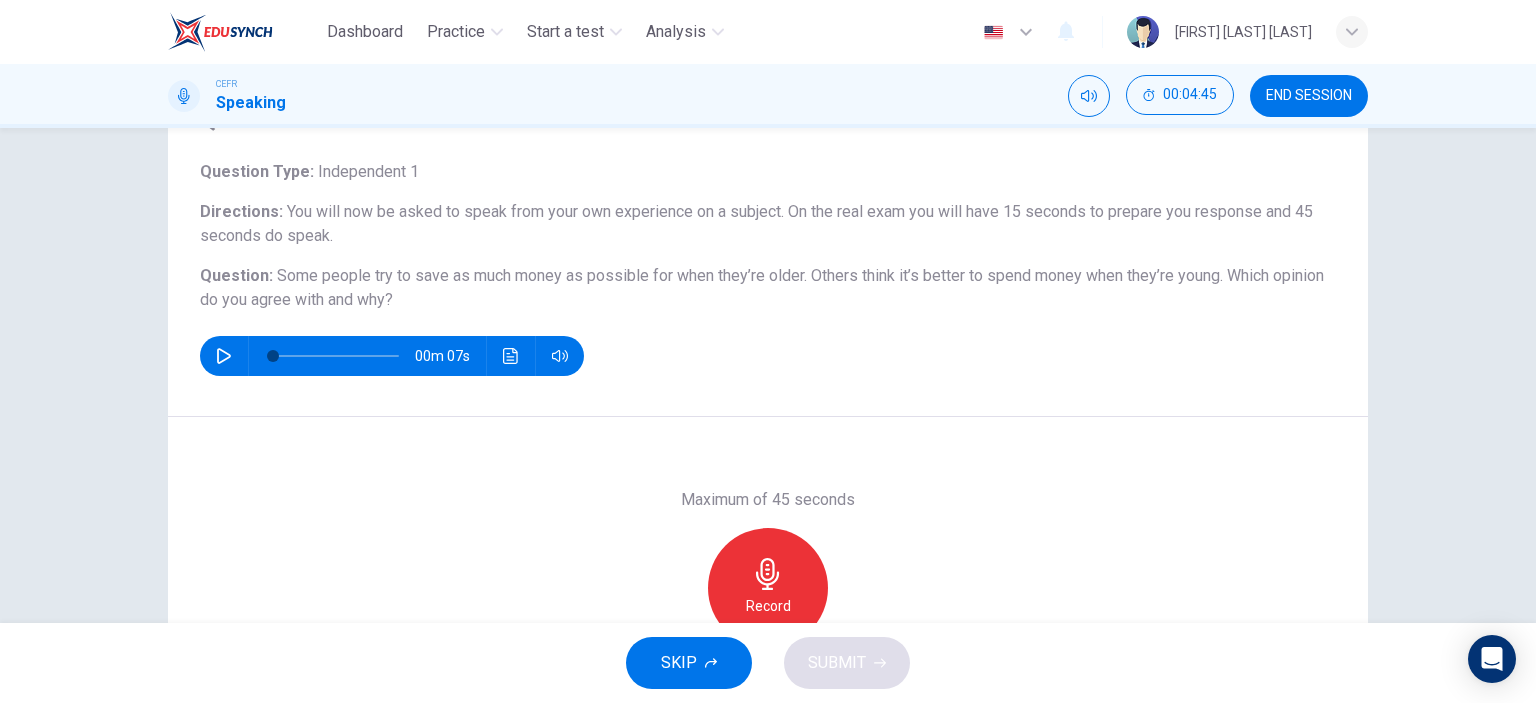 scroll, scrollTop: 72, scrollLeft: 0, axis: vertical 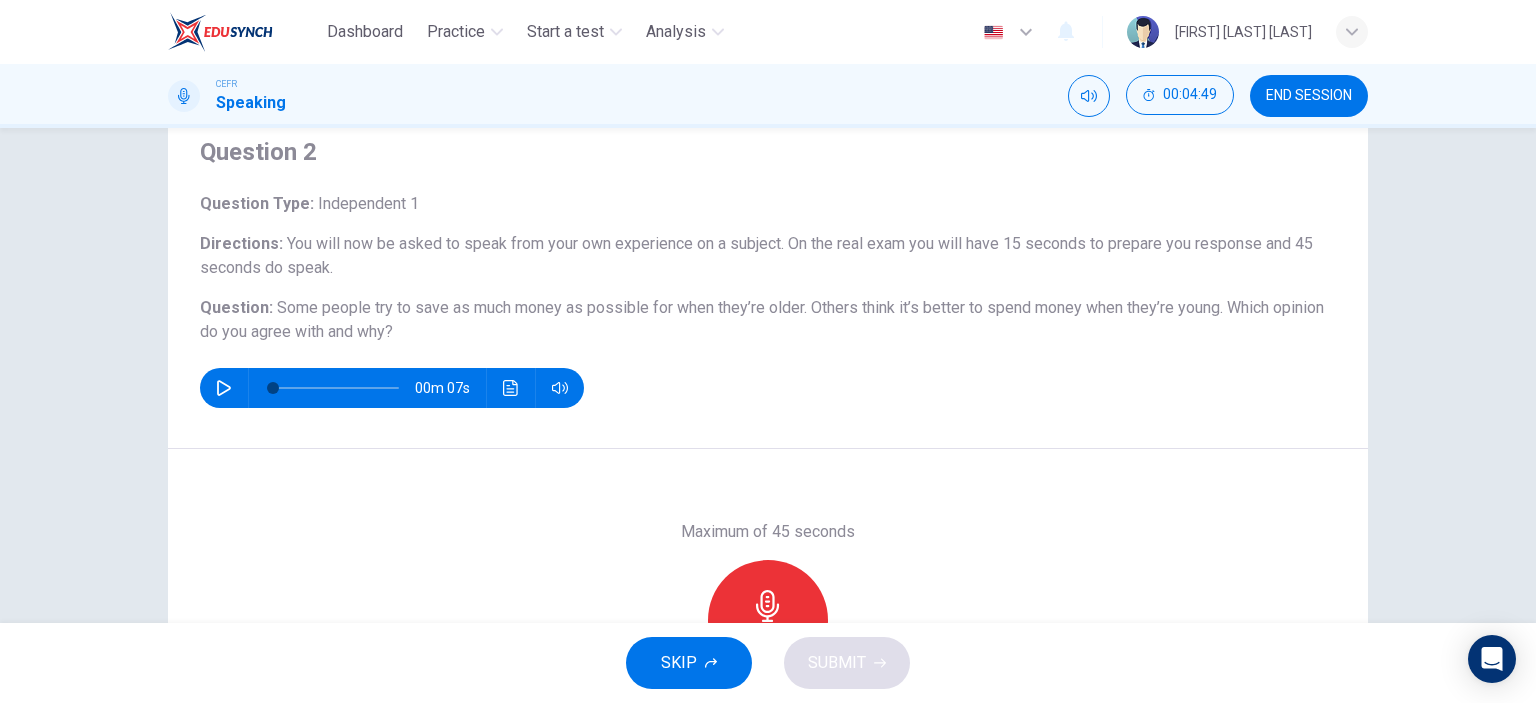 drag, startPoint x: 407, startPoint y: 327, endPoint x: 267, endPoint y: 303, distance: 142.04225 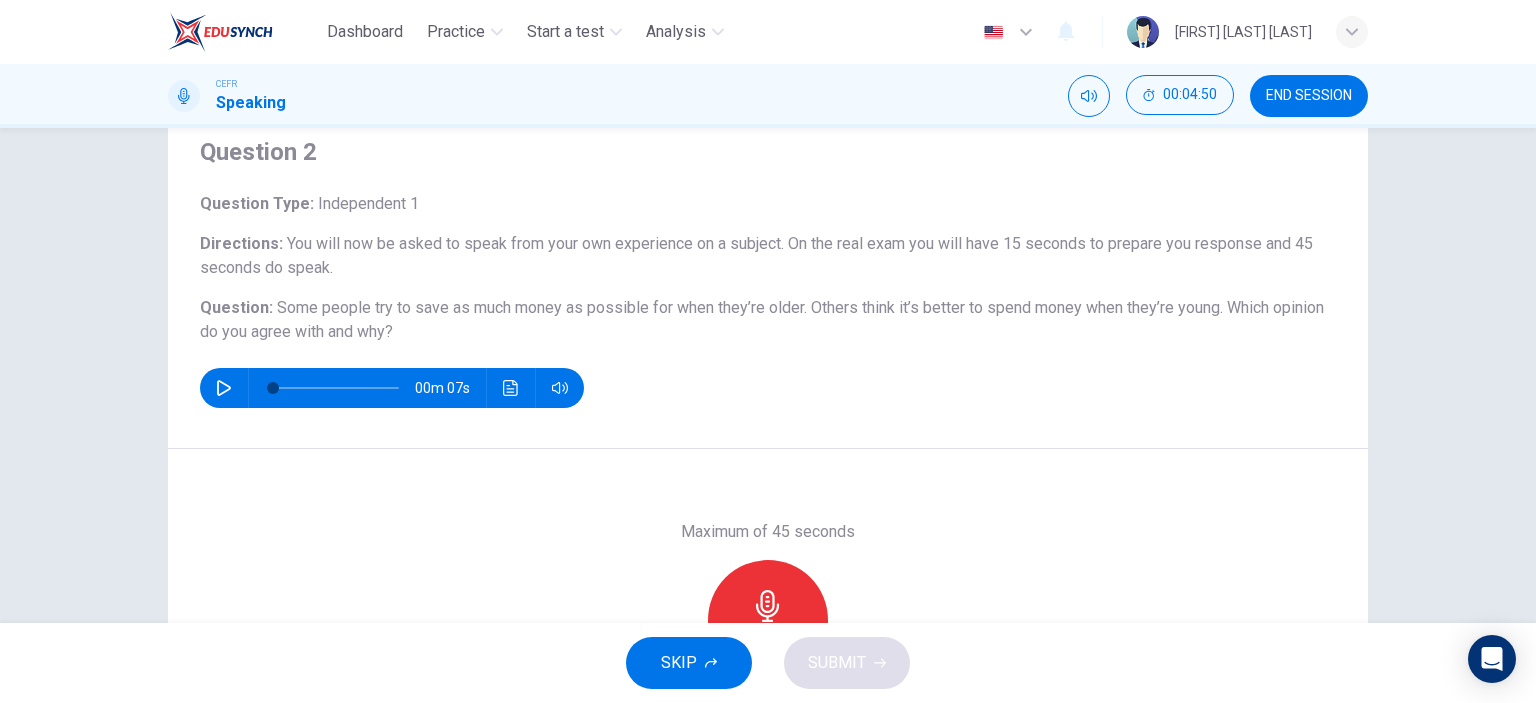 drag, startPoint x: 267, startPoint y: 303, endPoint x: 388, endPoint y: 336, distance: 125.4193 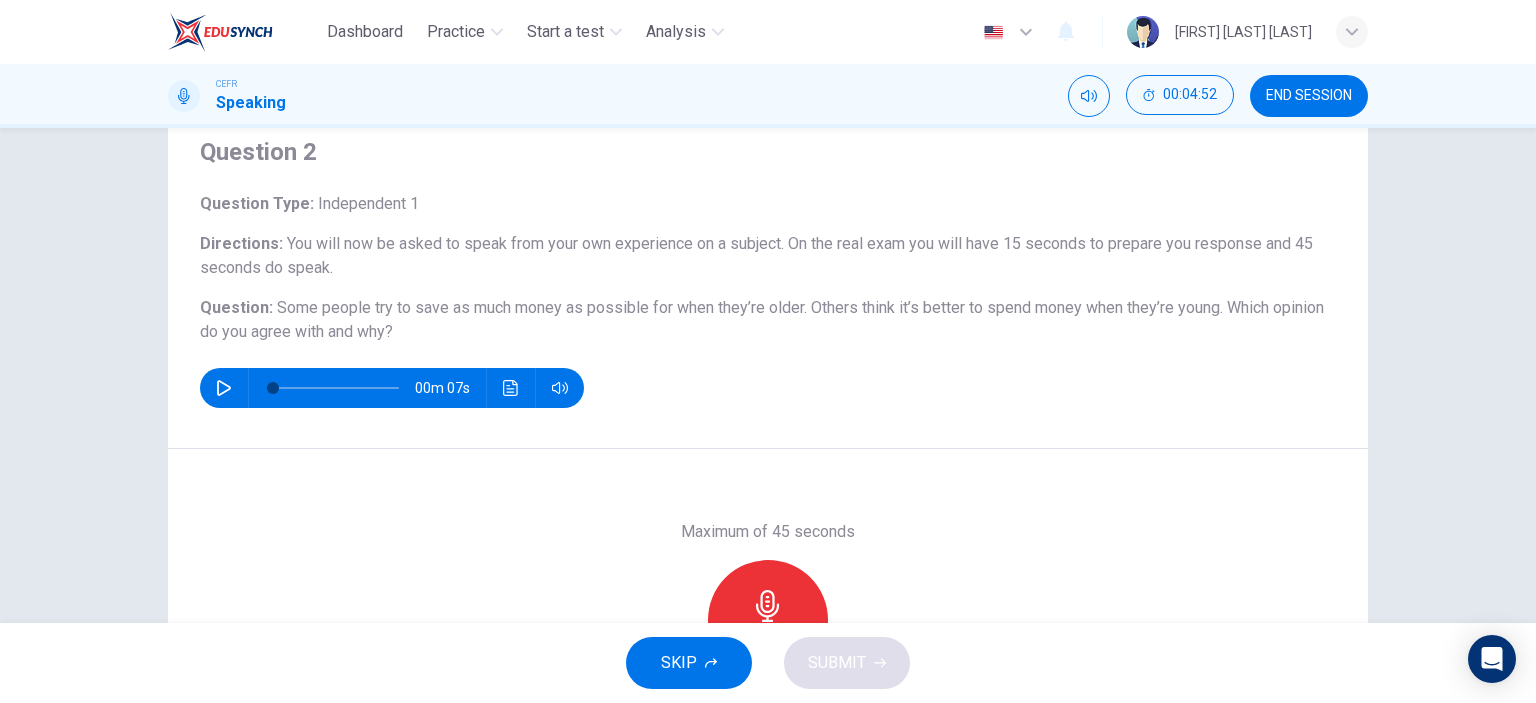 drag, startPoint x: 388, startPoint y: 336, endPoint x: 272, endPoint y: 302, distance: 120.880104 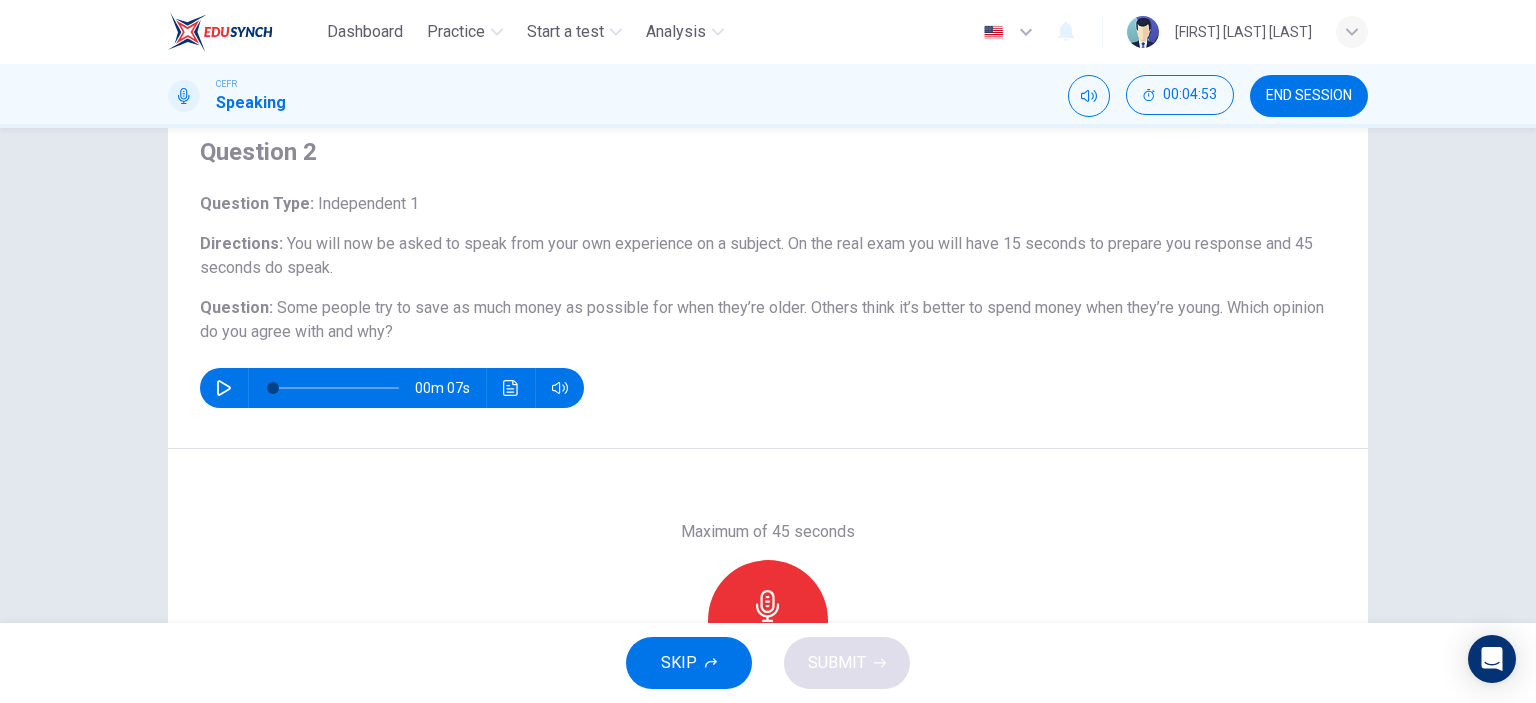 drag, startPoint x: 272, startPoint y: 302, endPoint x: 367, endPoint y: 318, distance: 96.337944 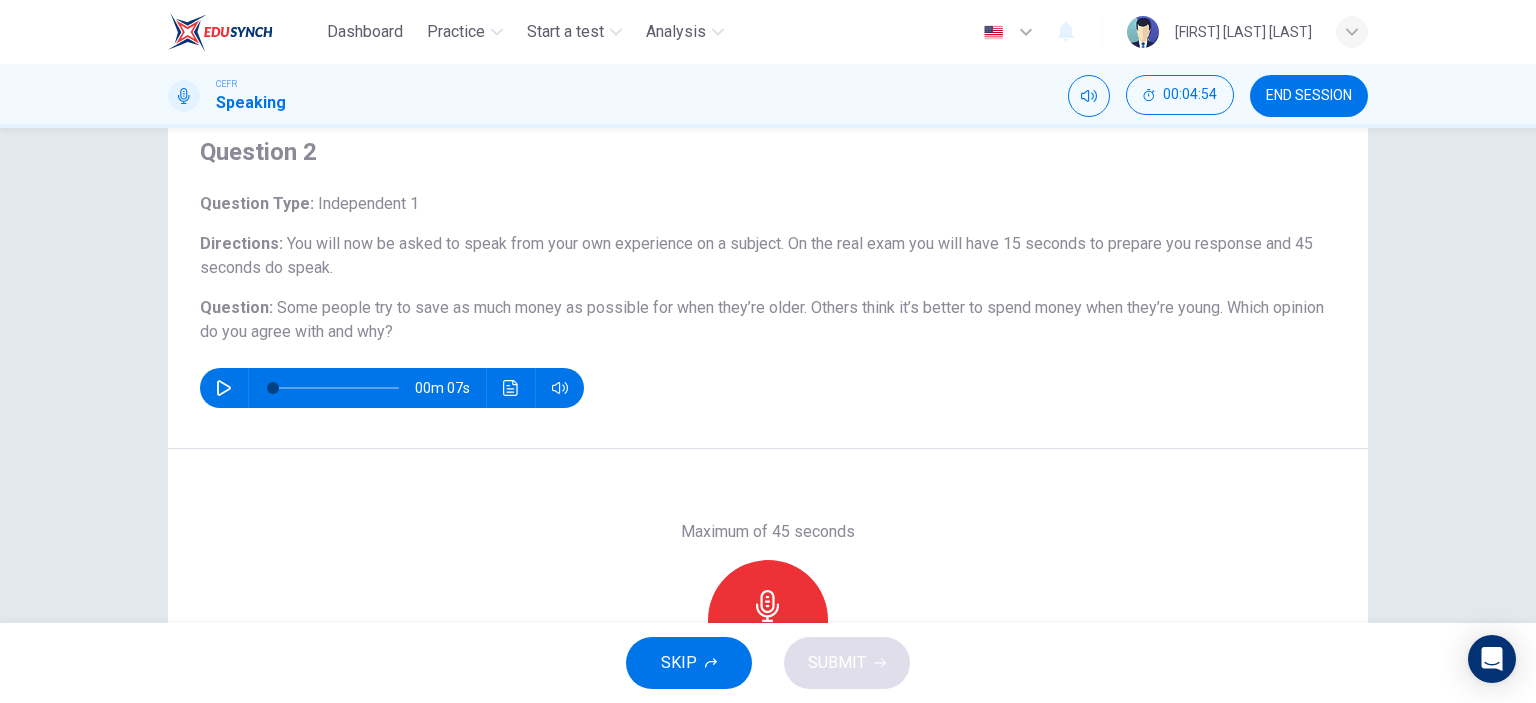 click on "Question :   Some people try to save as much money as possible for when they’re older. Others think it’s better to spend money when they’re young.    Which opinion do you agree with and why?" at bounding box center [768, 320] 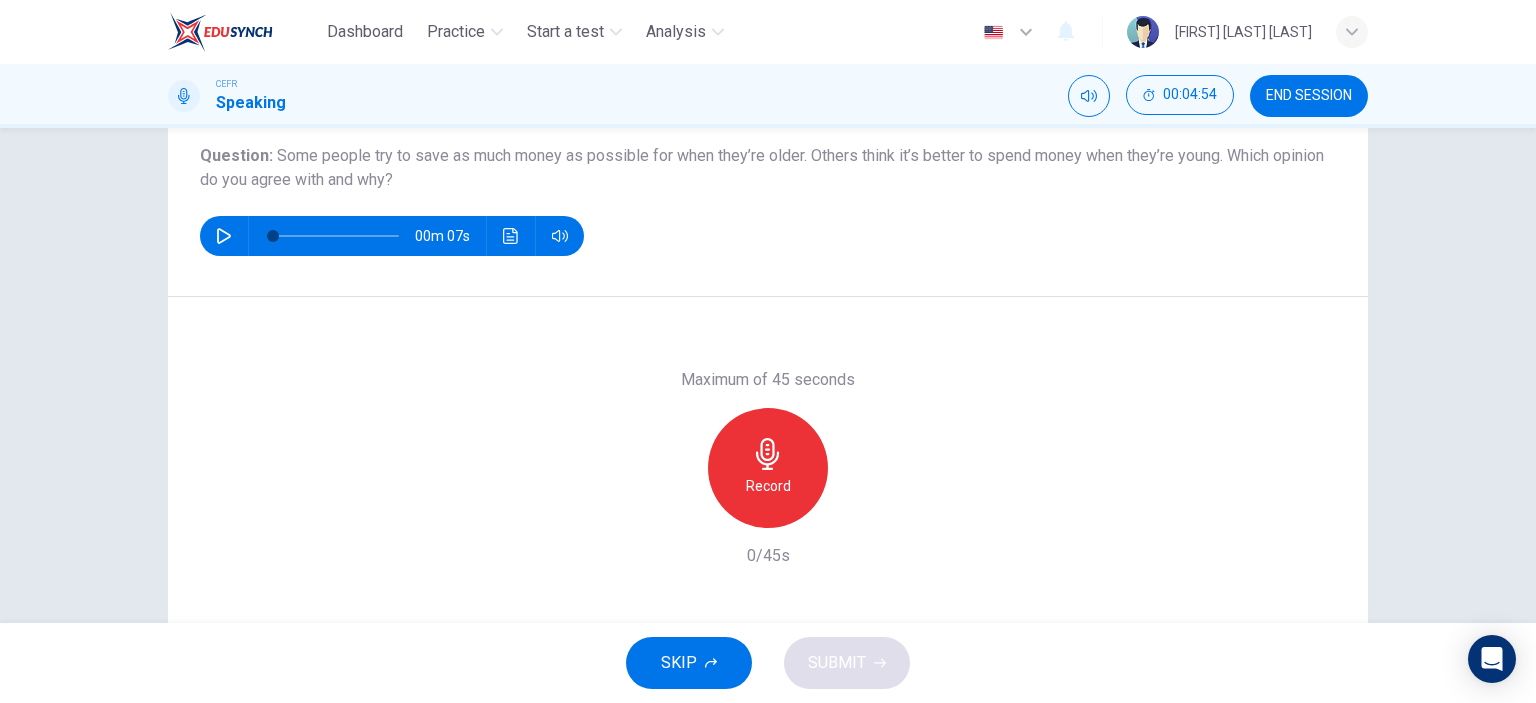 scroll, scrollTop: 224, scrollLeft: 0, axis: vertical 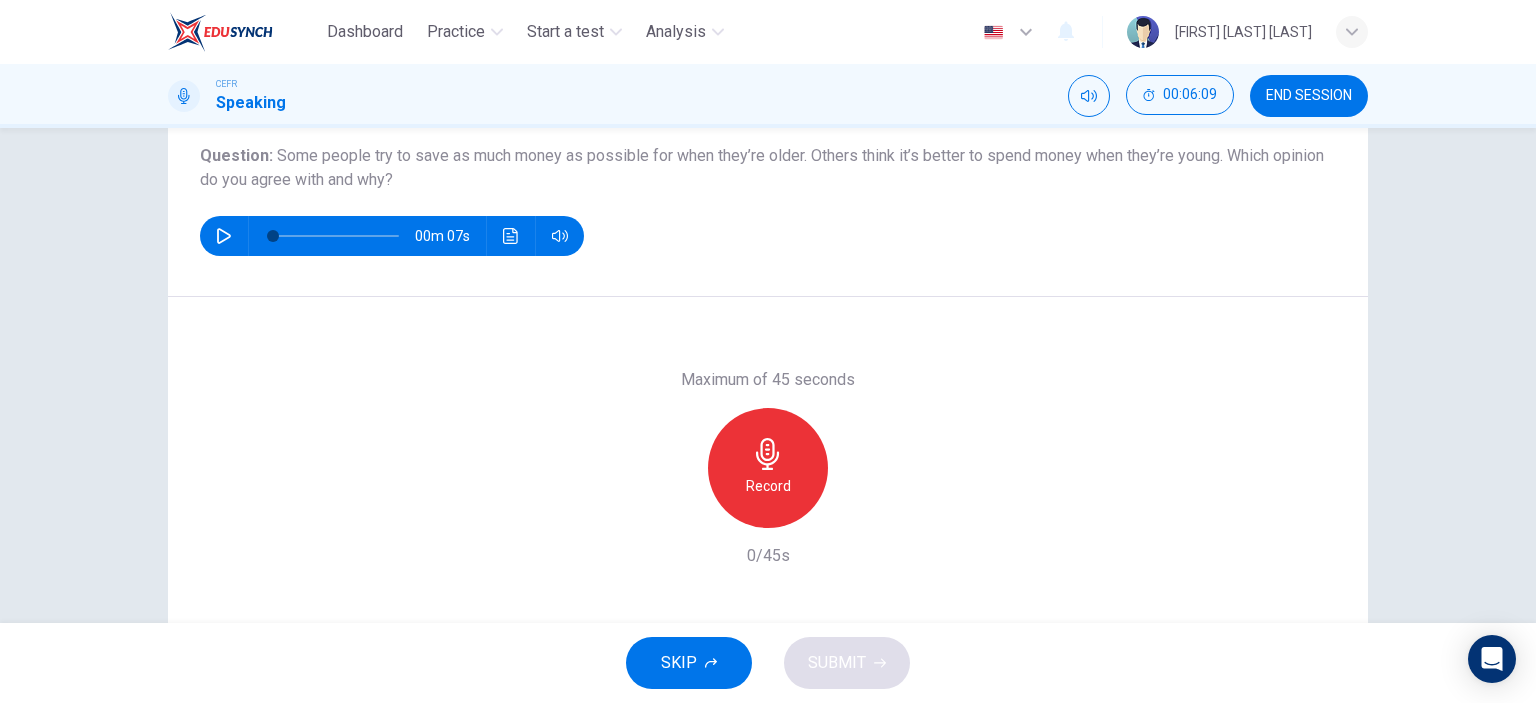 click at bounding box center (768, 454) 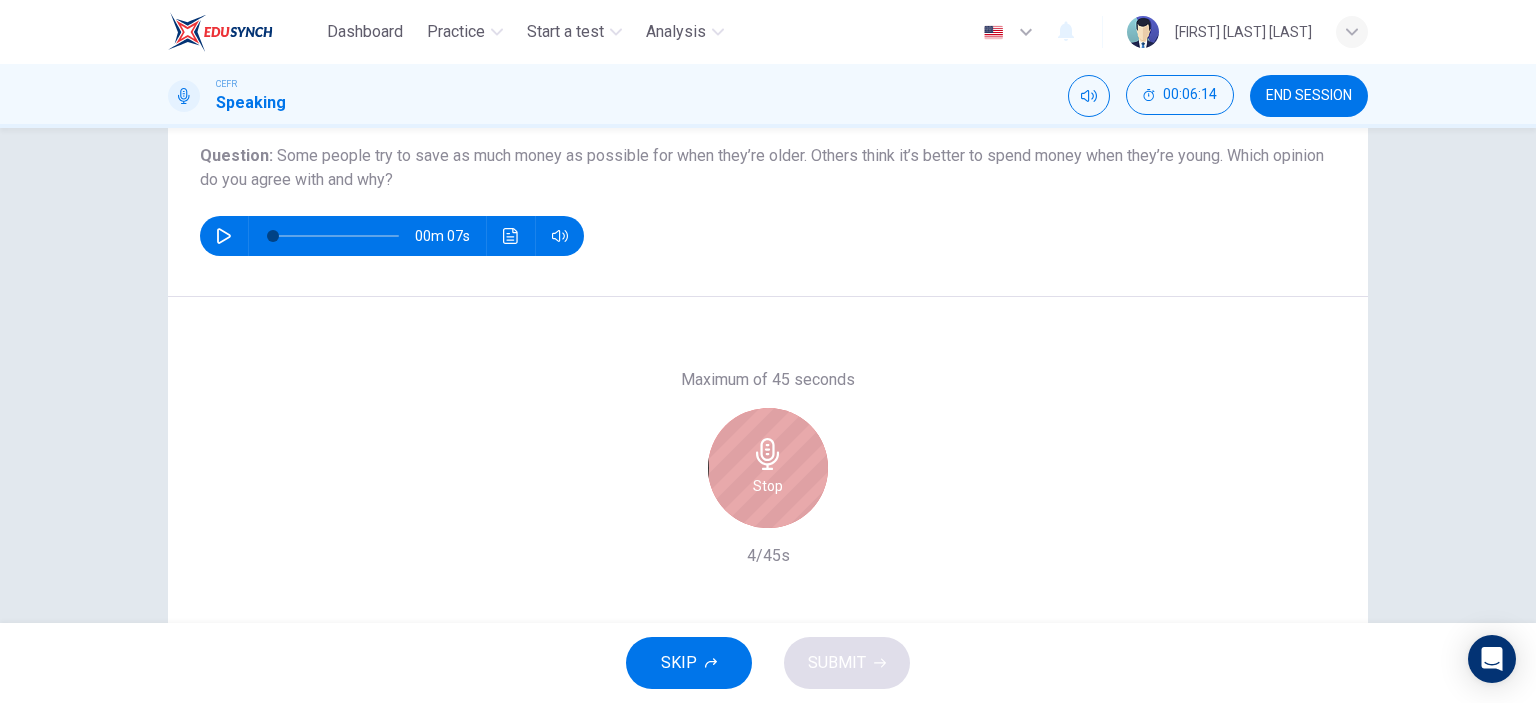 click at bounding box center (768, 454) 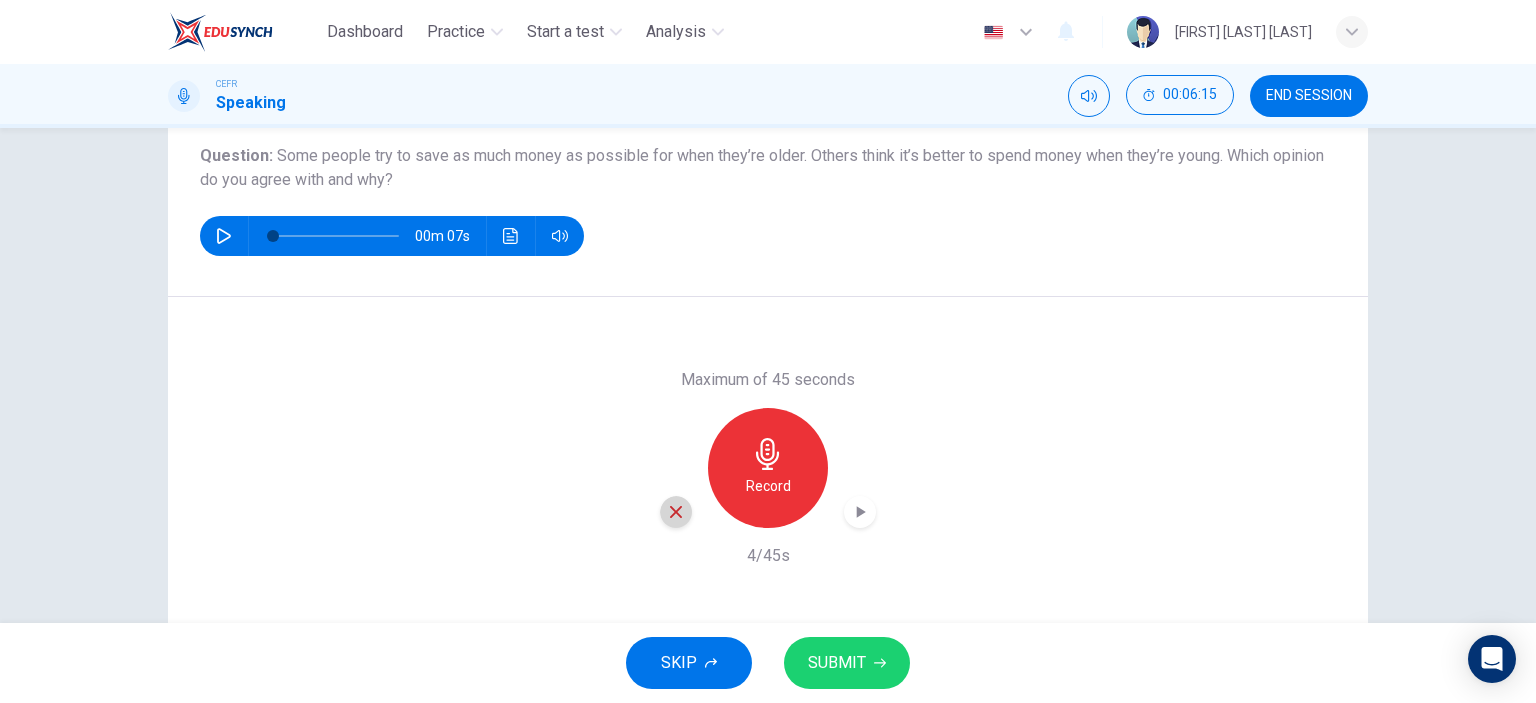 click at bounding box center (676, 512) 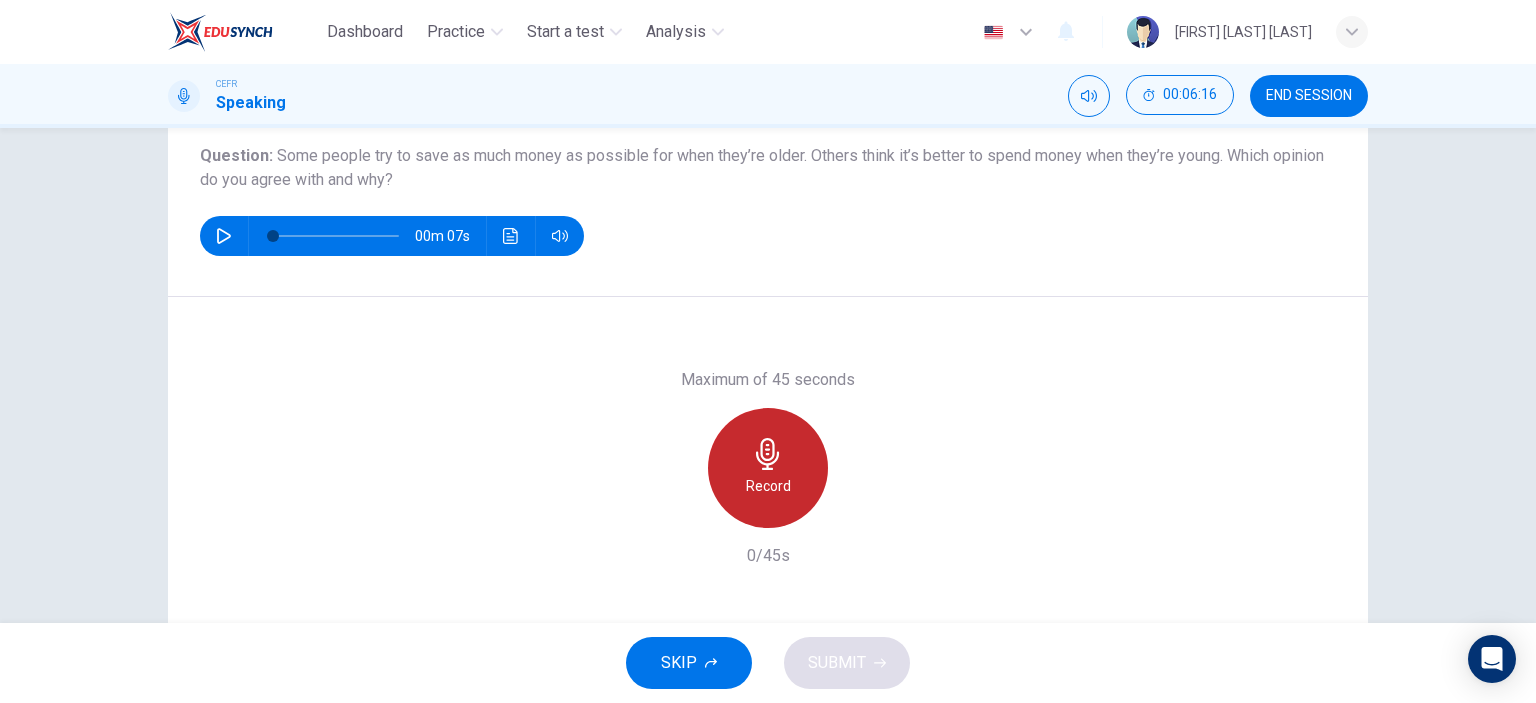click at bounding box center (767, 454) 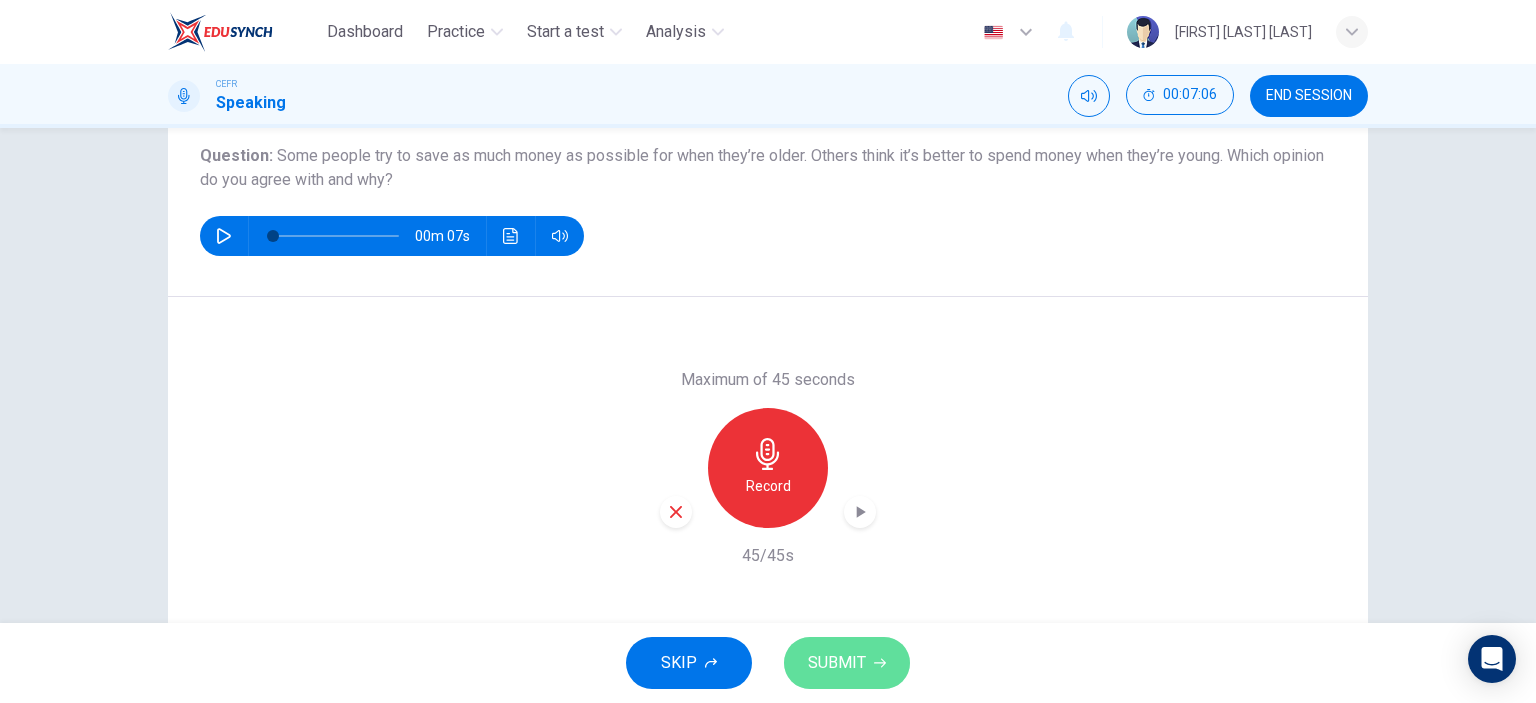 click on "SUBMIT" at bounding box center [837, 663] 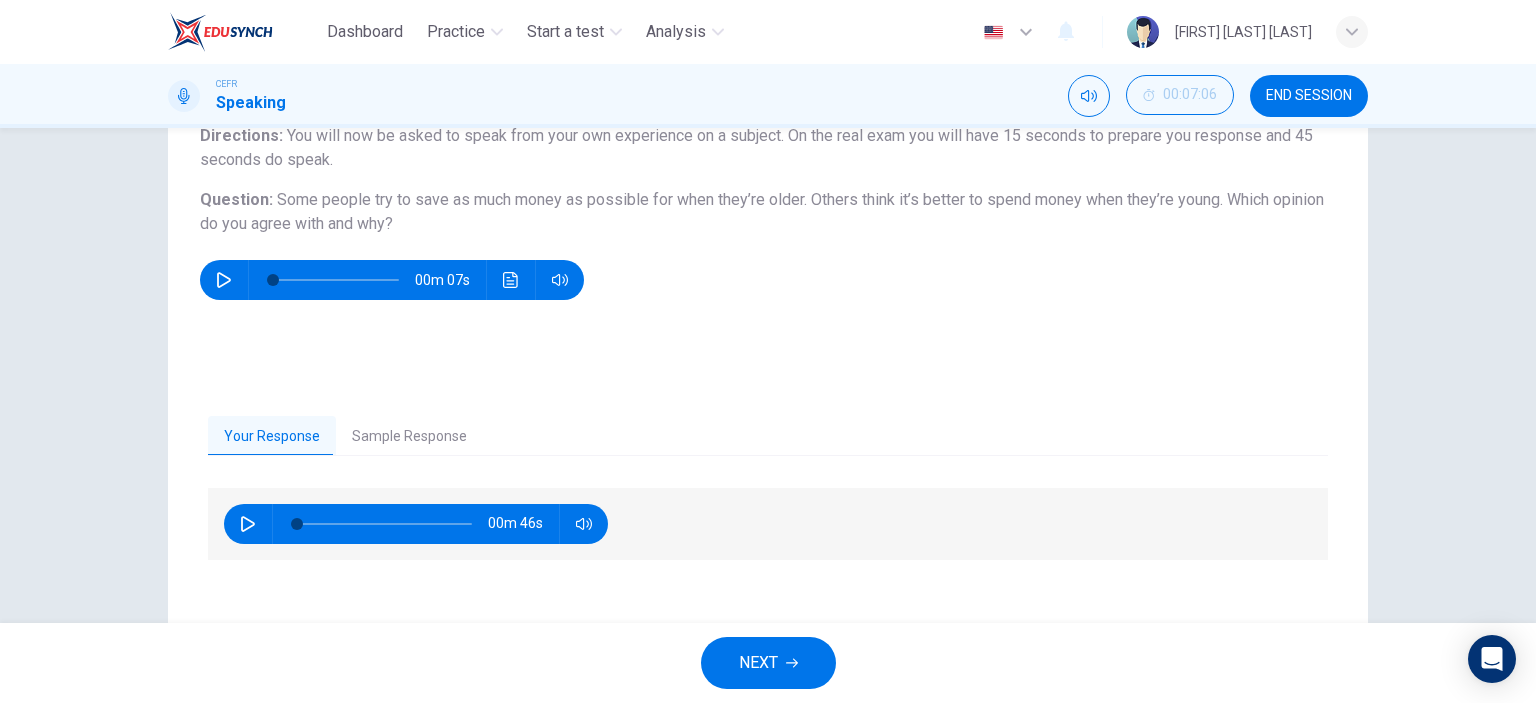 scroll, scrollTop: 258, scrollLeft: 0, axis: vertical 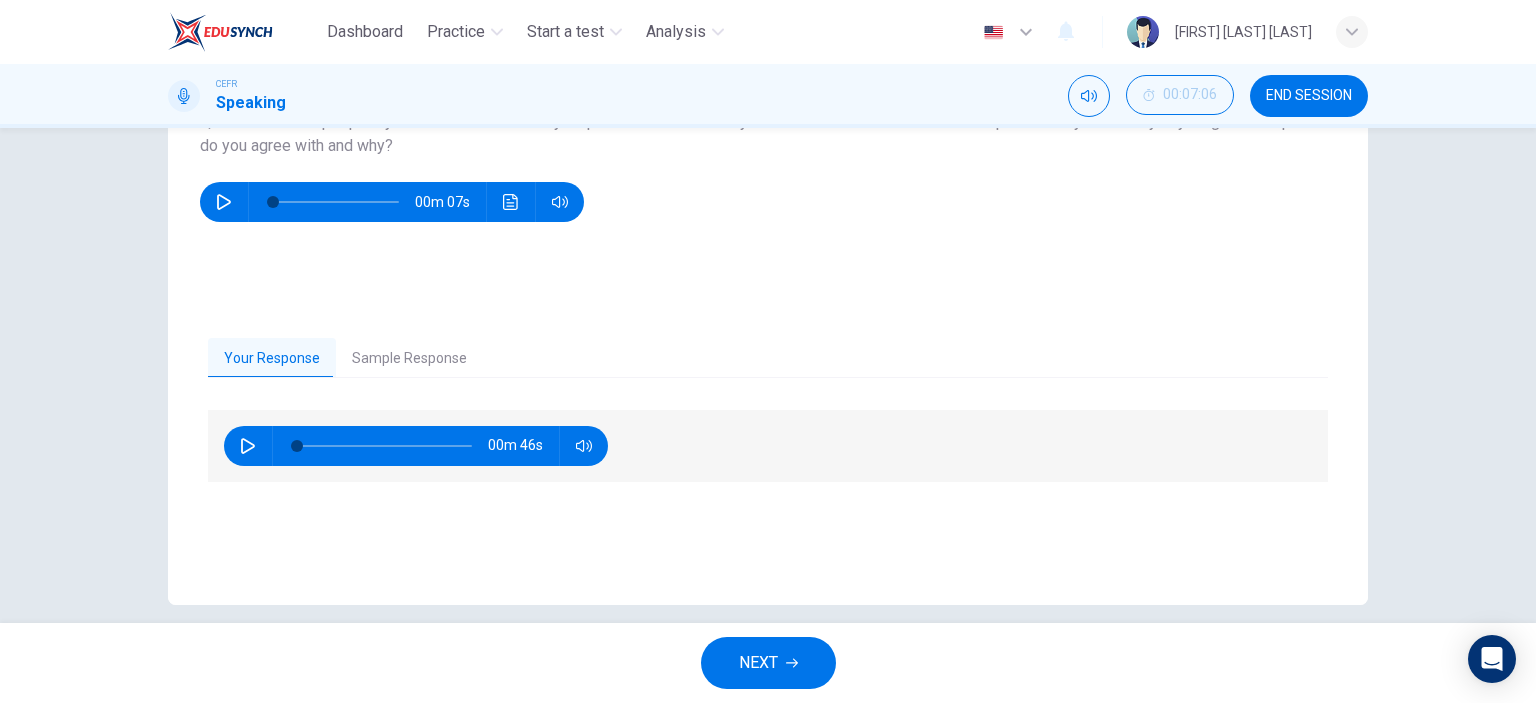 click at bounding box center (248, 446) 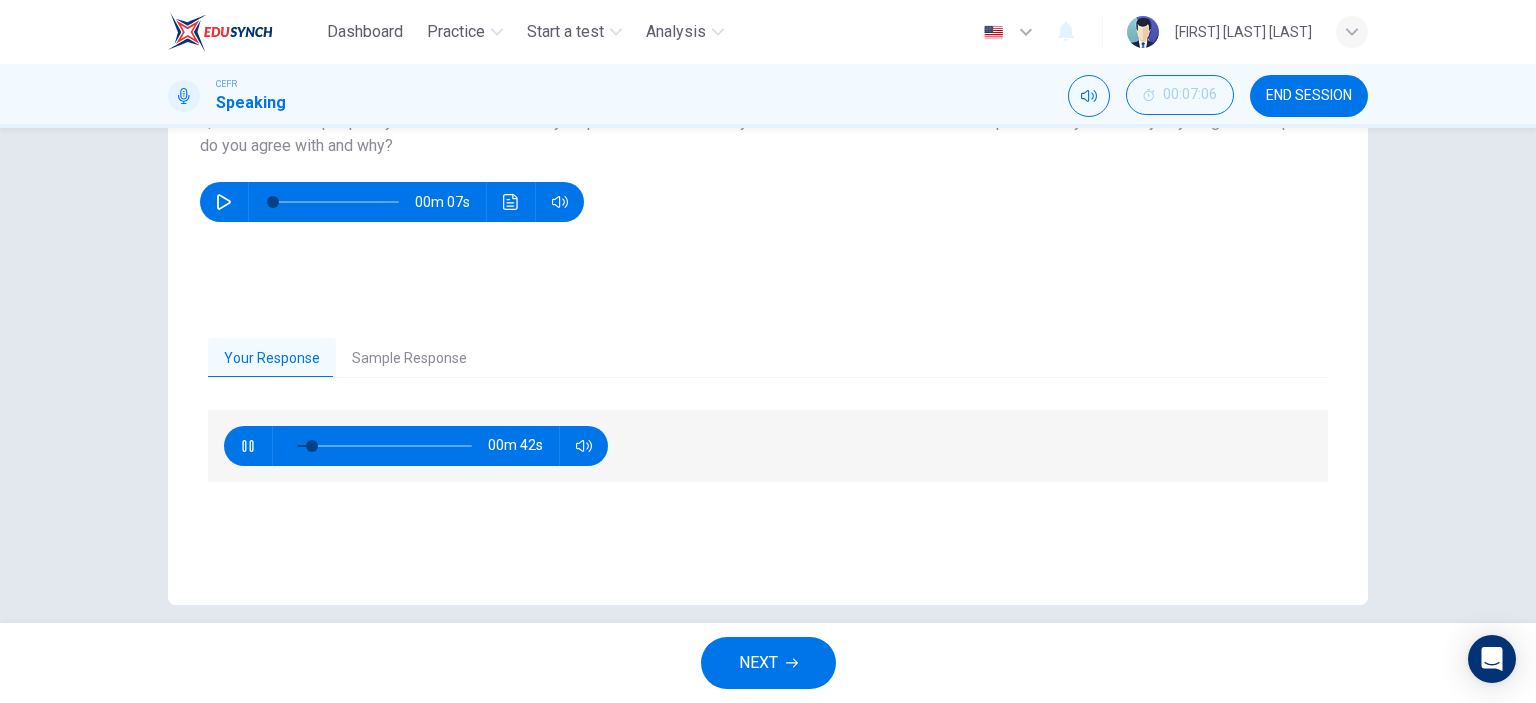 type 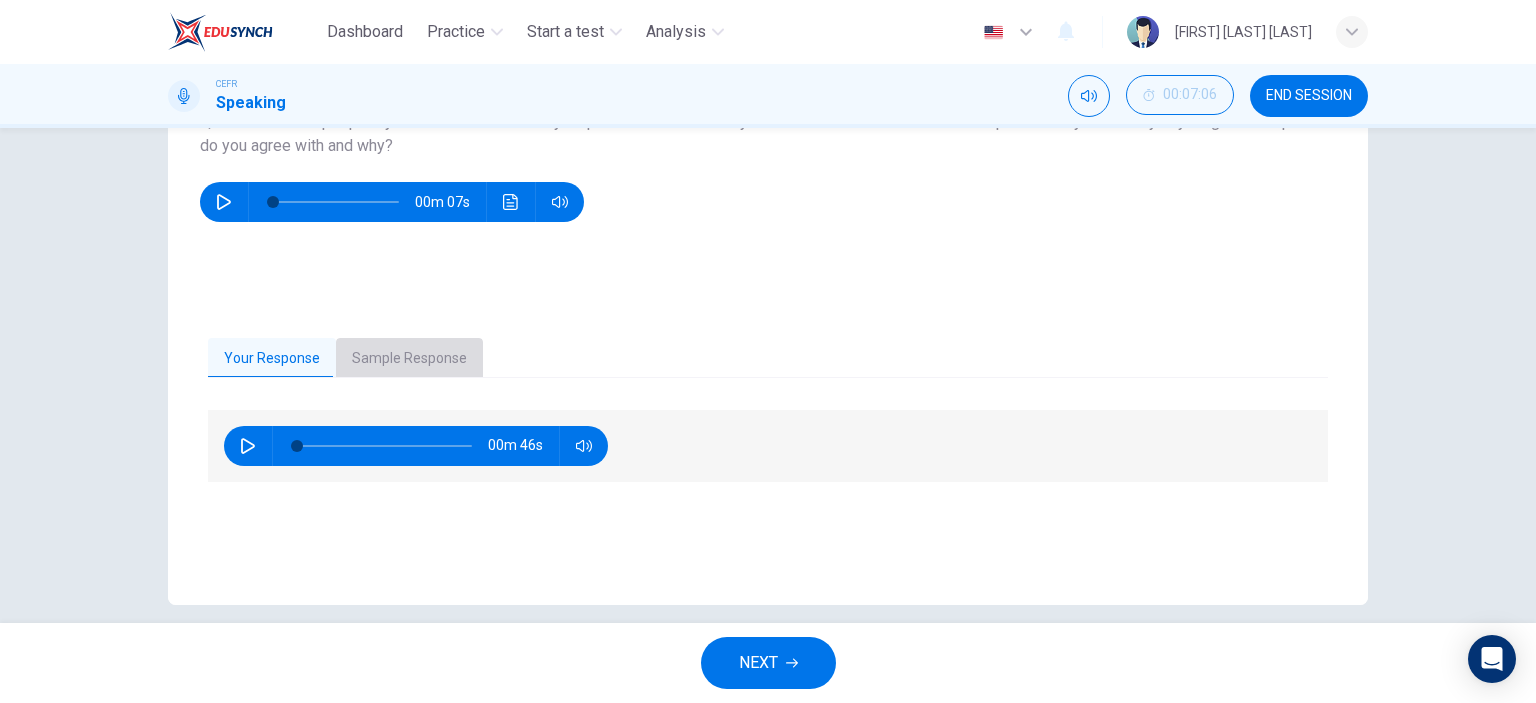 click on "Sample Response" at bounding box center [409, 359] 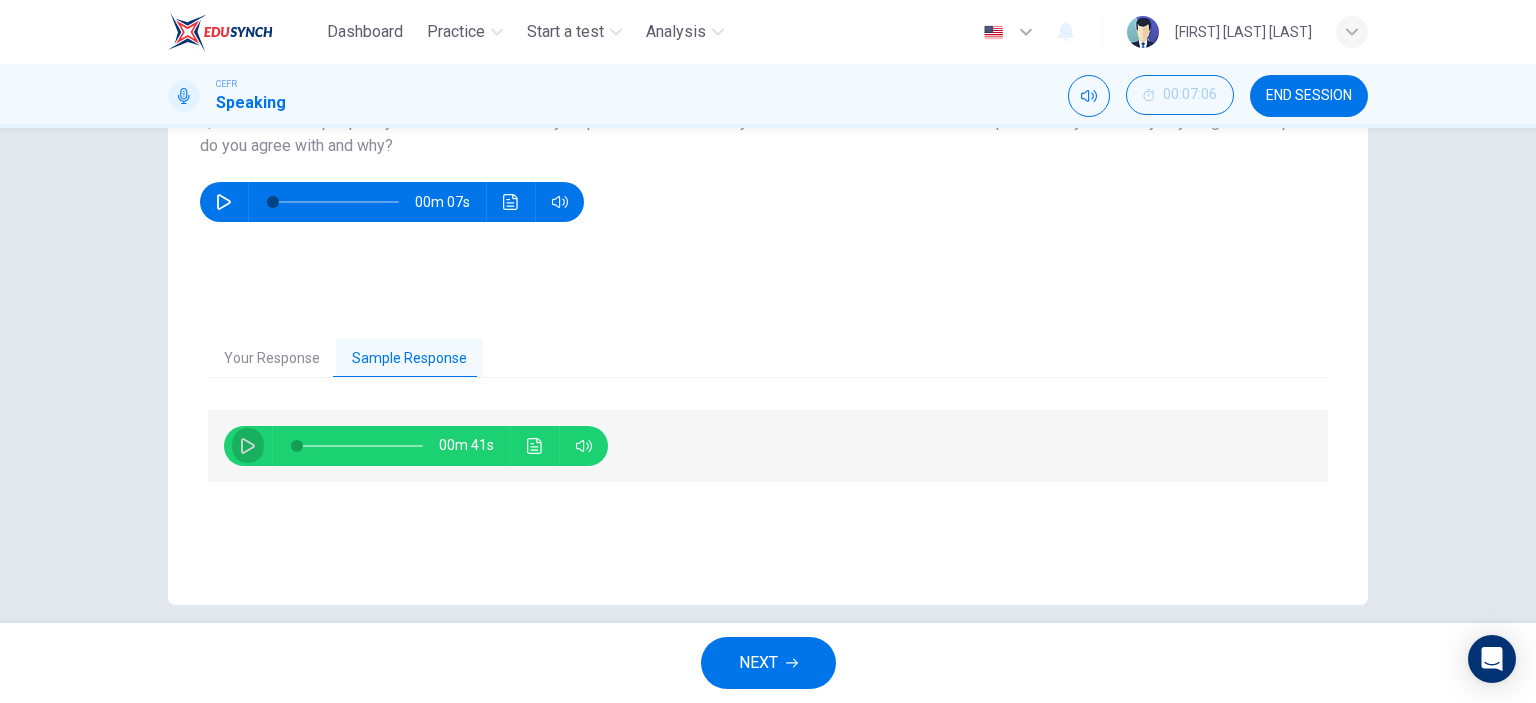 click at bounding box center [248, 446] 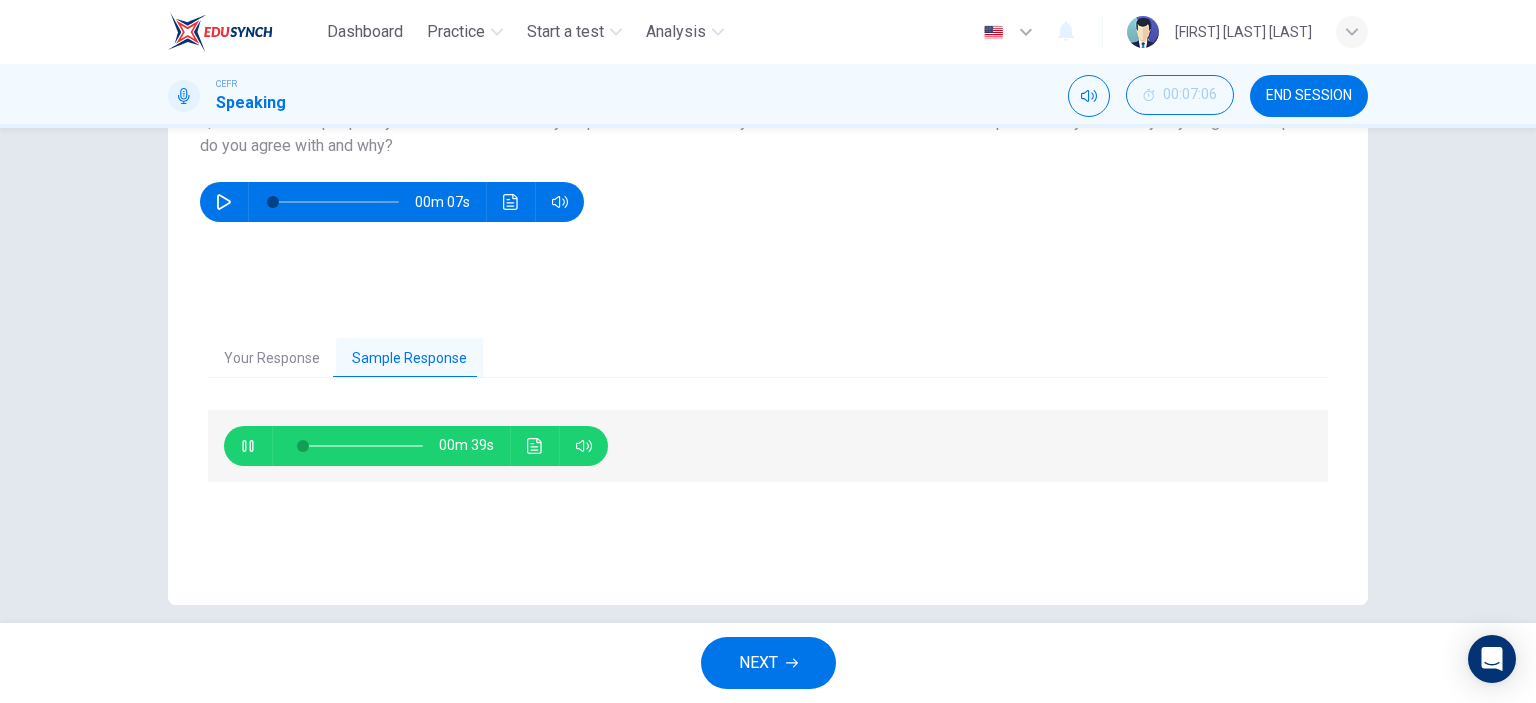 type 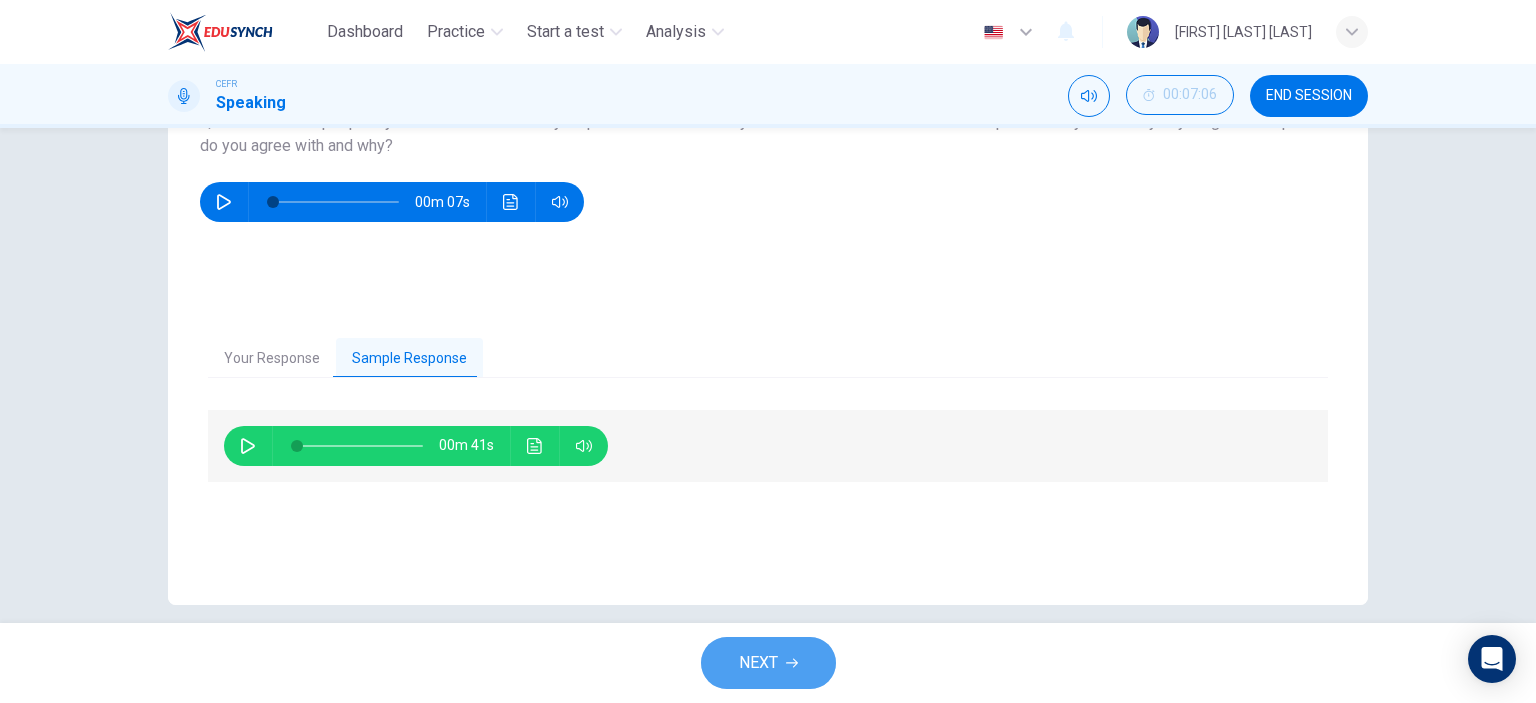 click on "NEXT" at bounding box center [758, 663] 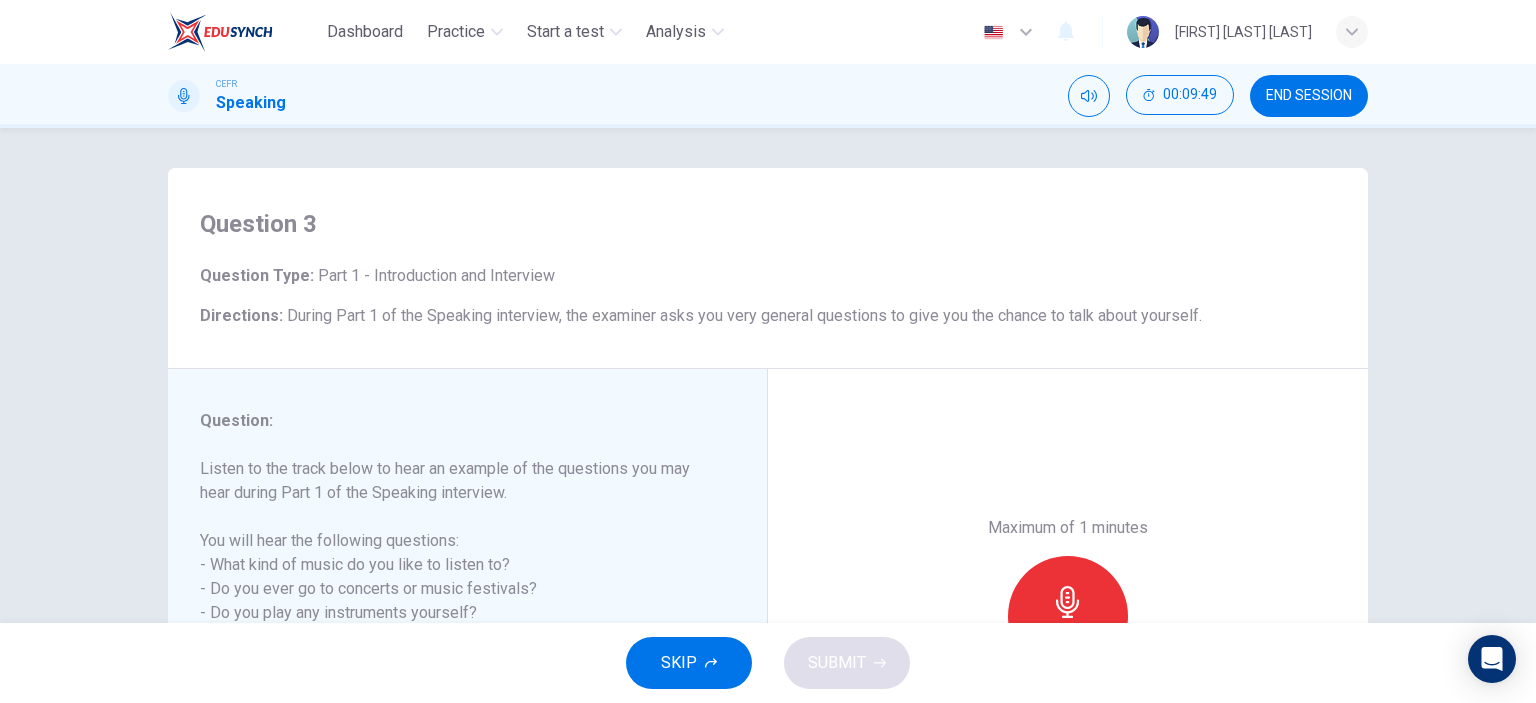 scroll, scrollTop: 280, scrollLeft: 0, axis: vertical 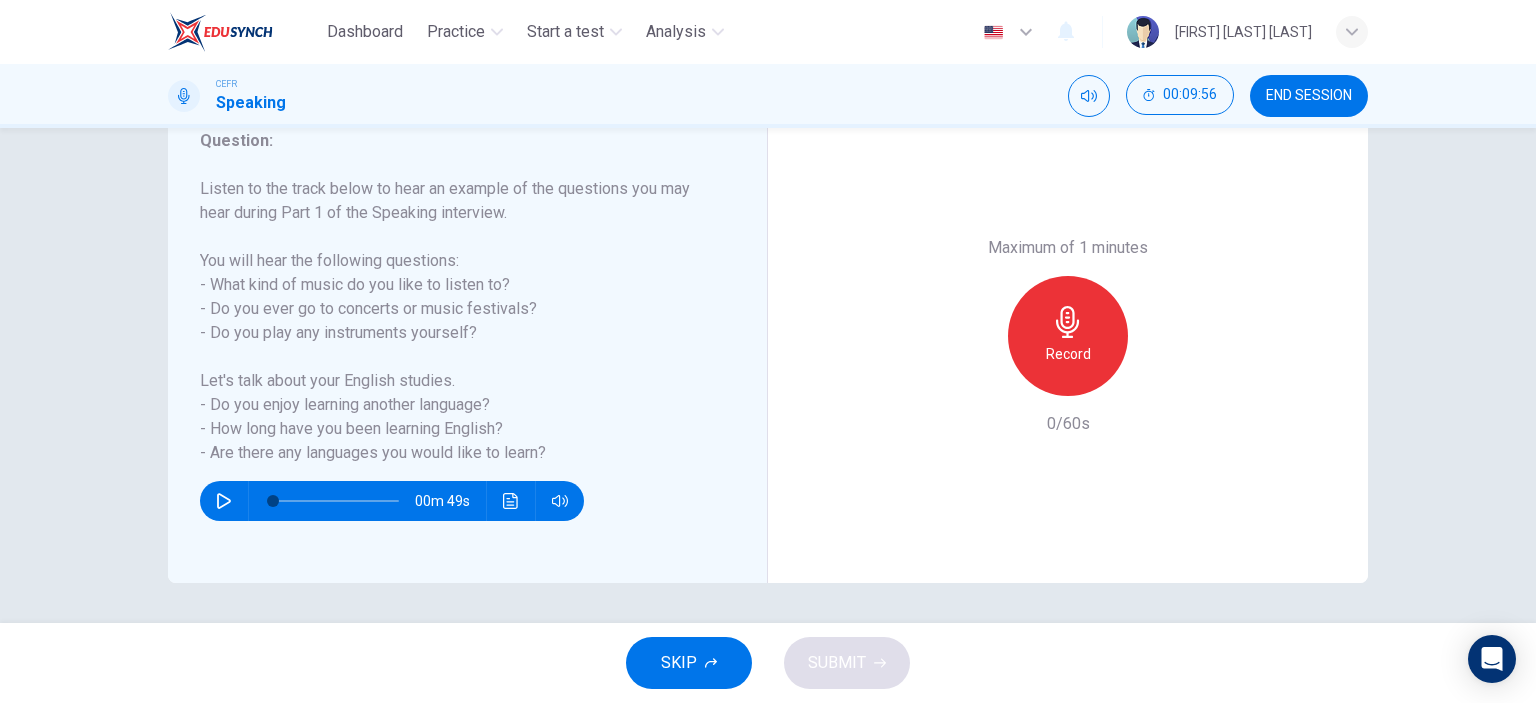 click on "Listen to the track below to hear an example of the questions you may hear during Part 1 of the Speaking interview.  You will hear the following questions:
- What kind of music do you like to listen to?
- Do you ever go to concerts or music festivals?
- Do you play any instruments yourself?
Let's talk about your English studies.
- Do you enjoy learning another language?
- How long have you been learning English?
- Are there any languages you would like to learn?" at bounding box center [455, 321] 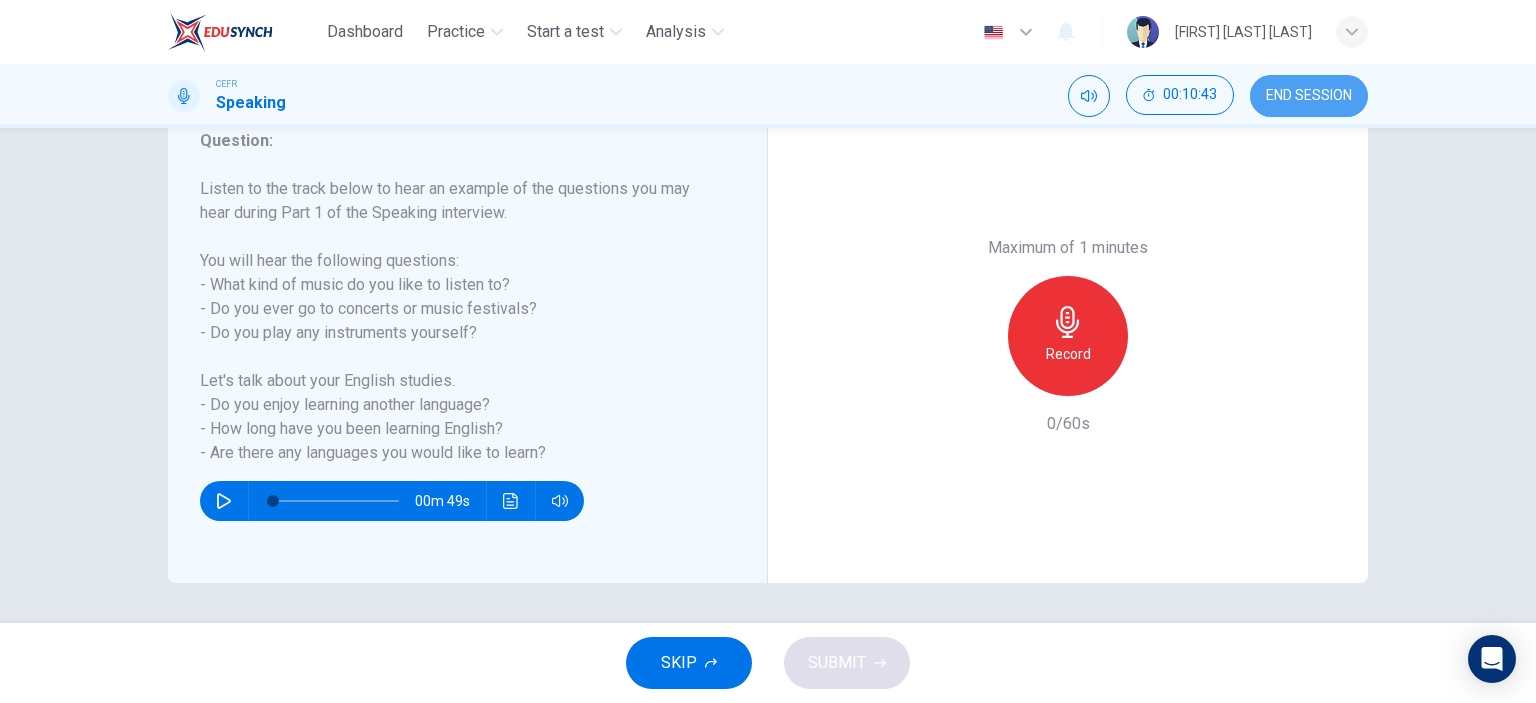 click on "END SESSION" at bounding box center (1309, 96) 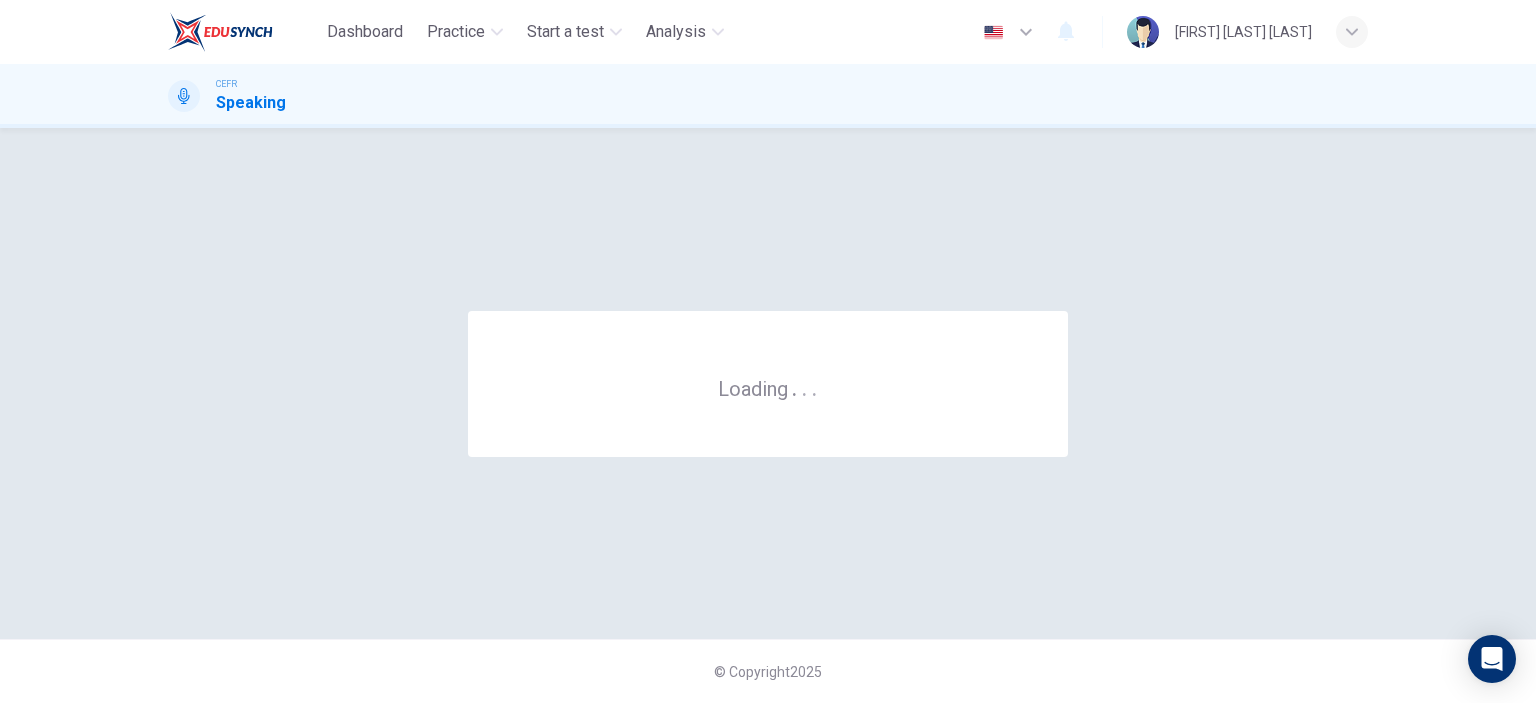 scroll, scrollTop: 0, scrollLeft: 0, axis: both 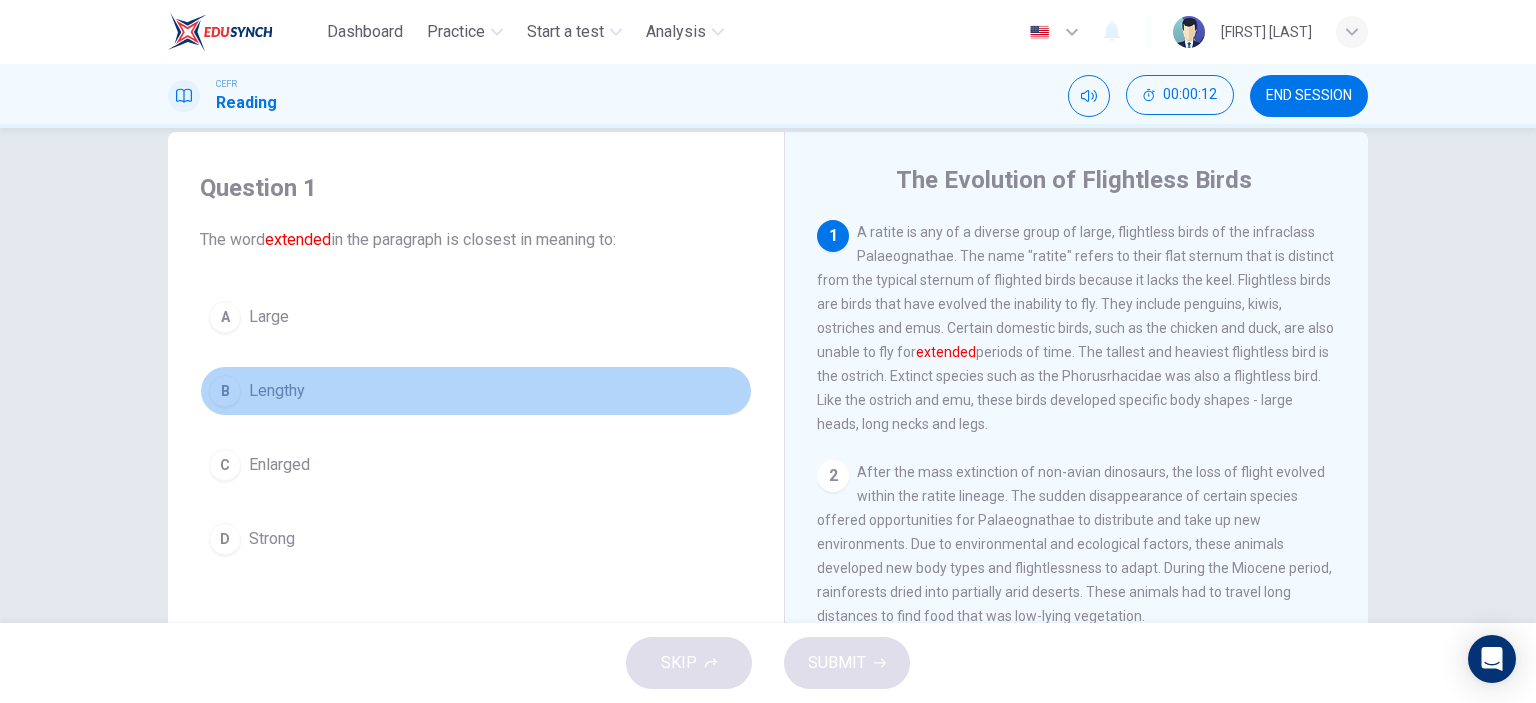 click on "Lengthy" at bounding box center (269, 317) 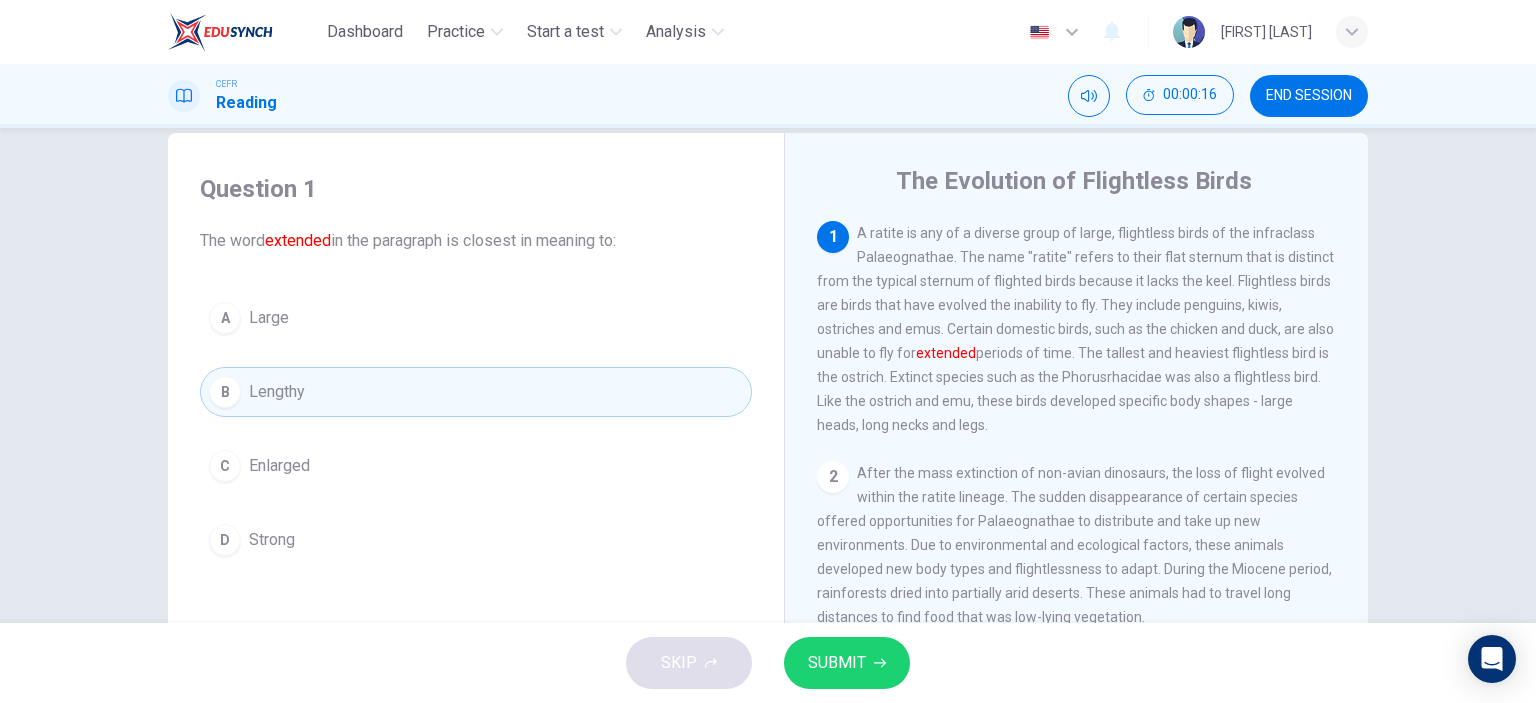 scroll, scrollTop: 27, scrollLeft: 0, axis: vertical 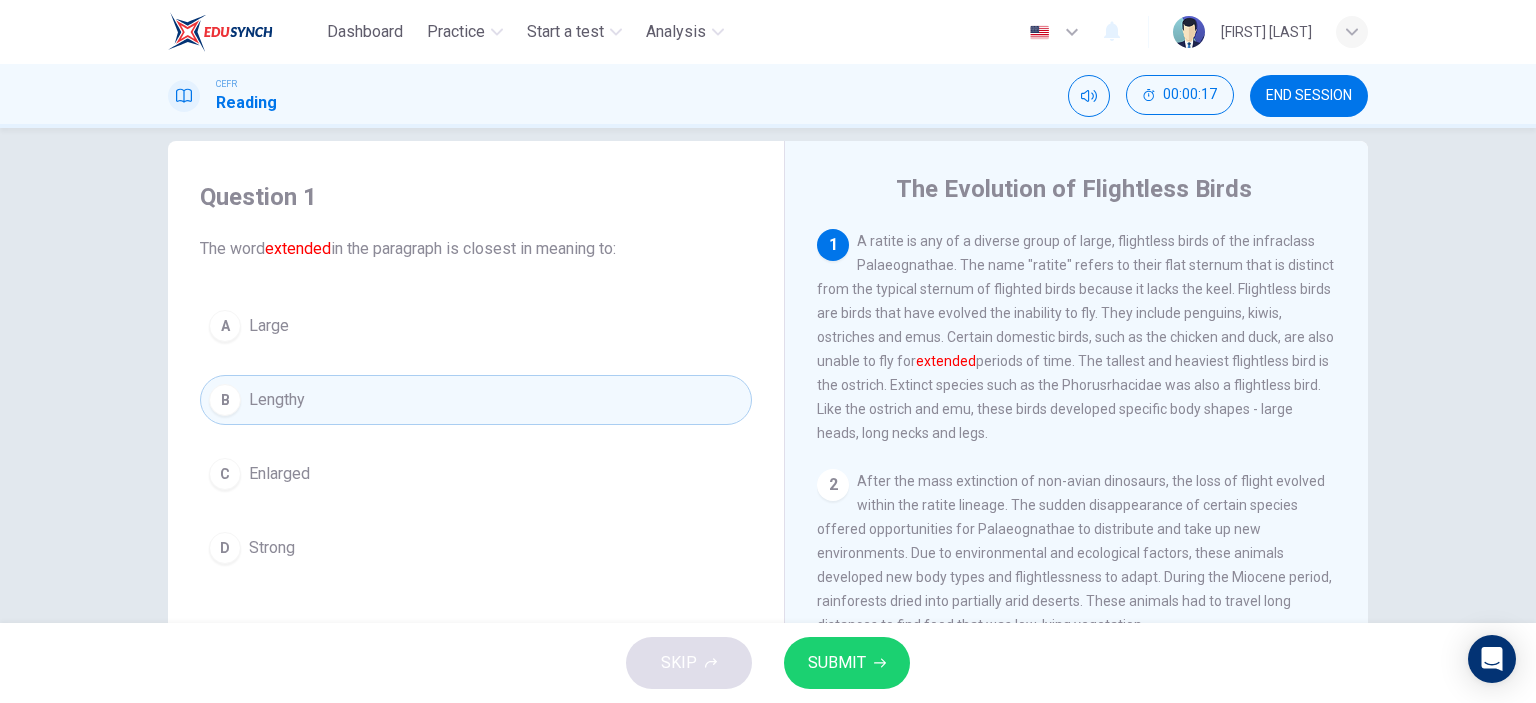click on "2" at bounding box center [833, 485] 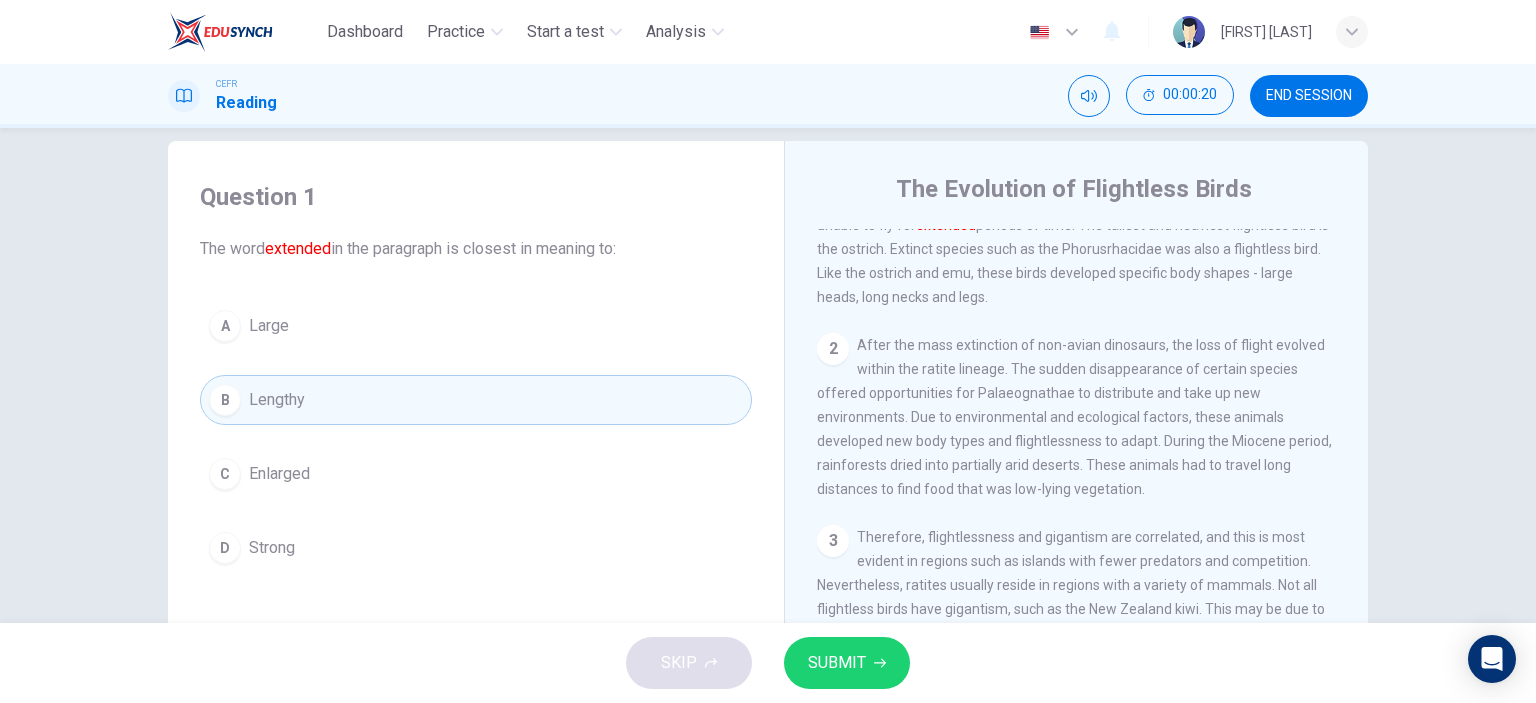 scroll, scrollTop: 136, scrollLeft: 0, axis: vertical 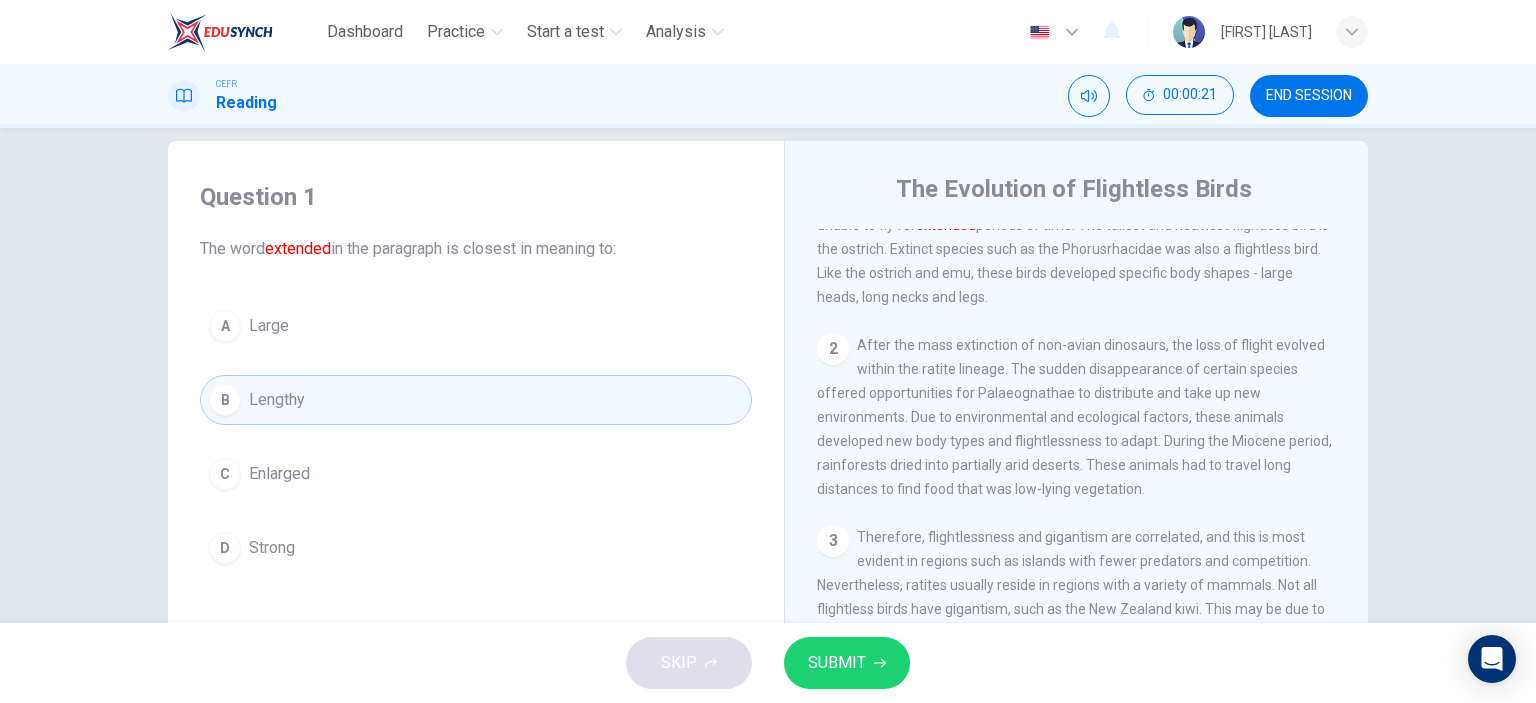 click on "After the mass extinction of non-avian dinosaurs, the loss of flight evolved within the ratite lineage. The sudden disappearance of certain species offered opportunities for Palaeognathae to distribute and take up new environments. Due to environmental and ecological factors, these animals developed new body types and flightlessness to adapt. During the Miocene period, rainforests dried into partially arid deserts. These animals had to travel long distances to find food that was low-lying vegetation." at bounding box center (1075, 201) 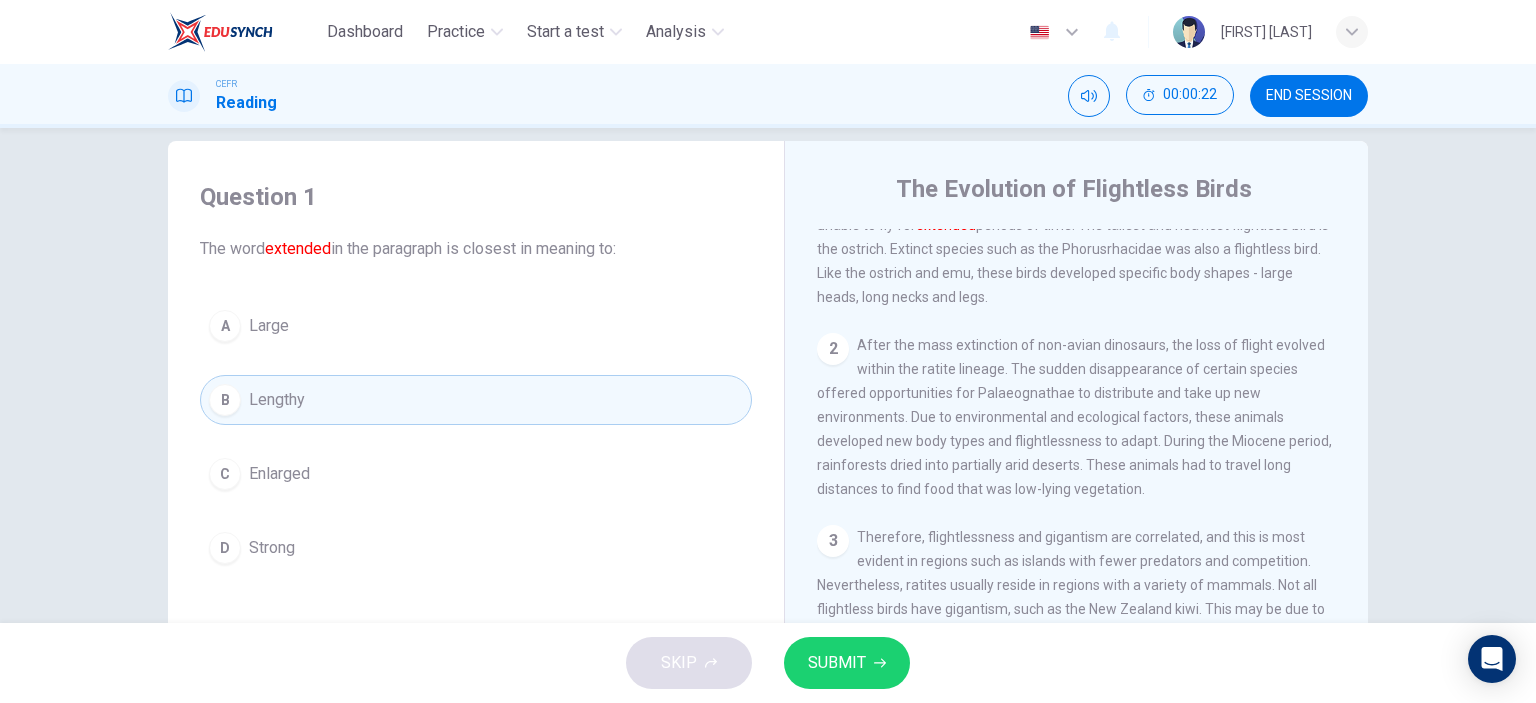 scroll, scrollTop: 0, scrollLeft: 0, axis: both 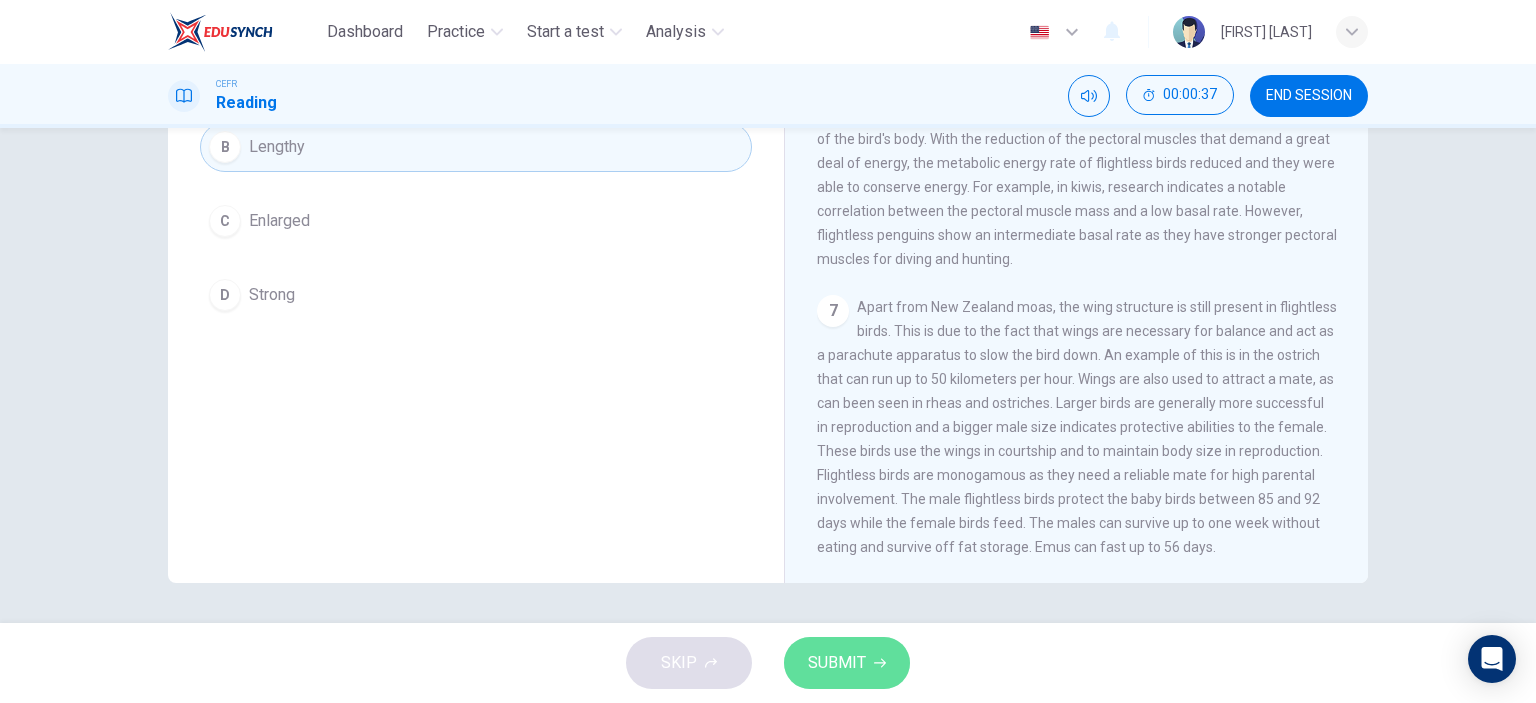 click on "SUBMIT" at bounding box center [837, 663] 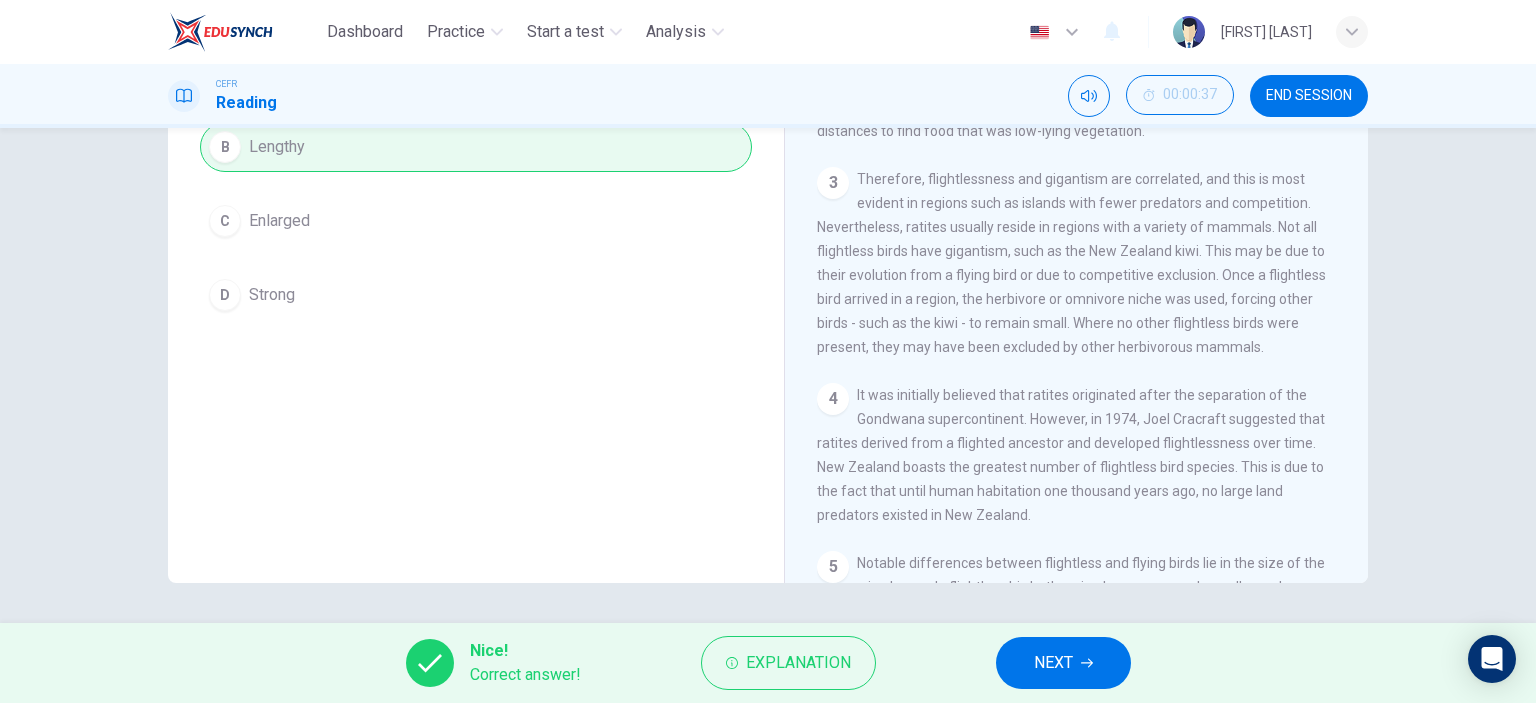 scroll, scrollTop: 240, scrollLeft: 0, axis: vertical 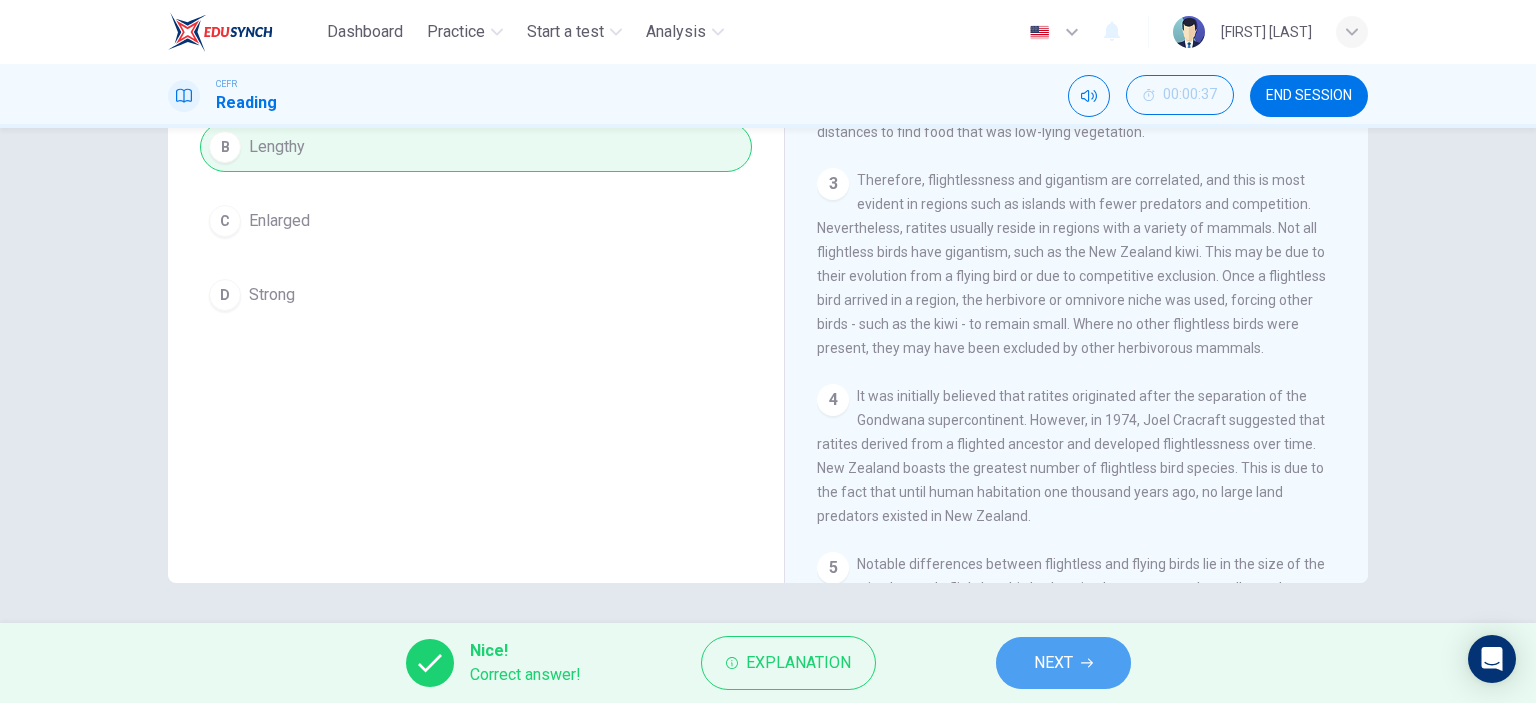 click on "NEXT" at bounding box center (1063, 663) 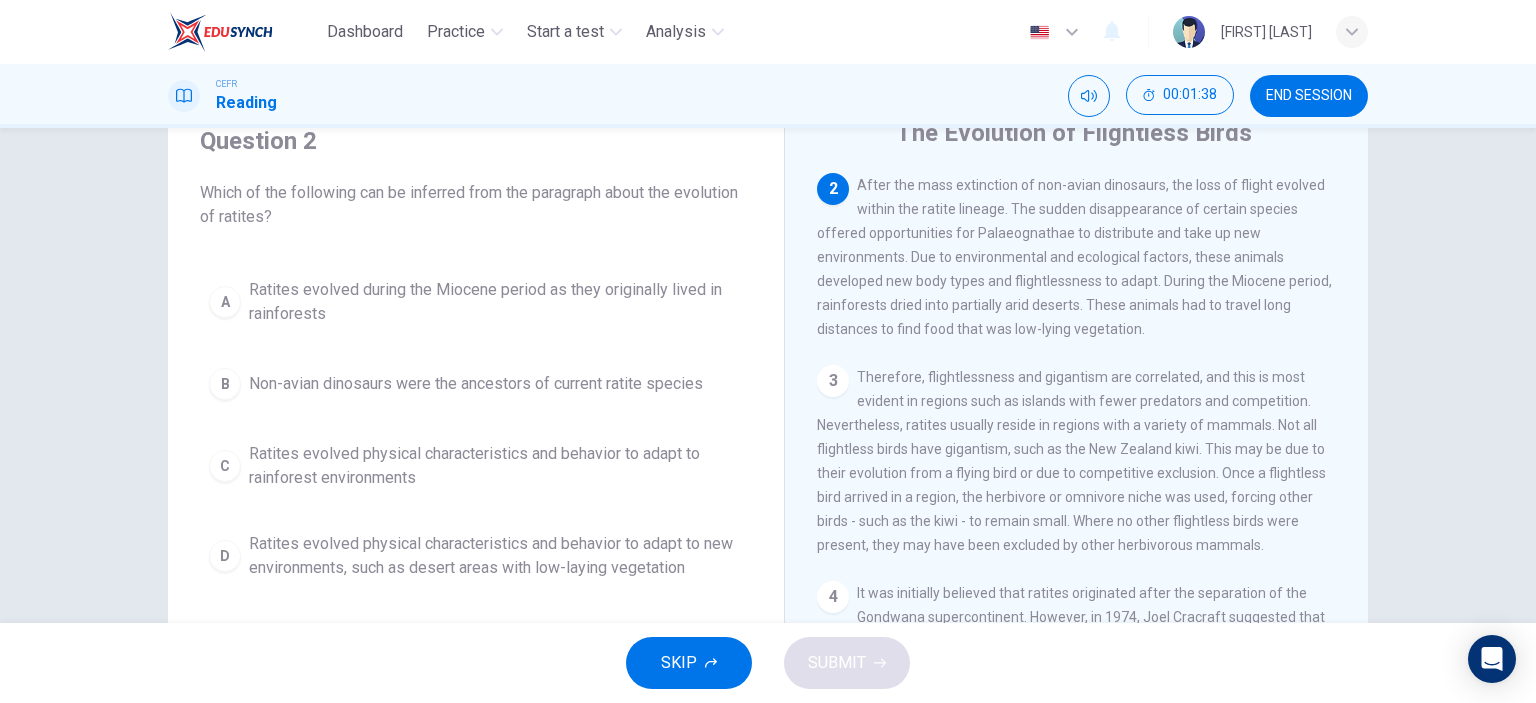 scroll, scrollTop: 86, scrollLeft: 0, axis: vertical 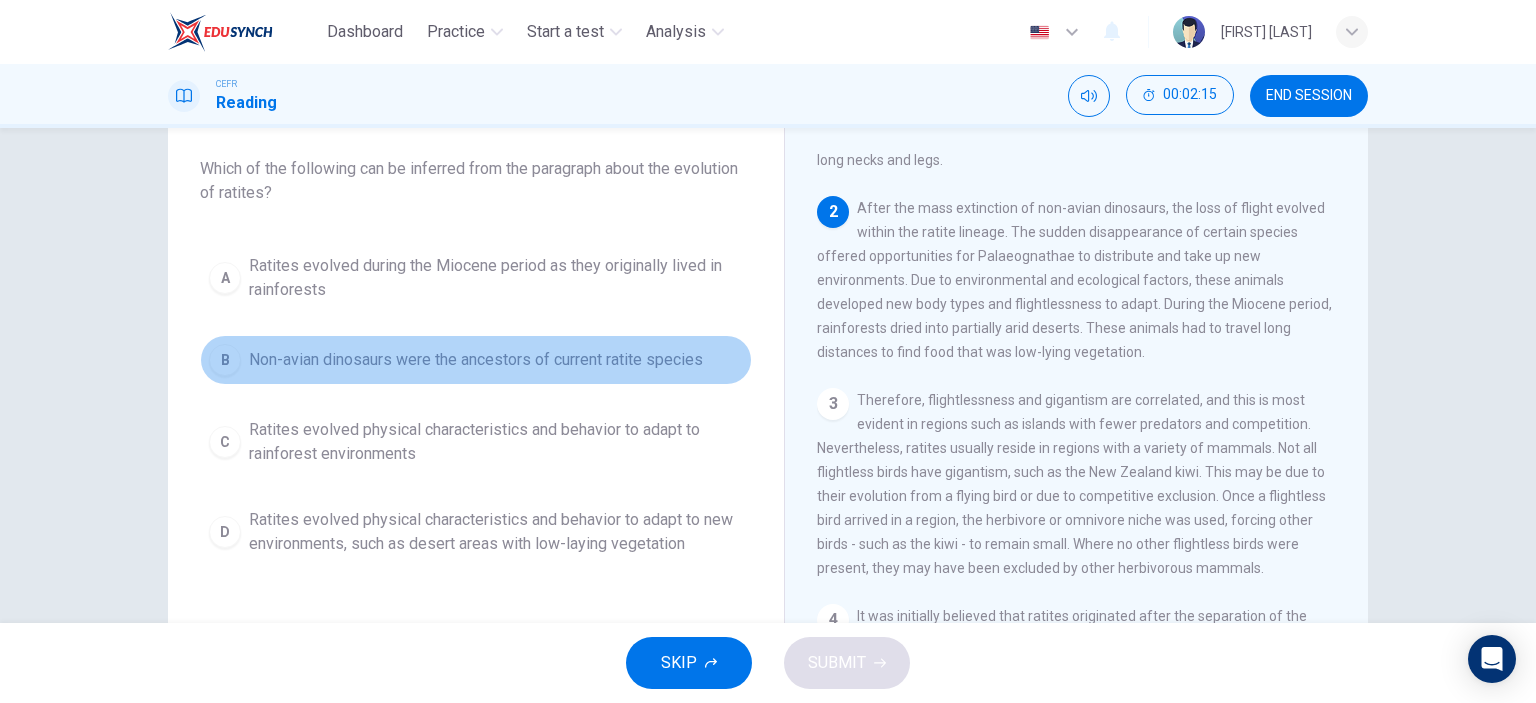 click on "Non-avian dinosaurs were the ancestors of current ratite species" at bounding box center [496, 278] 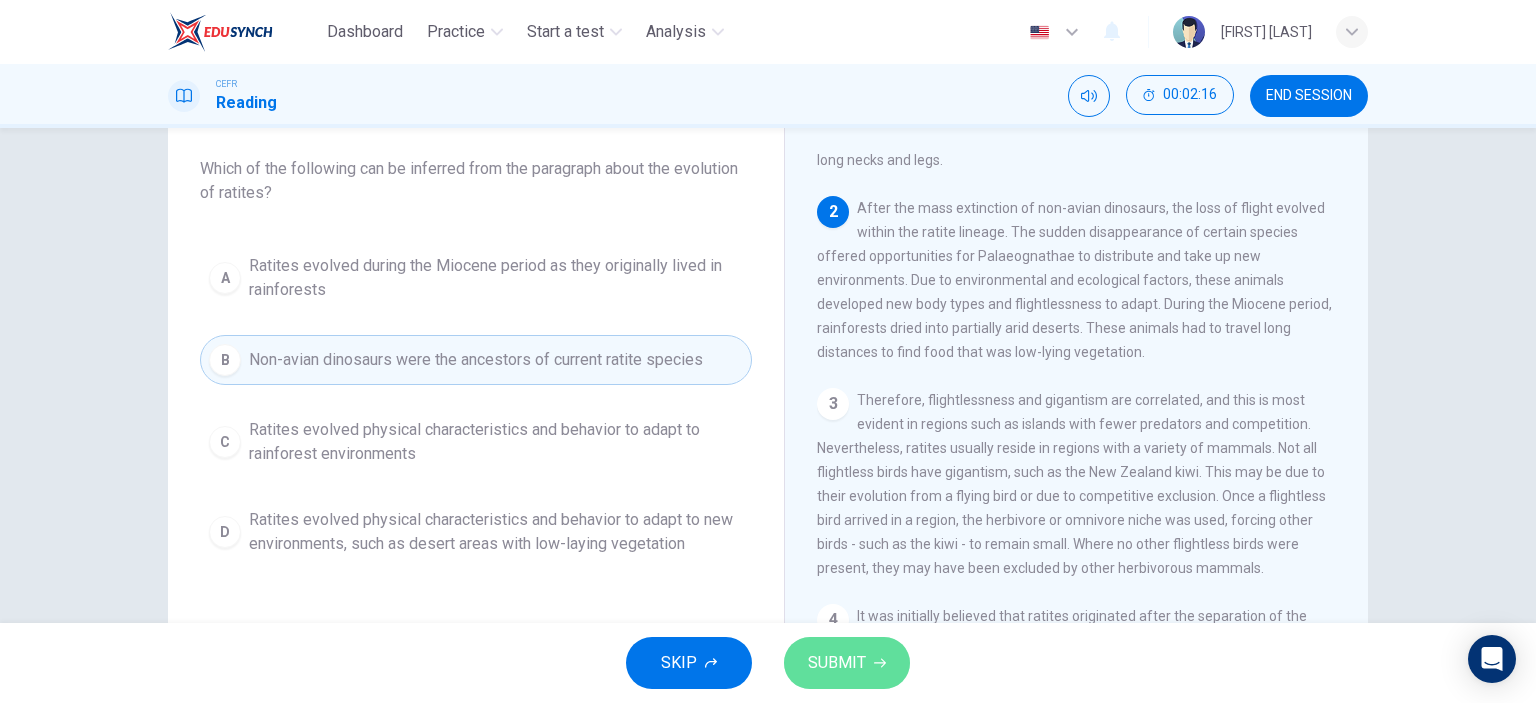 click on "SUBMIT" at bounding box center (847, 663) 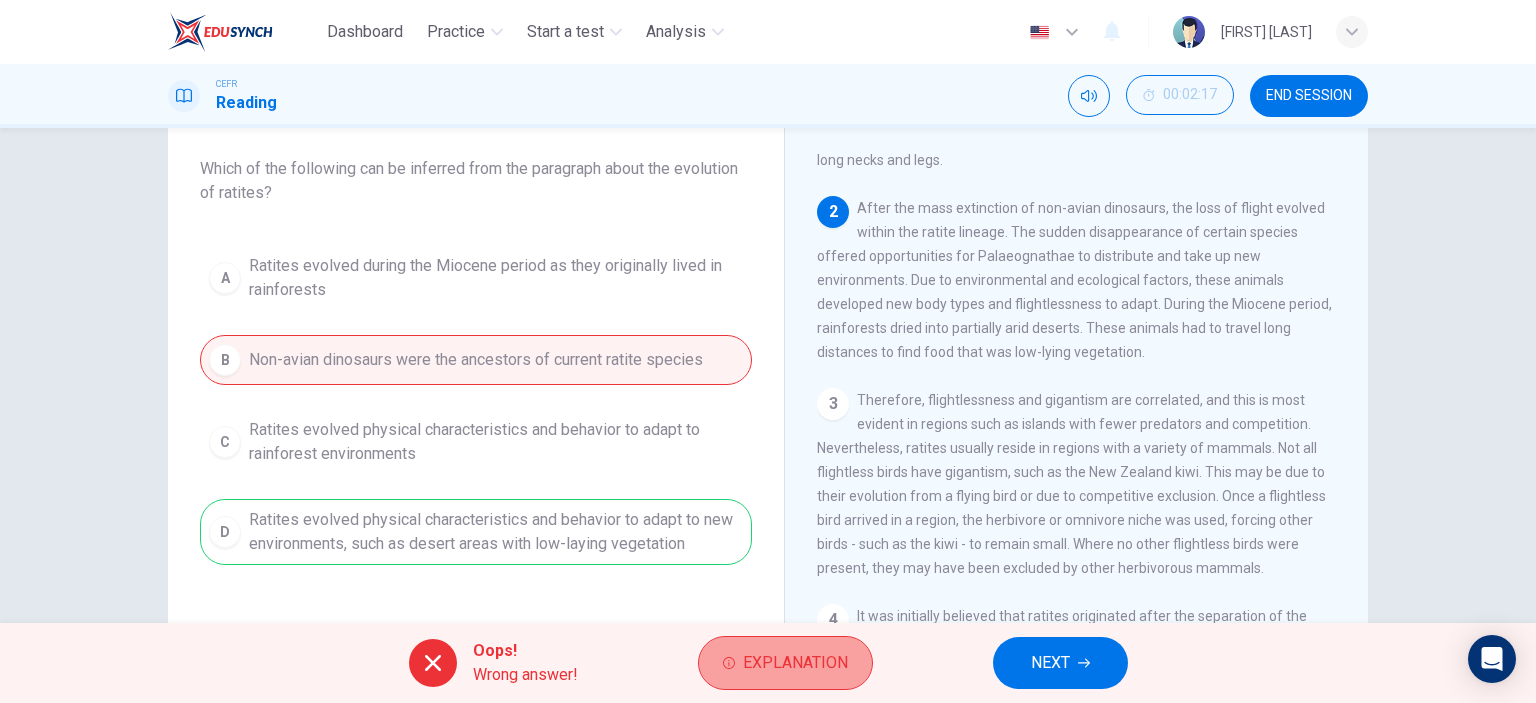 click on "Explanation" at bounding box center (795, 663) 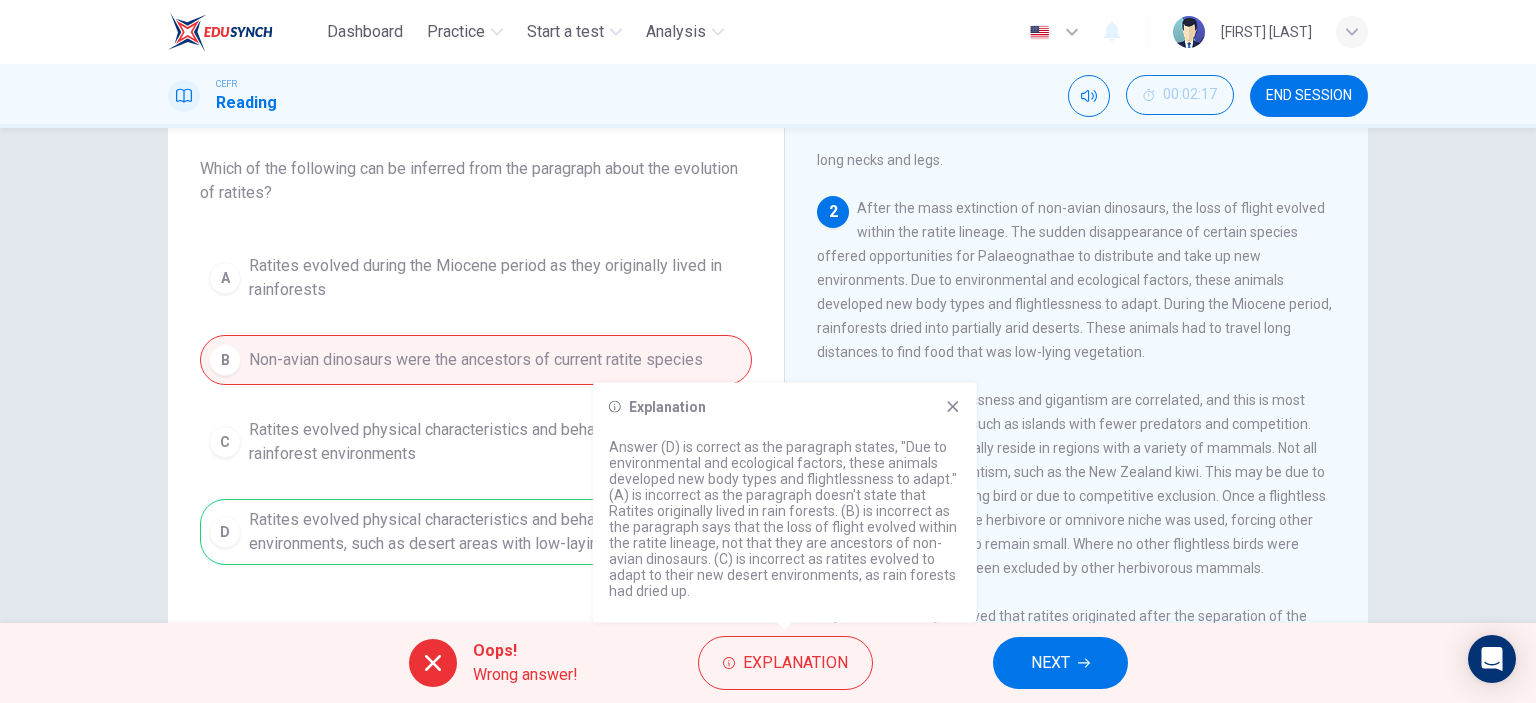 click on "Explanation Answer (D) is correct as the paragraph states, "Due to environmental and ecological factors, these animals developed new body types and flightlessness to adapt." (A) is incorrect as the paragraph doesn't state that Ratites originally lived in rain forests. (B) is incorrect as the paragraph says that the loss of flight evolved within the ratite lineage, not that they are ancestors of non-avian dinosaurs. (C) is incorrect as ratites evolved to adapt to their new desert environments, as rain forests had dried up." at bounding box center (785, 503) 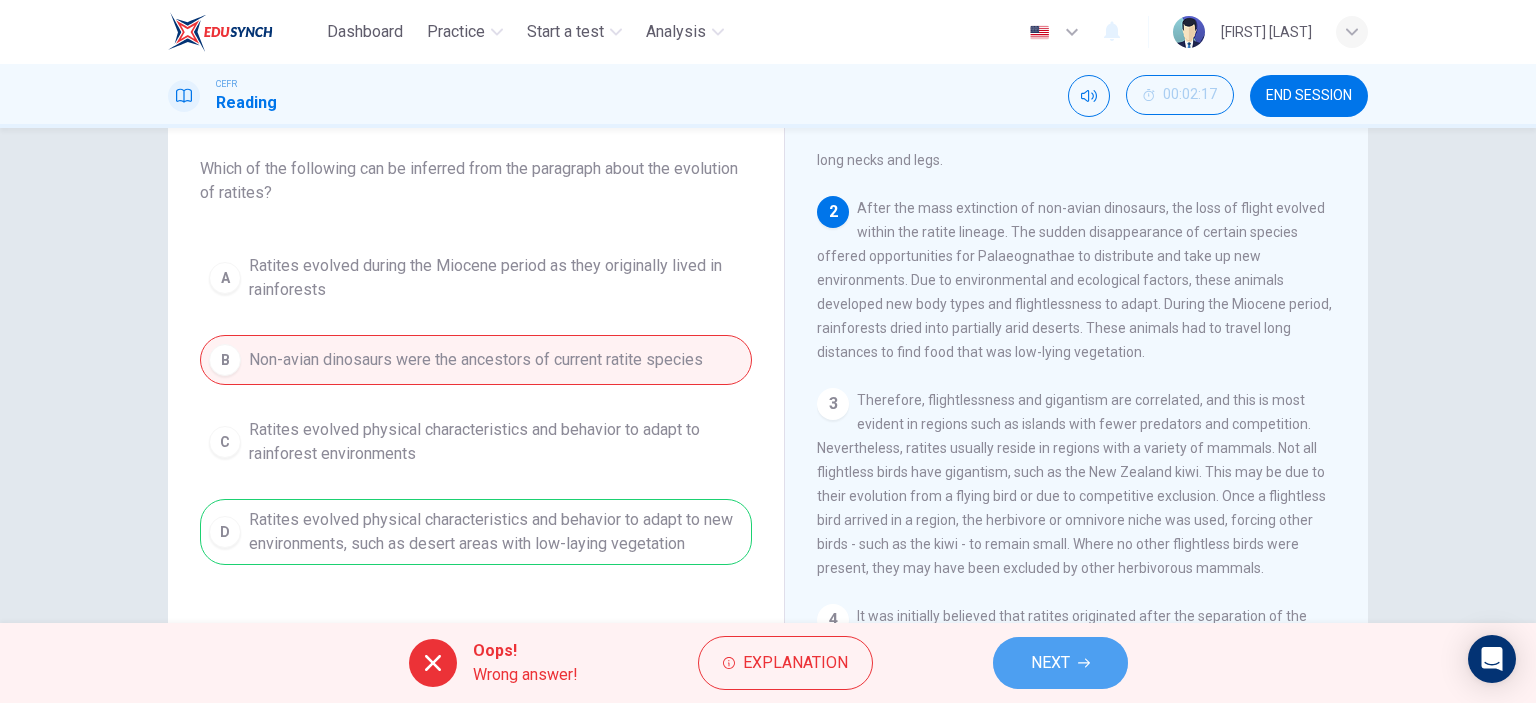 click on "NEXT" at bounding box center [1060, 663] 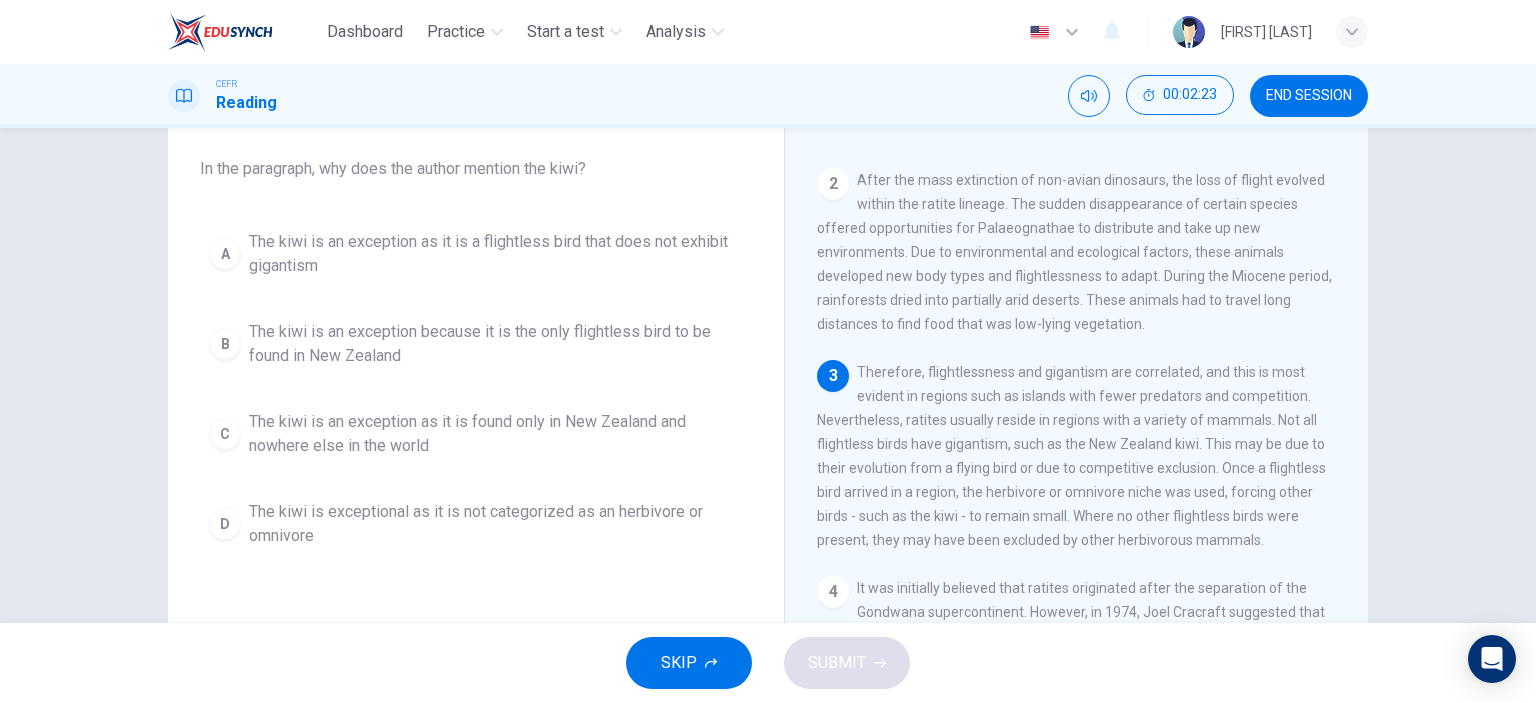 scroll, scrollTop: 223, scrollLeft: 0, axis: vertical 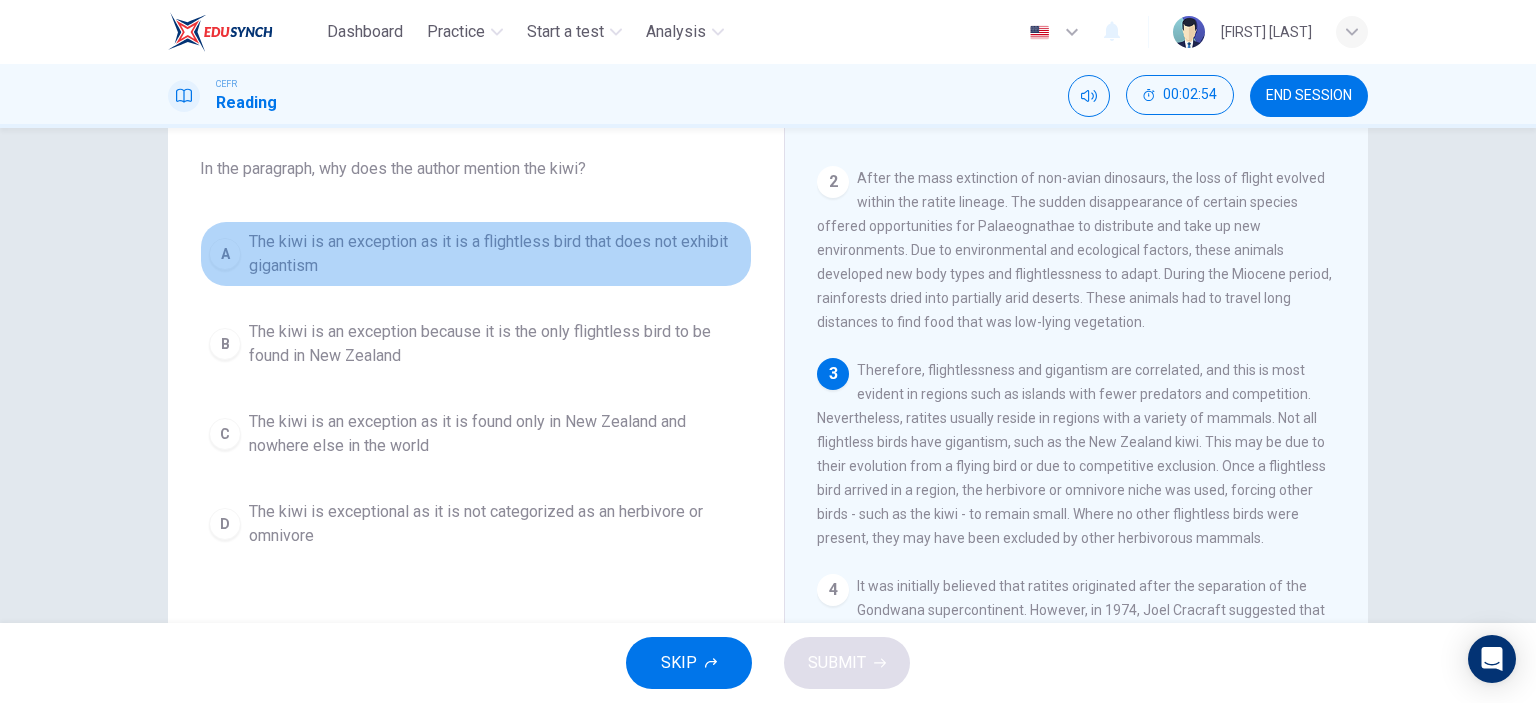click on "The kiwi is an exception as it is a flightless bird that does not exhibit gigantism" at bounding box center [496, 254] 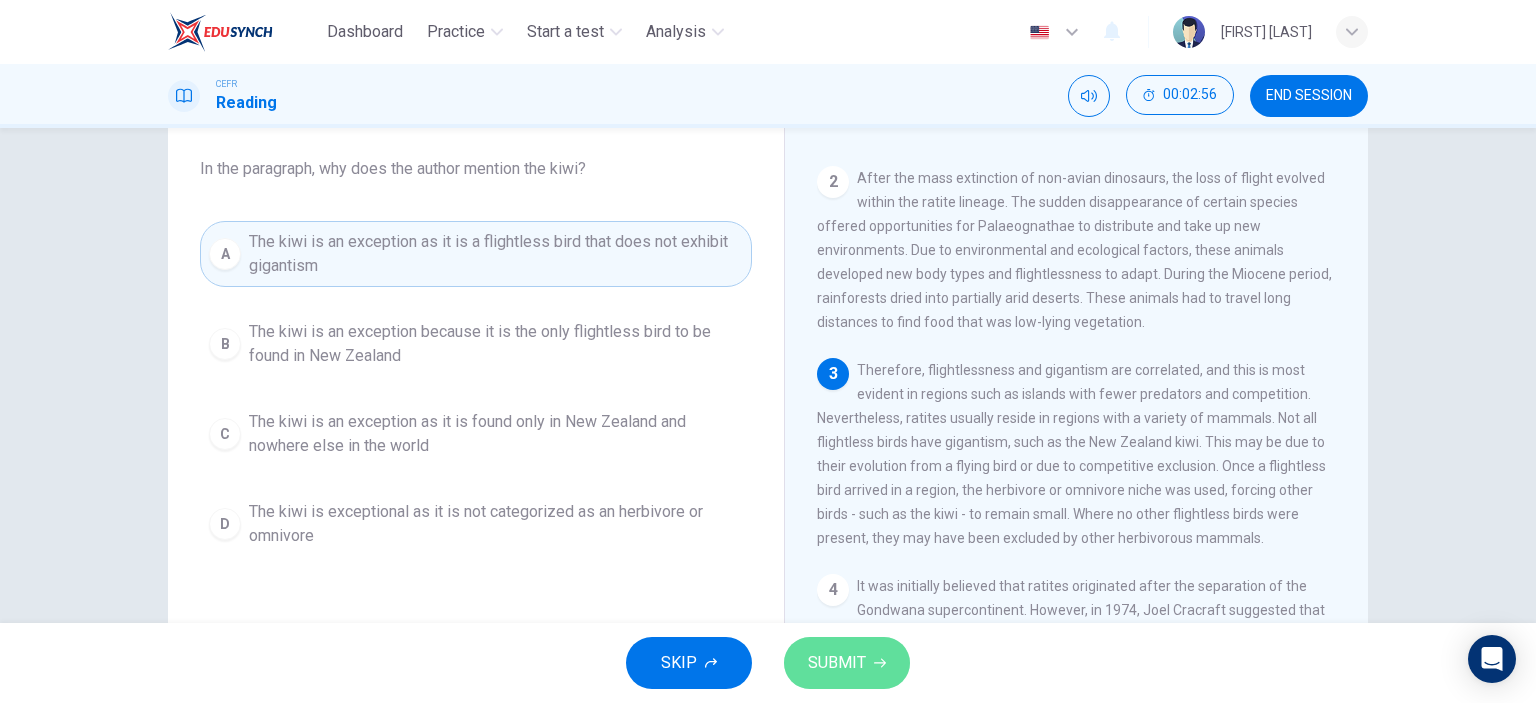 click on "SUBMIT" at bounding box center [837, 663] 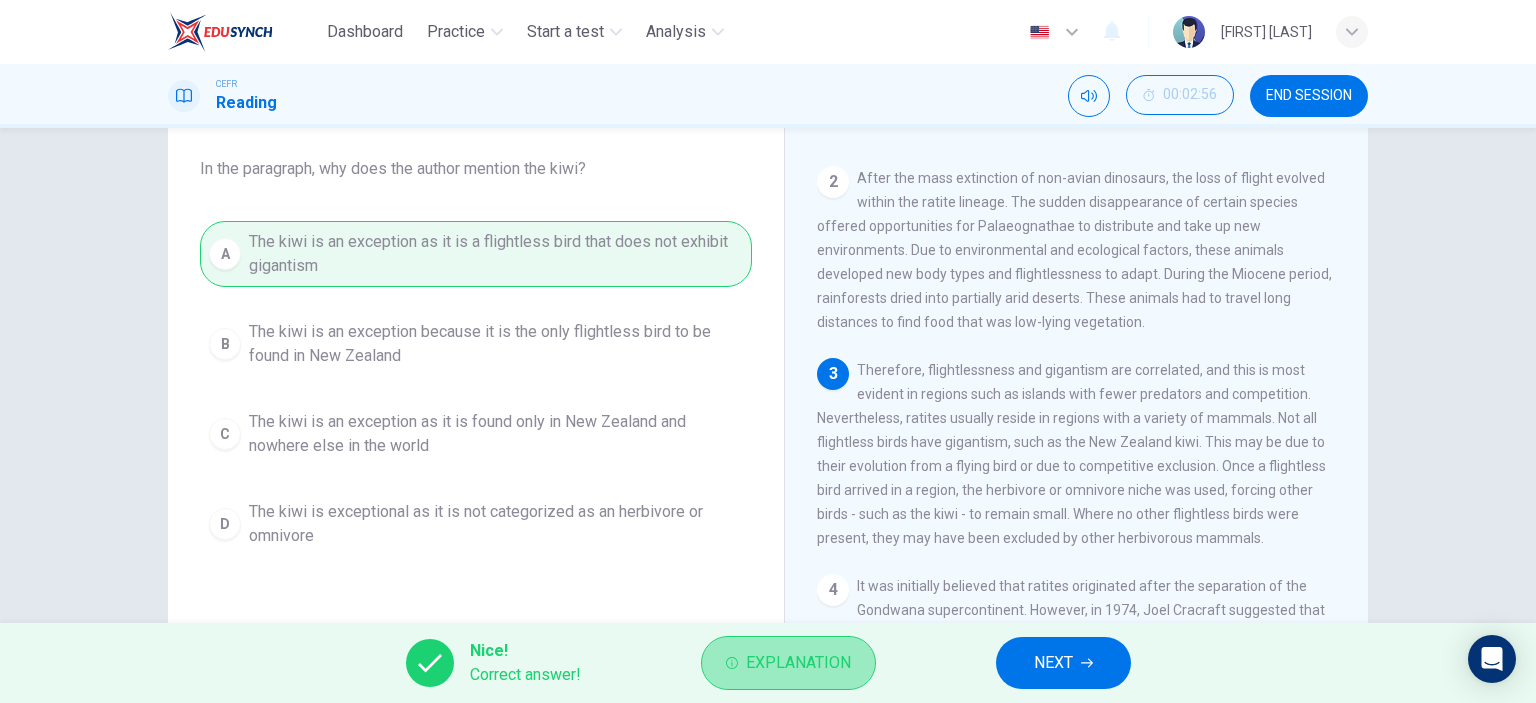 click on "Explanation" at bounding box center (798, 663) 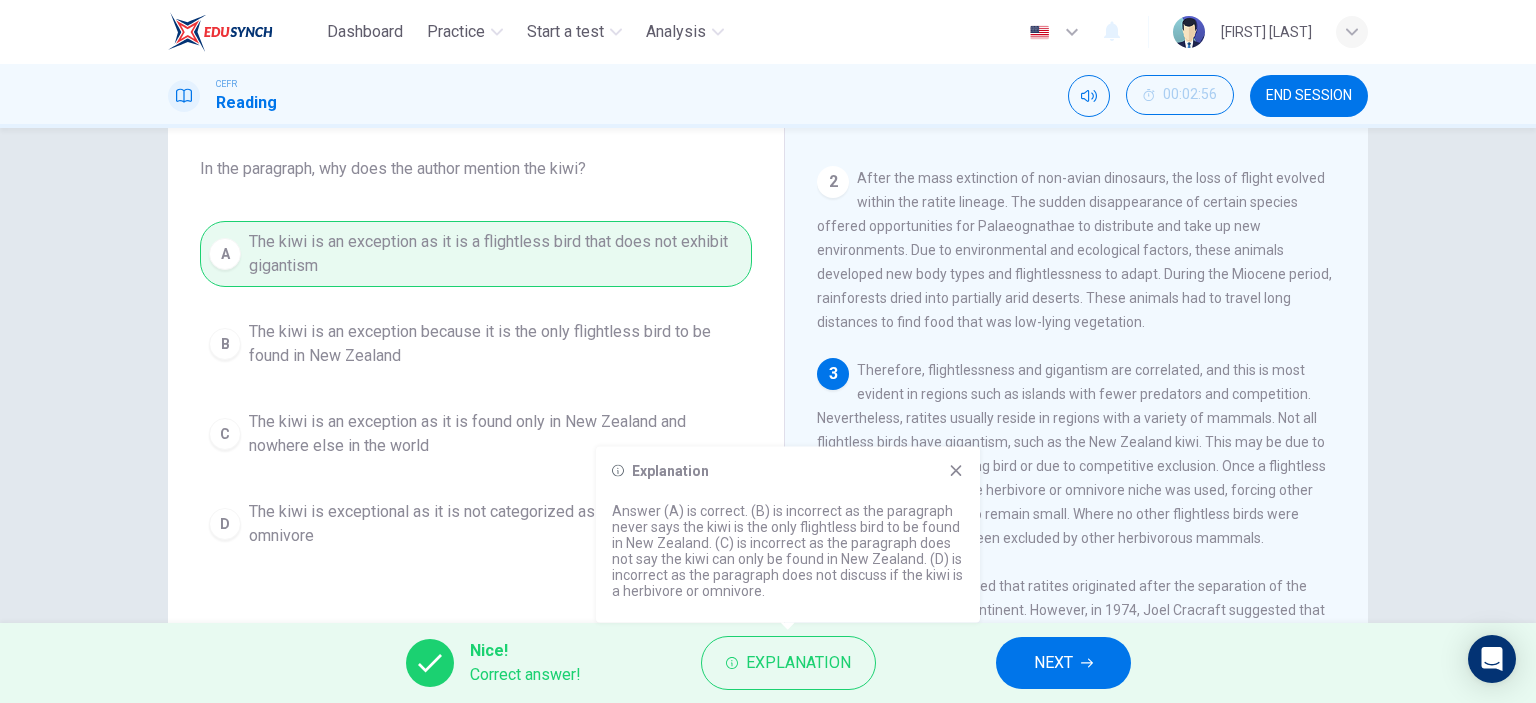 click at bounding box center (956, 470) 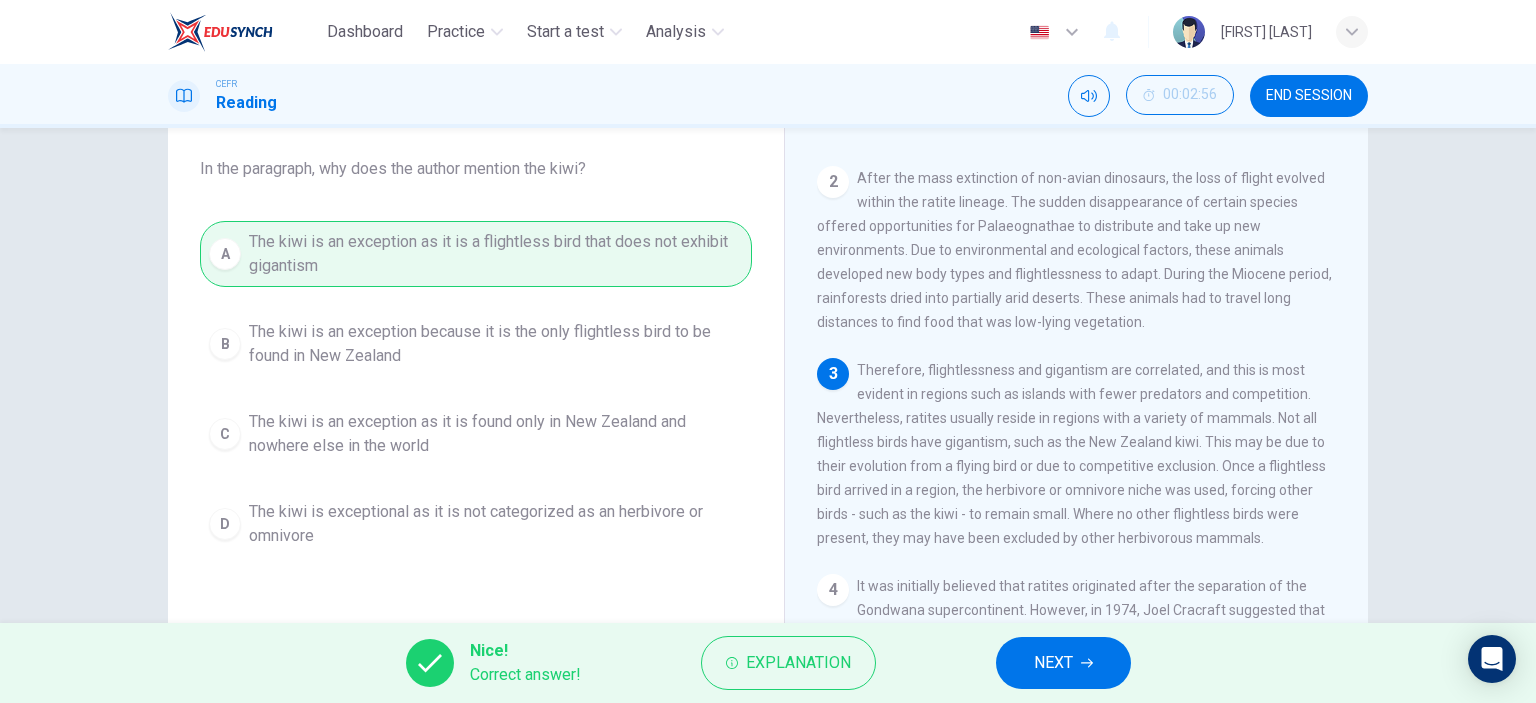 click on "NEXT" at bounding box center [1053, 663] 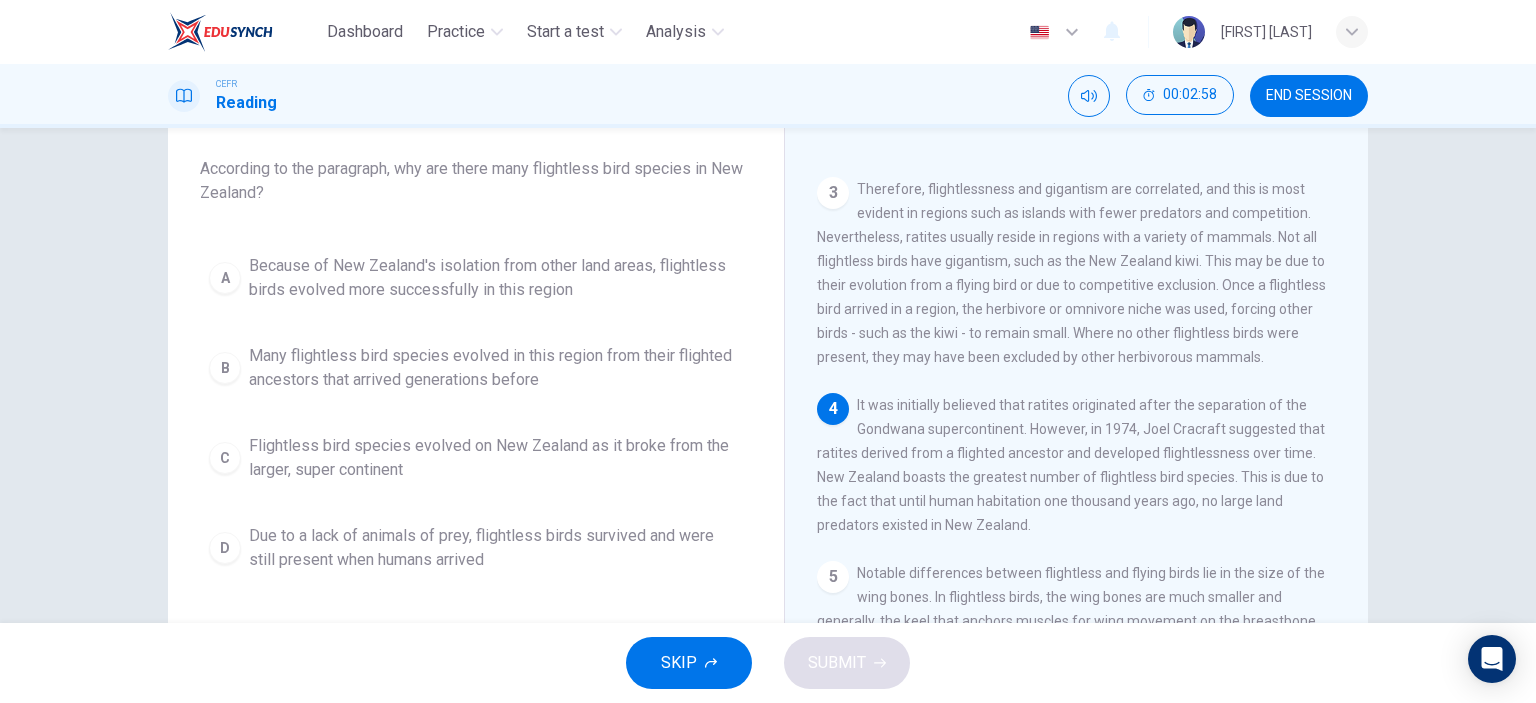 scroll, scrollTop: 405, scrollLeft: 0, axis: vertical 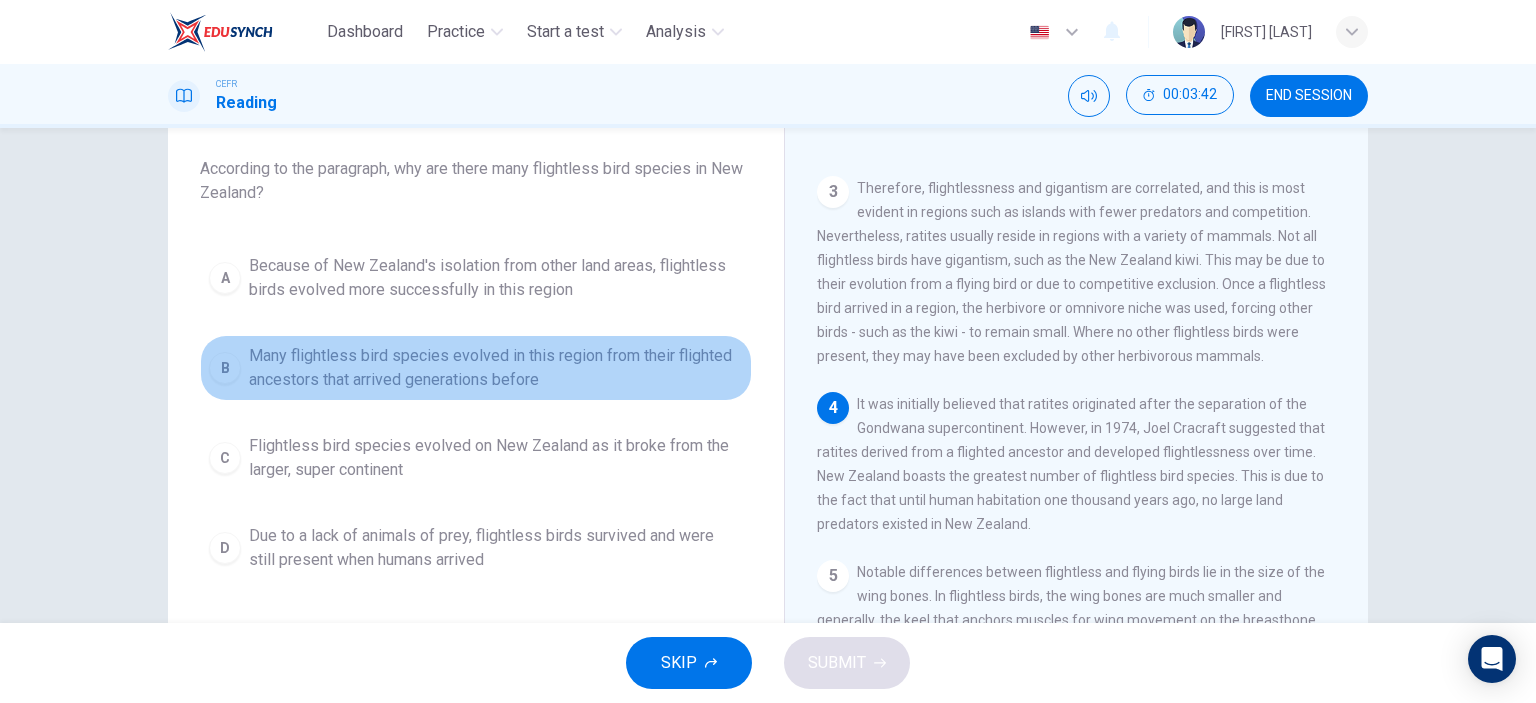 click on "Many flightless bird species evolved in this region from their flighted ancestors that arrived generations before" at bounding box center [496, 278] 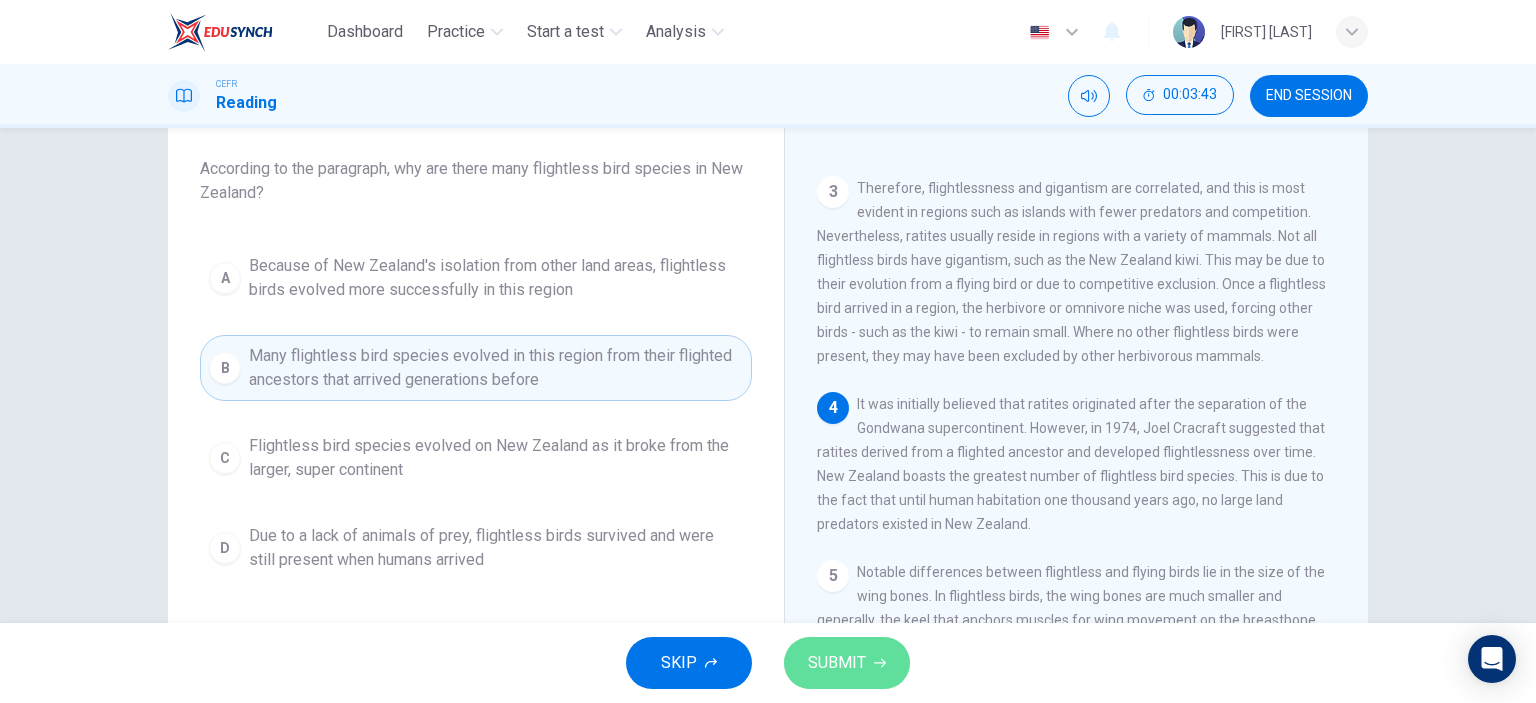 click on "SUBMIT" at bounding box center [837, 663] 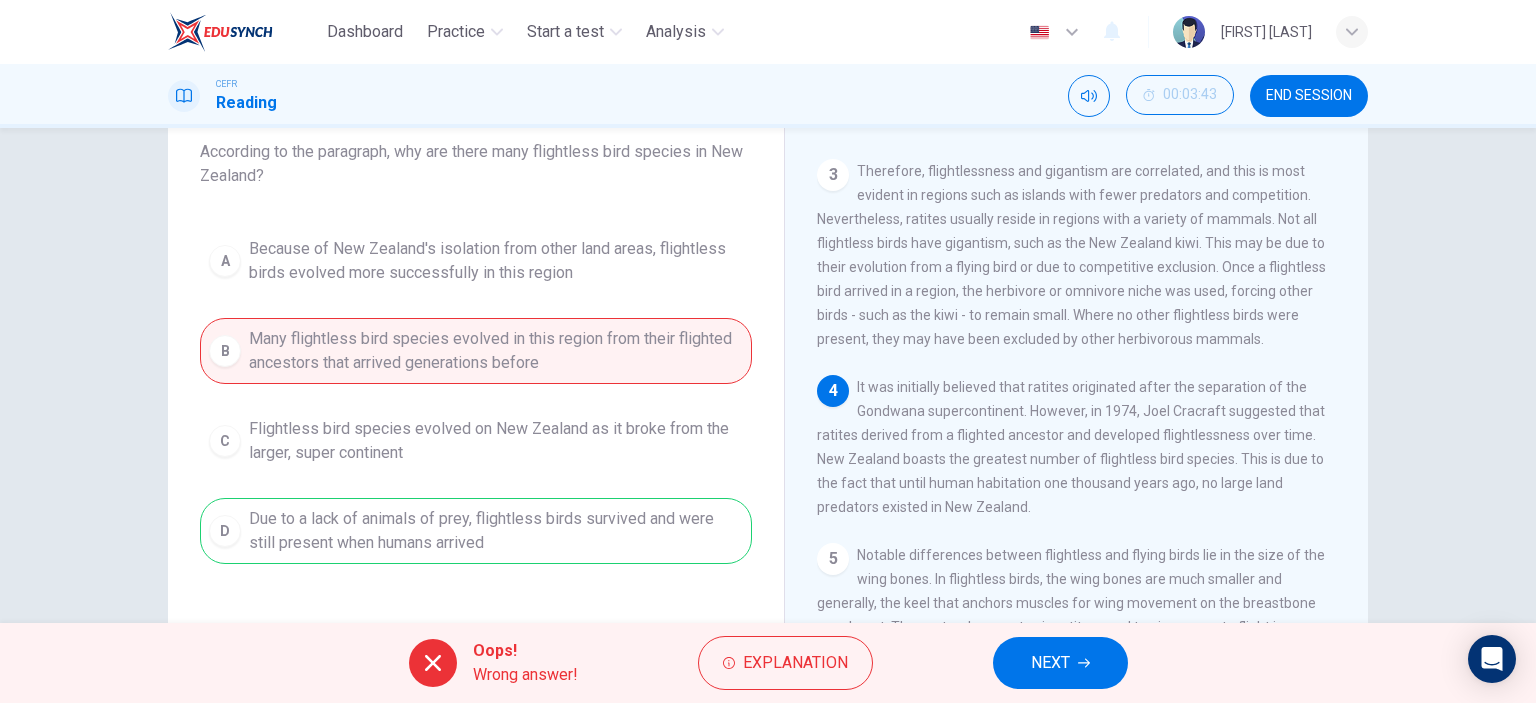 scroll, scrollTop: 124, scrollLeft: 0, axis: vertical 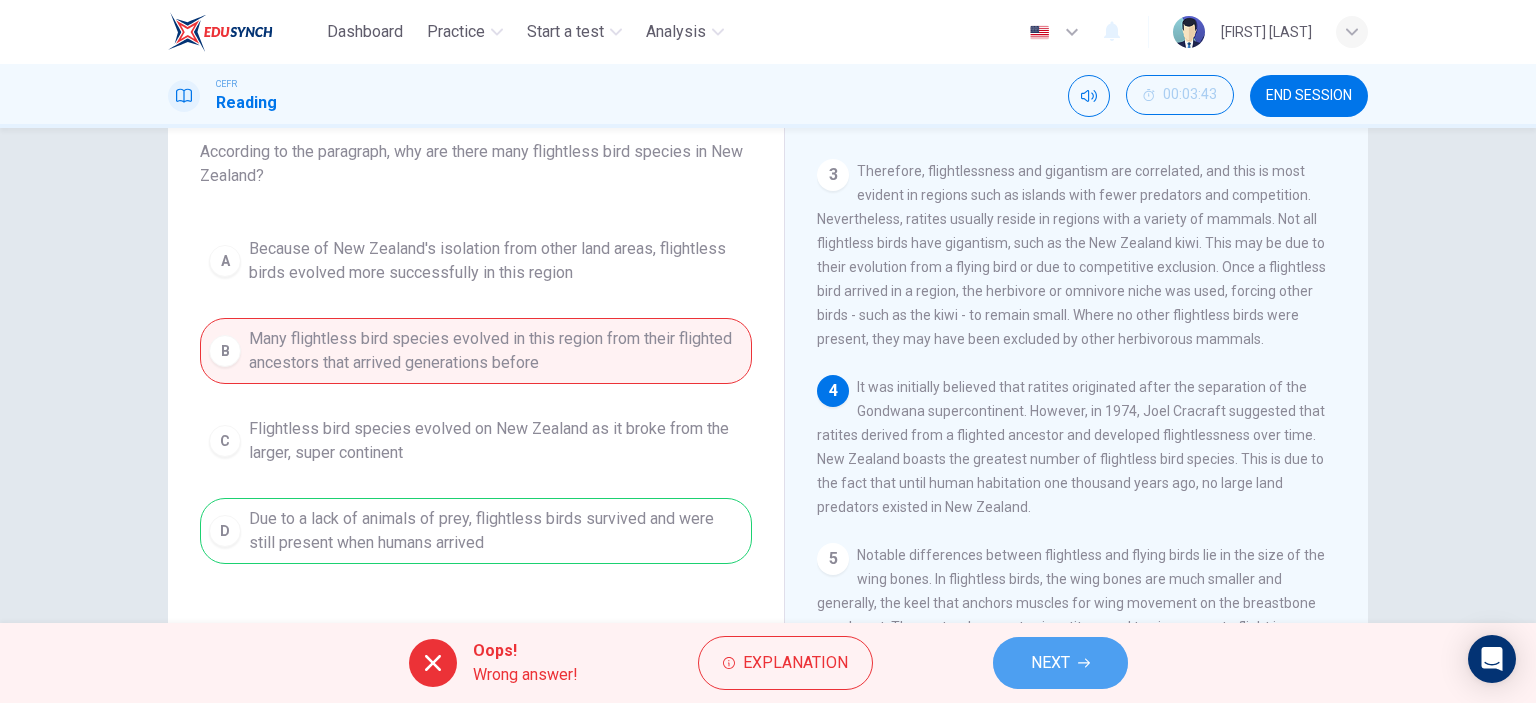 click on "NEXT" at bounding box center [1050, 663] 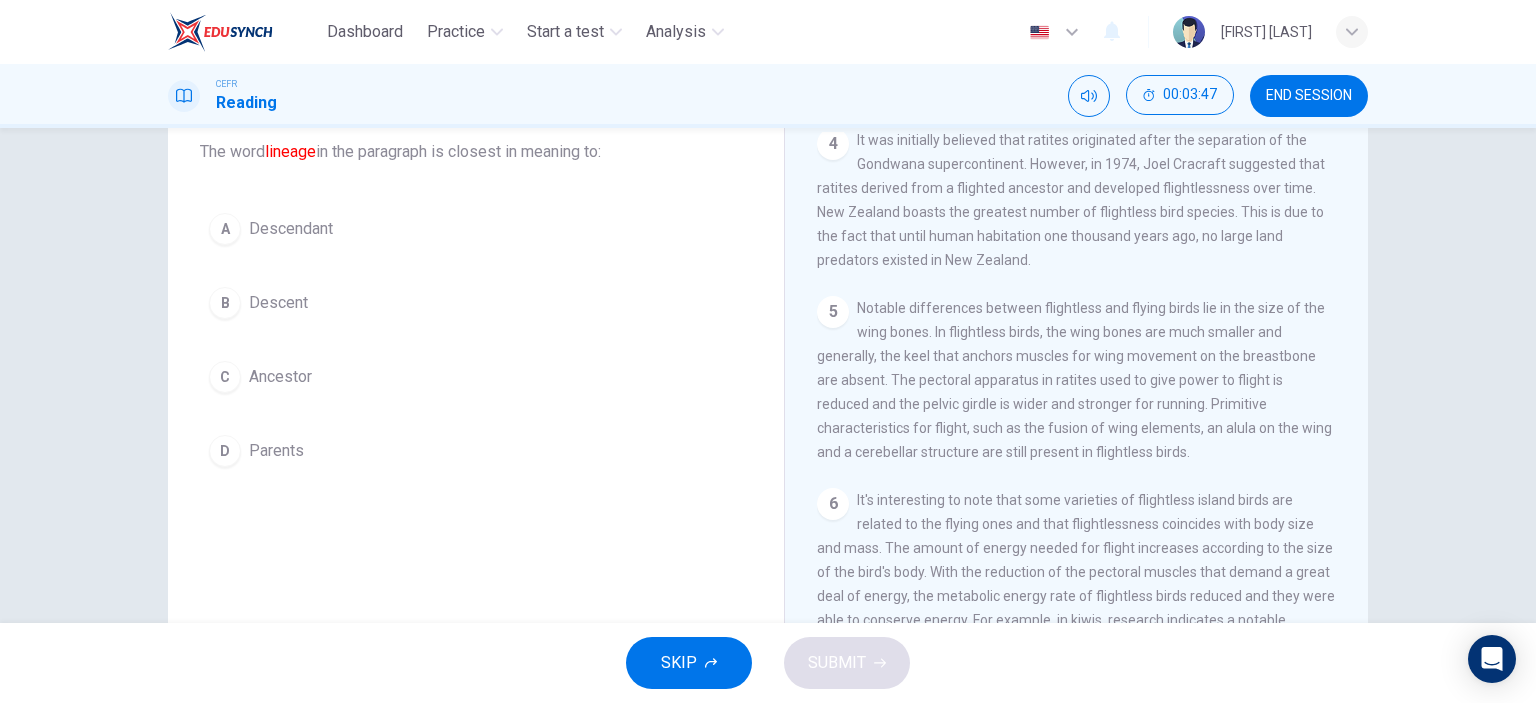 scroll, scrollTop: 653, scrollLeft: 0, axis: vertical 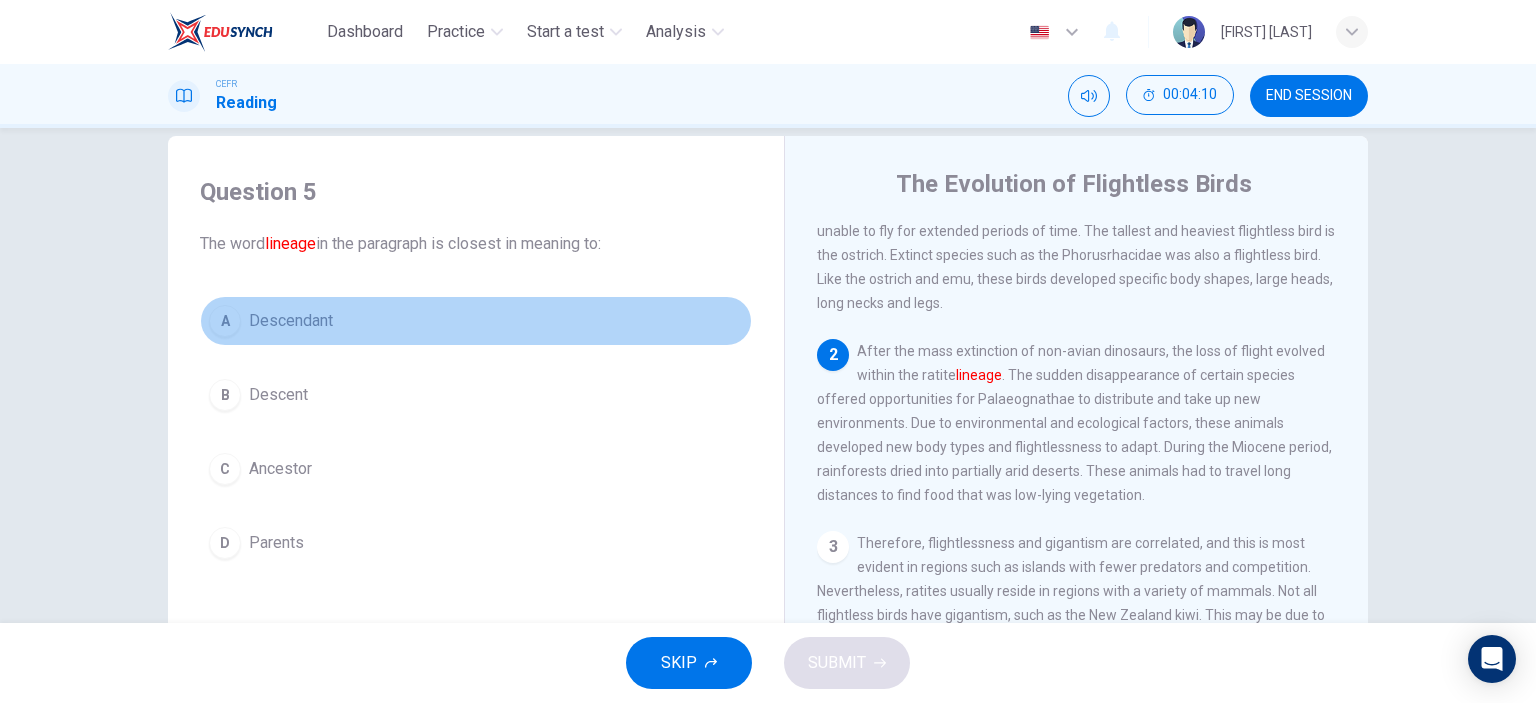 click on "A Descendant" at bounding box center (476, 321) 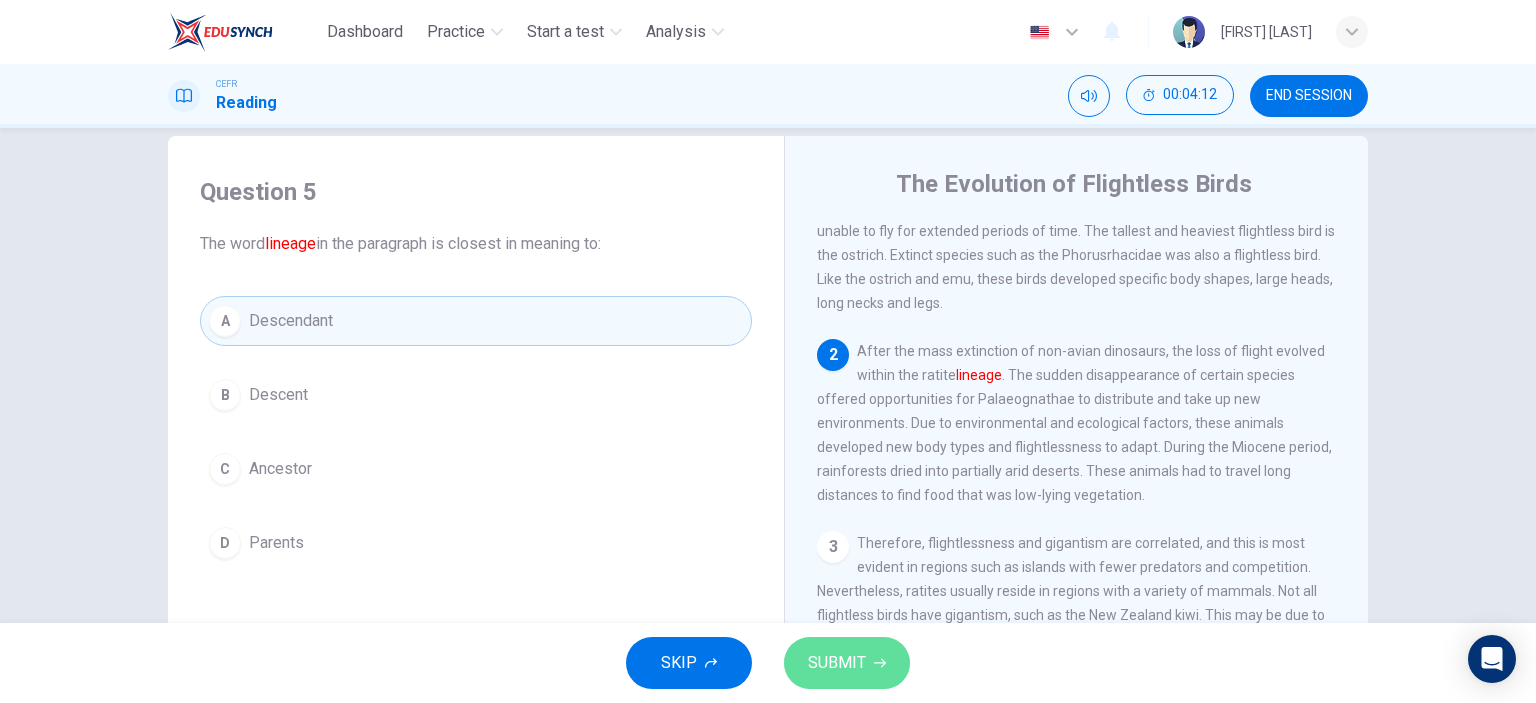 click on "SUBMIT" at bounding box center (847, 663) 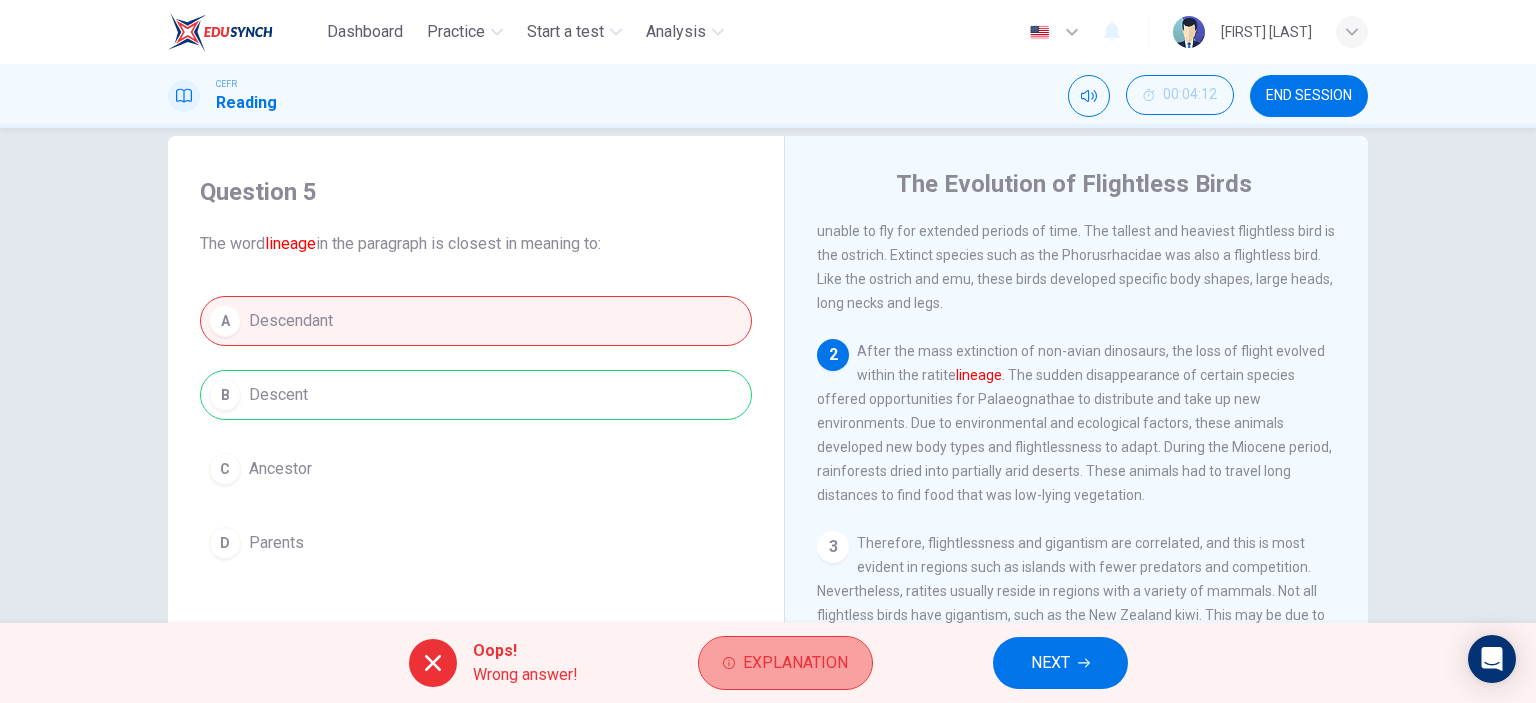 click on "Explanation" at bounding box center [795, 663] 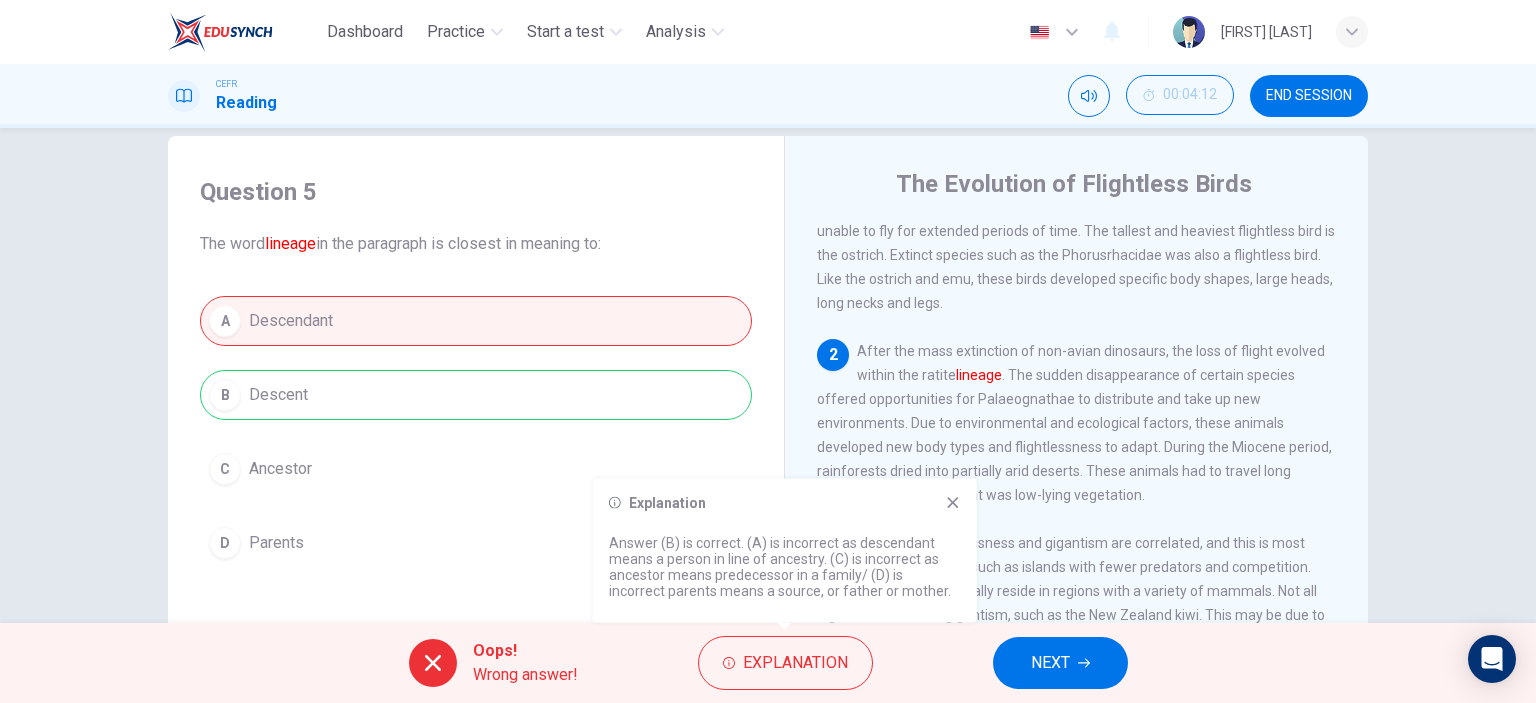 click at bounding box center [952, 502] 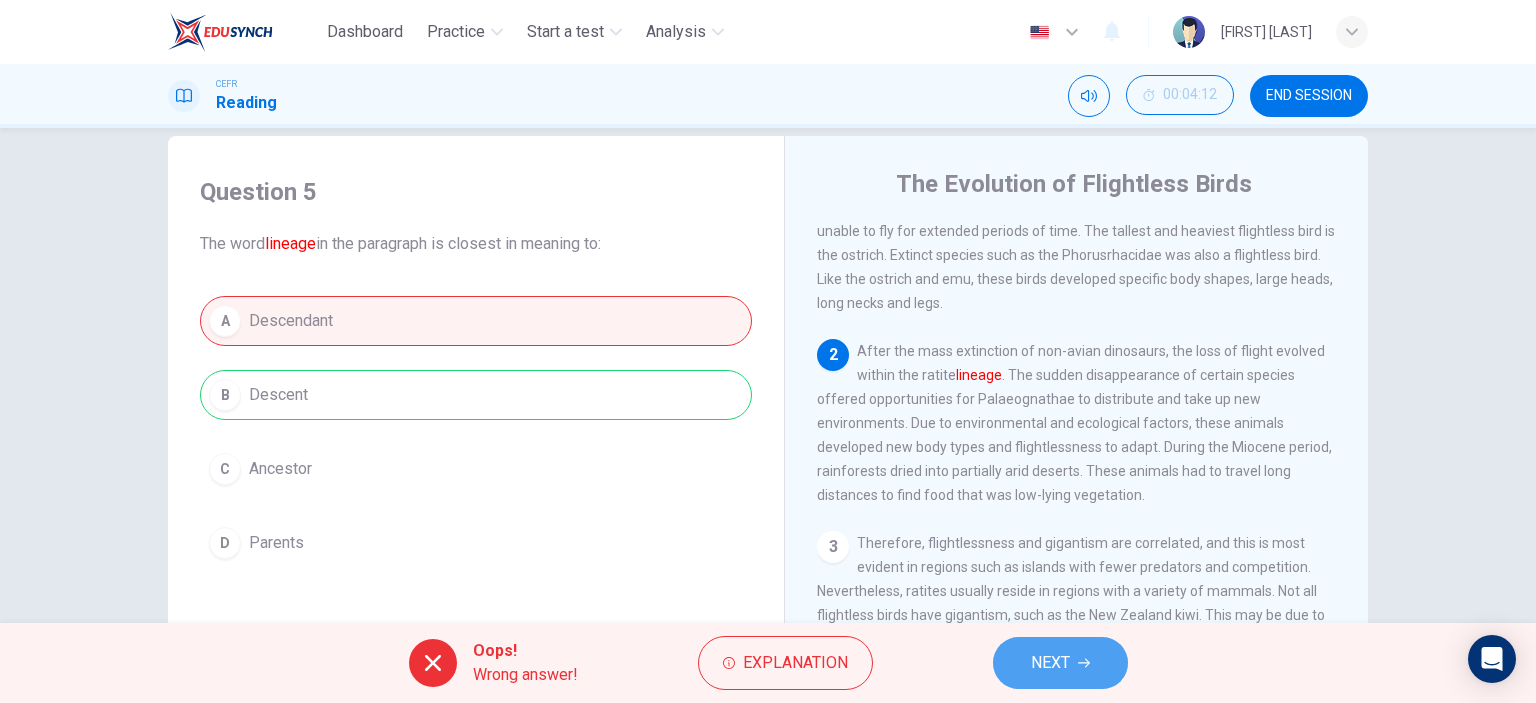 click on "NEXT" at bounding box center [1050, 663] 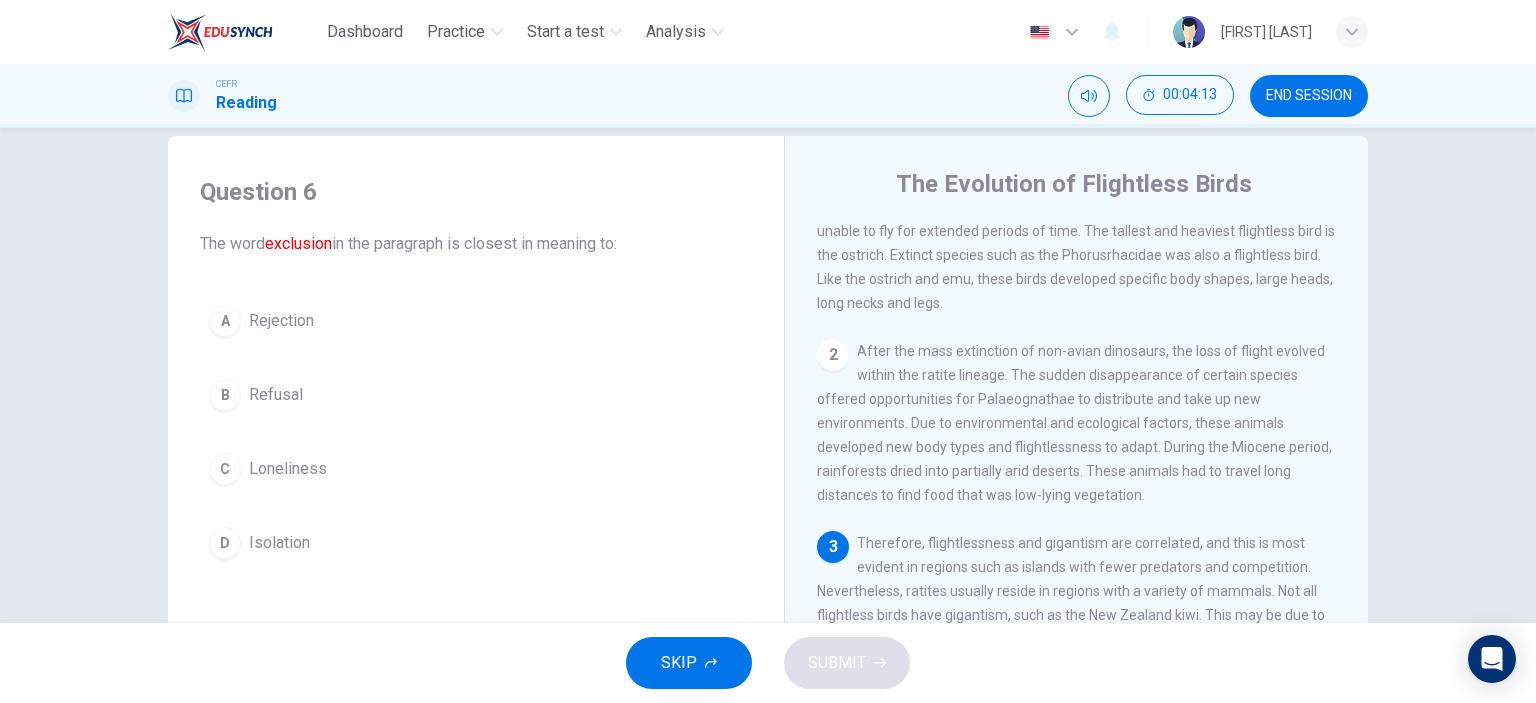 scroll, scrollTop: 263, scrollLeft: 0, axis: vertical 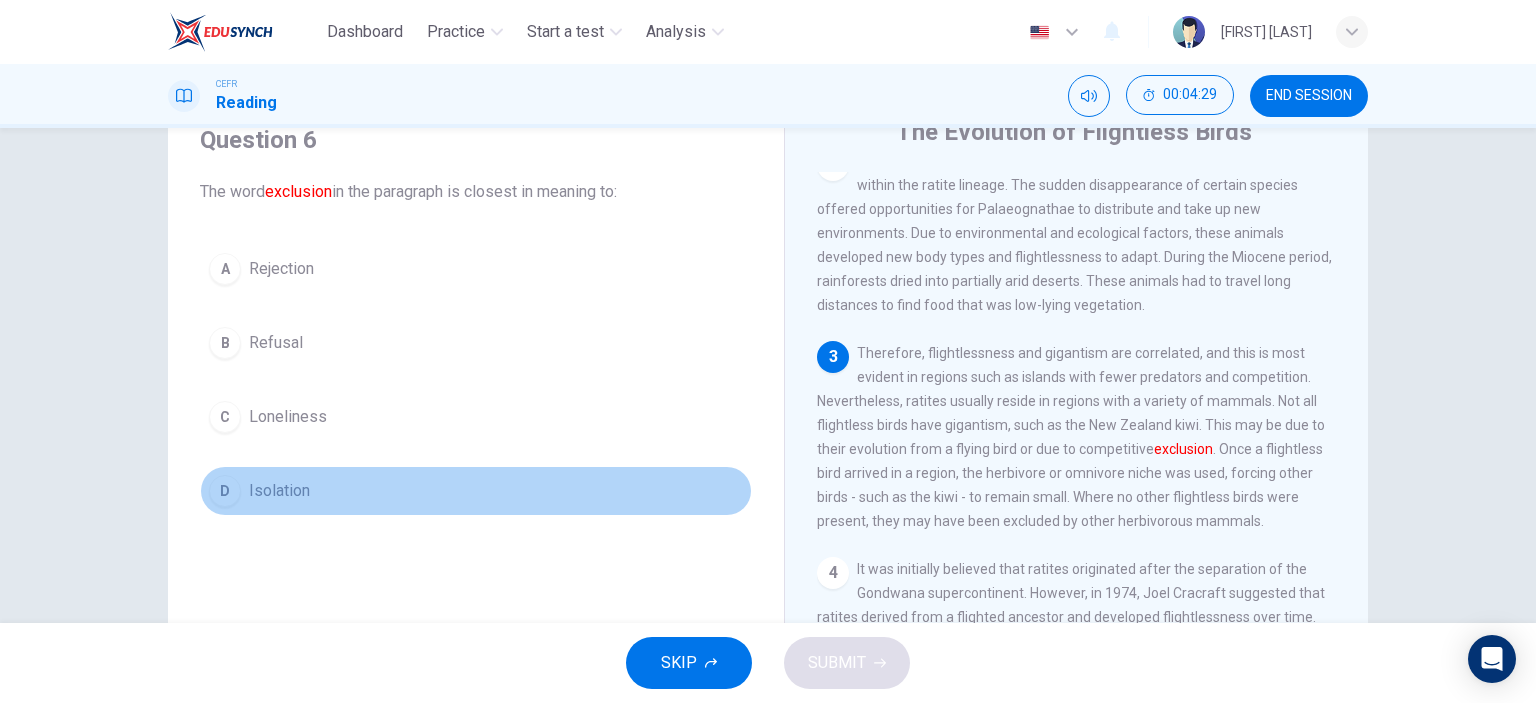 click on "D Isolation" at bounding box center [476, 491] 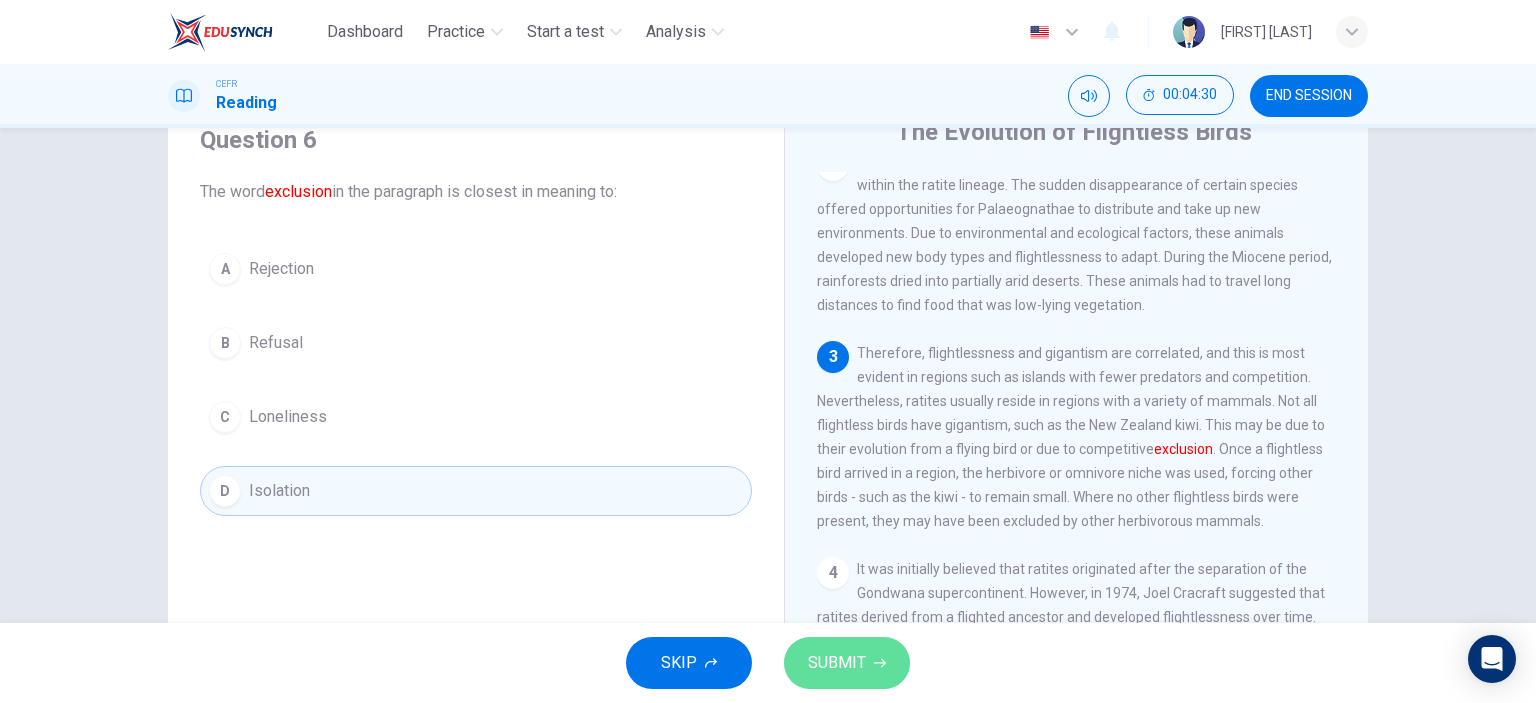 click on "SUBMIT" at bounding box center [837, 663] 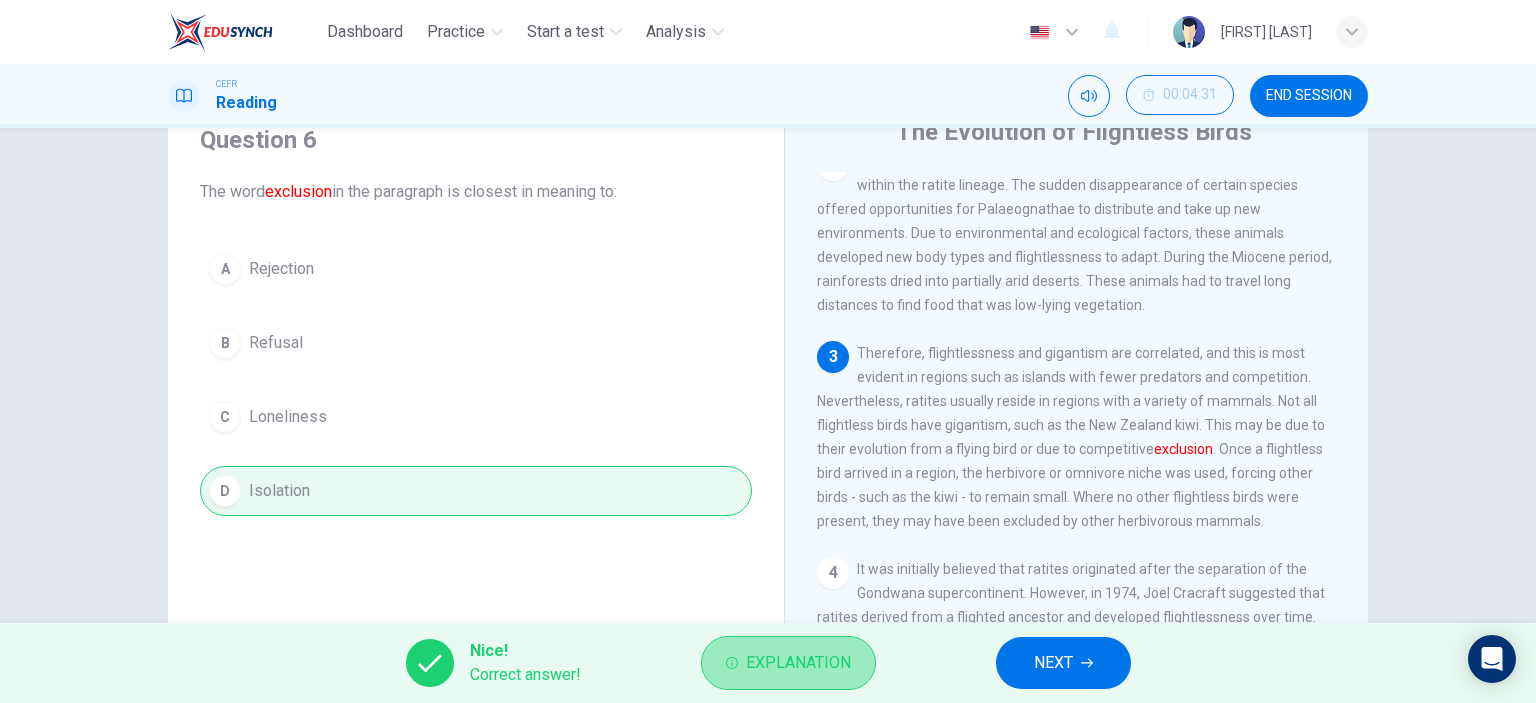 click on "Explanation" at bounding box center [798, 663] 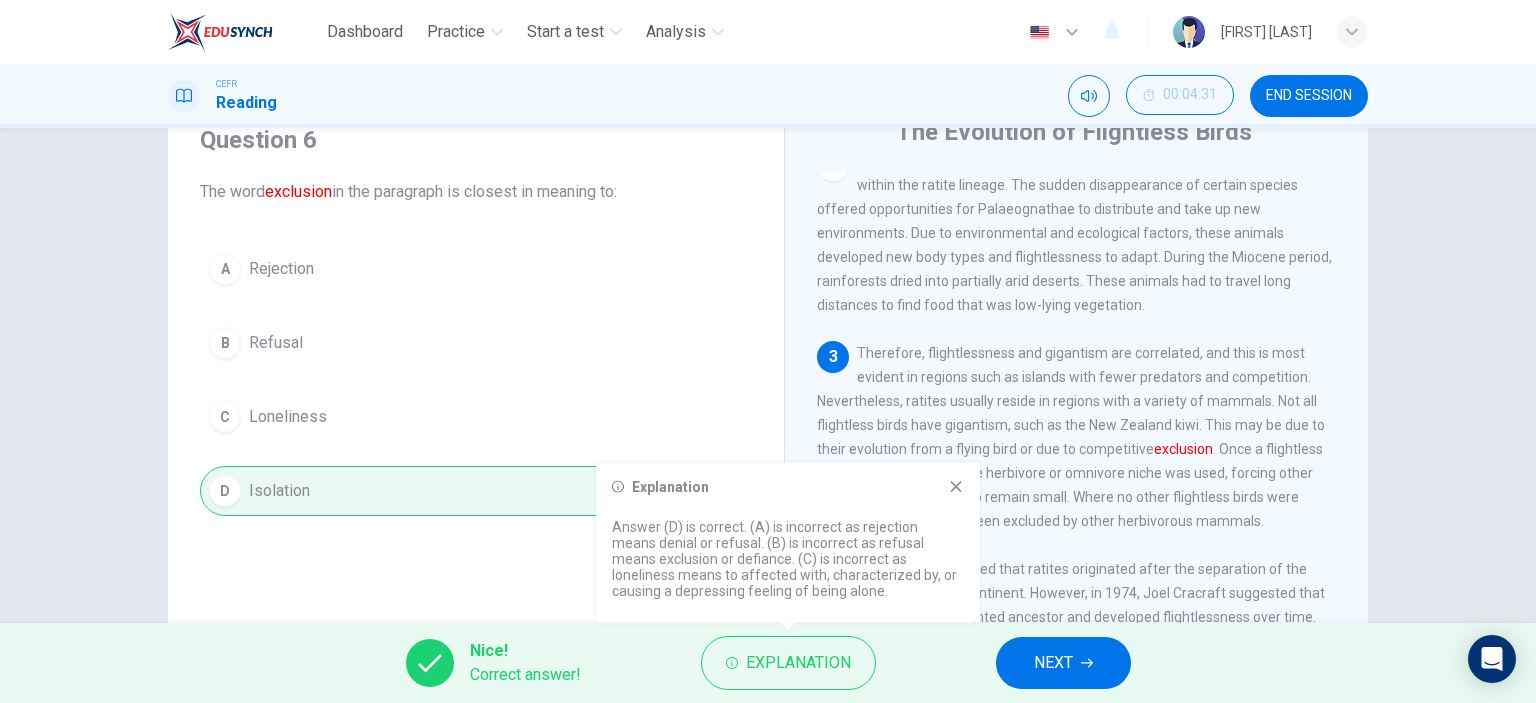 click at bounding box center (956, 487) 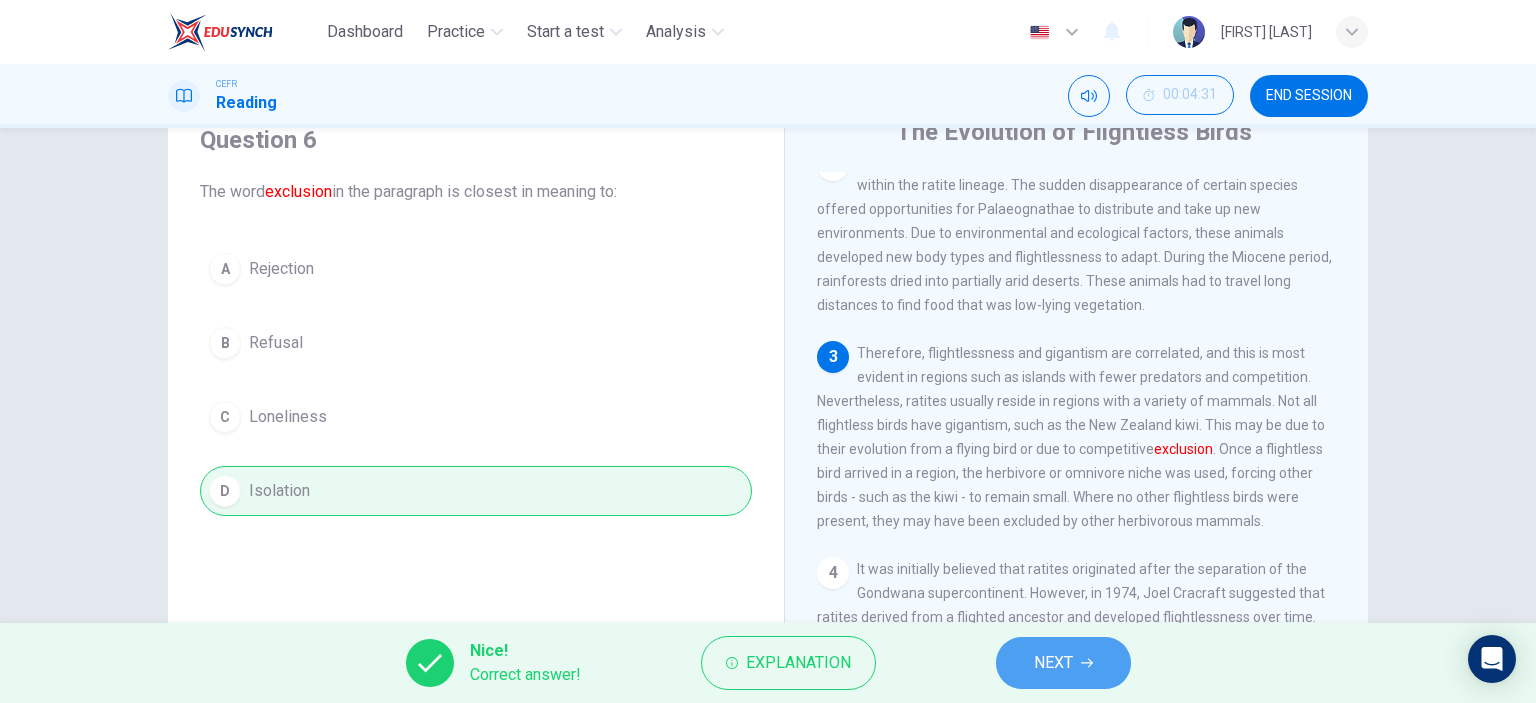 click on "NEXT" at bounding box center (1053, 663) 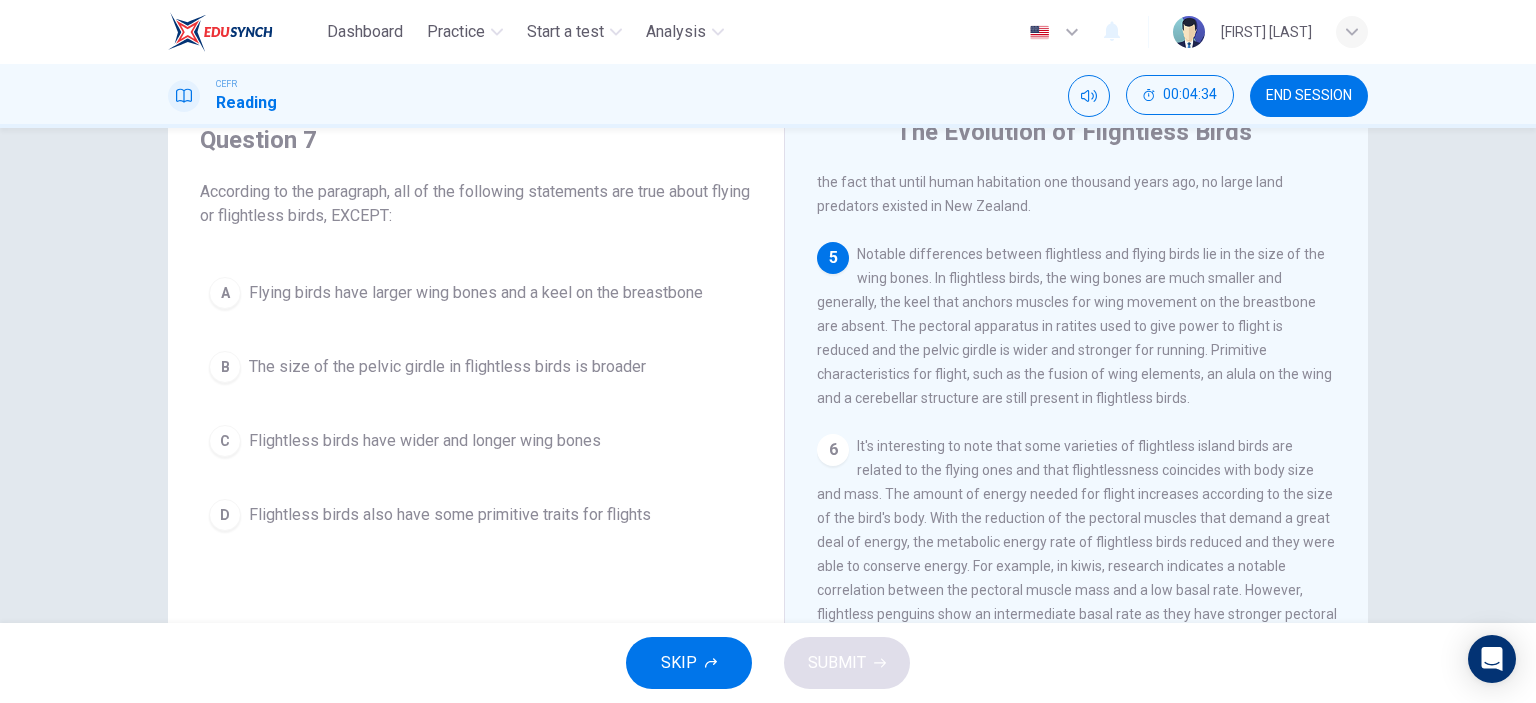 scroll, scrollTop: 745, scrollLeft: 0, axis: vertical 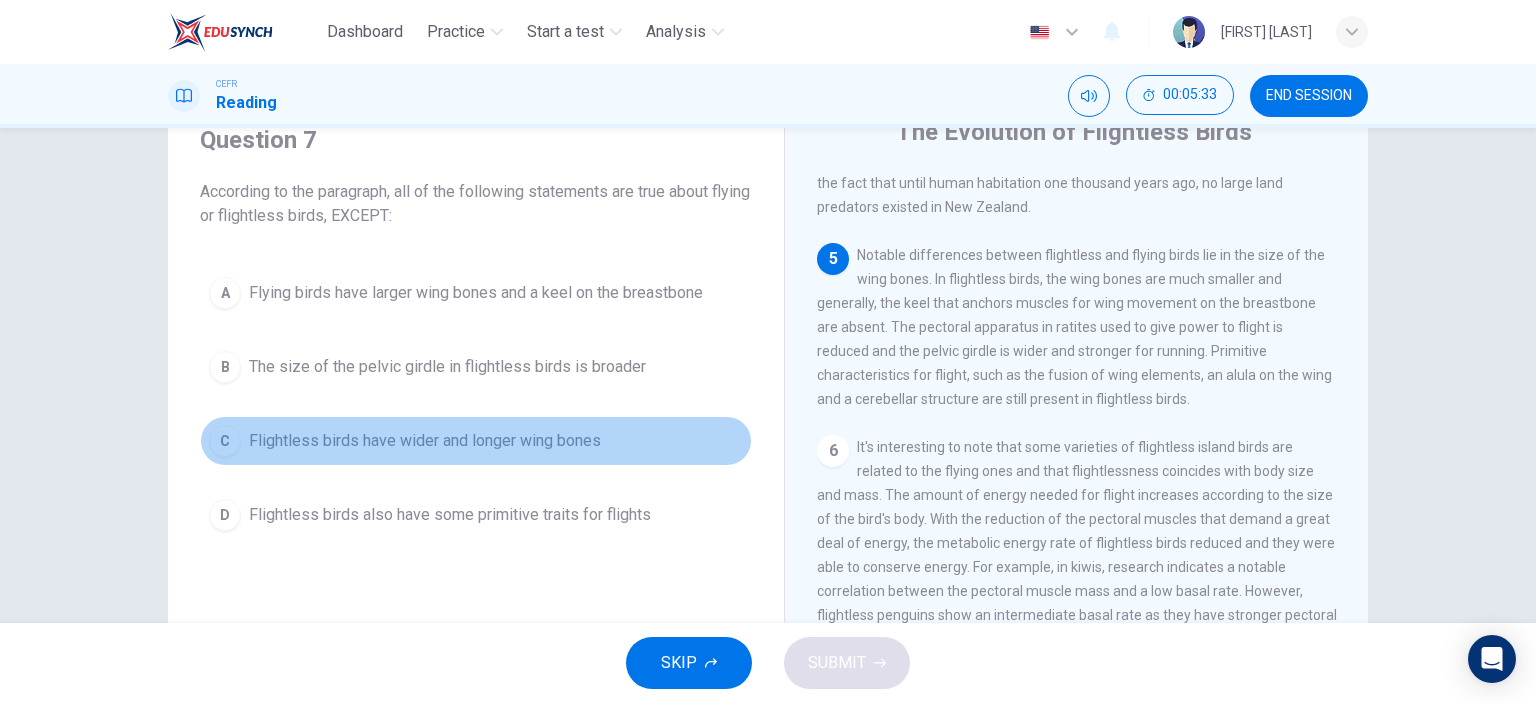 click on "Flightless birds have wider and longer wing bones" at bounding box center [476, 293] 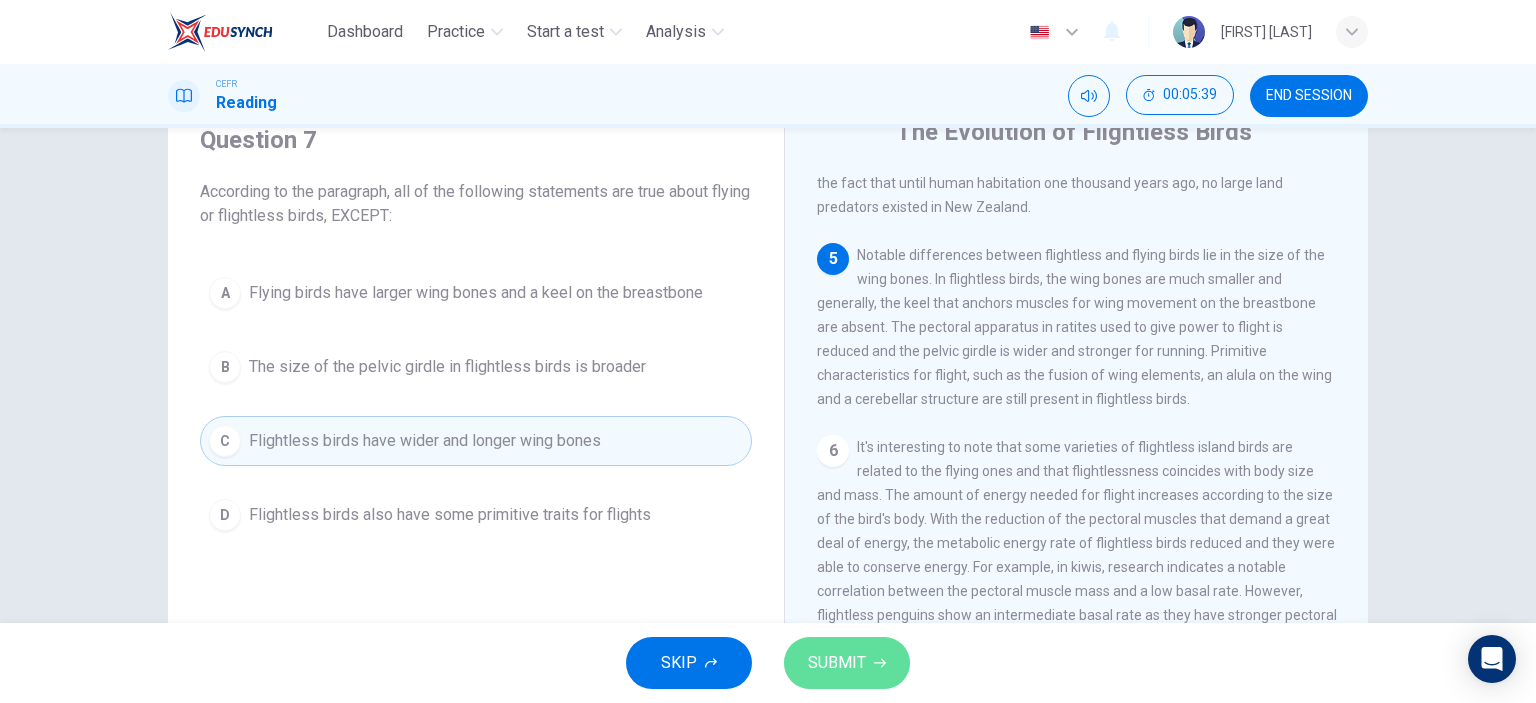 click on "SUBMIT" at bounding box center [837, 663] 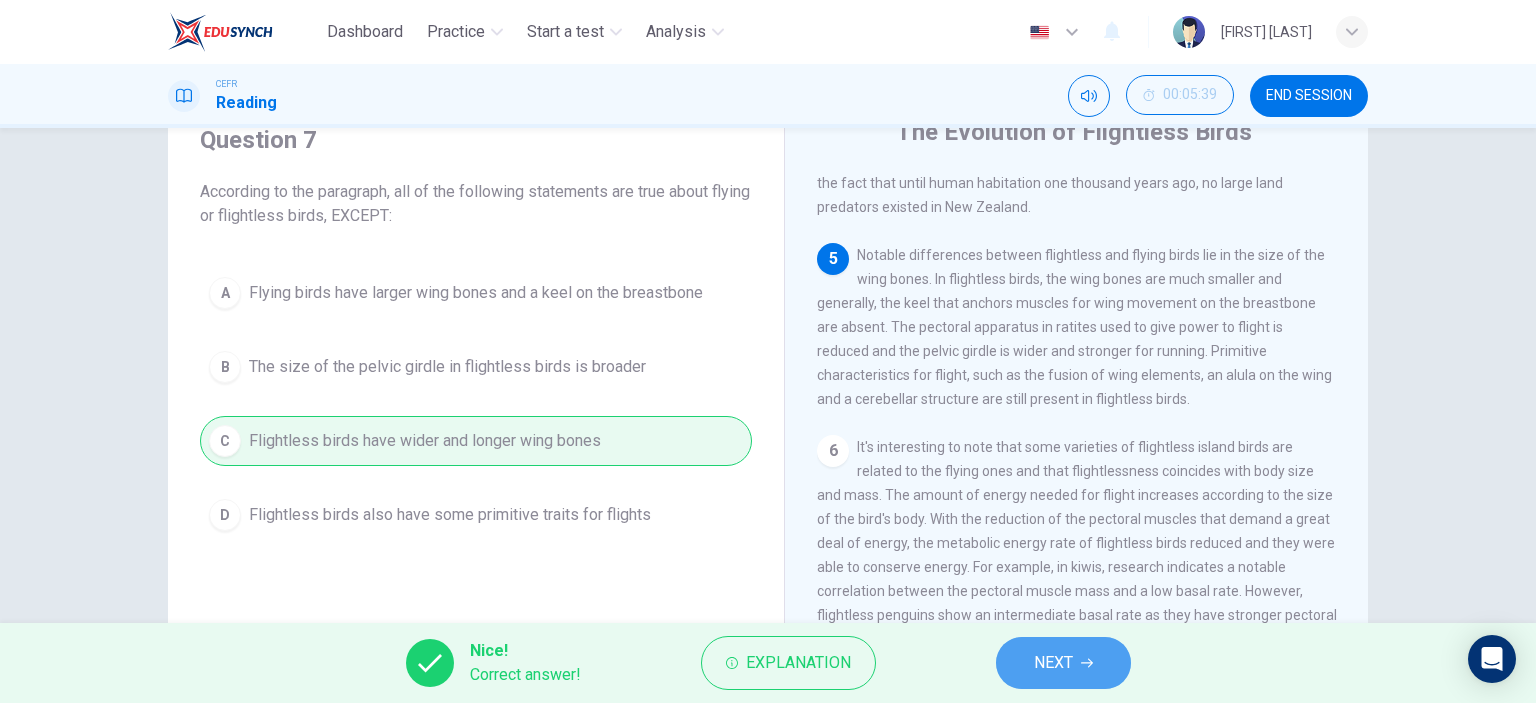 click on "NEXT" at bounding box center [1053, 663] 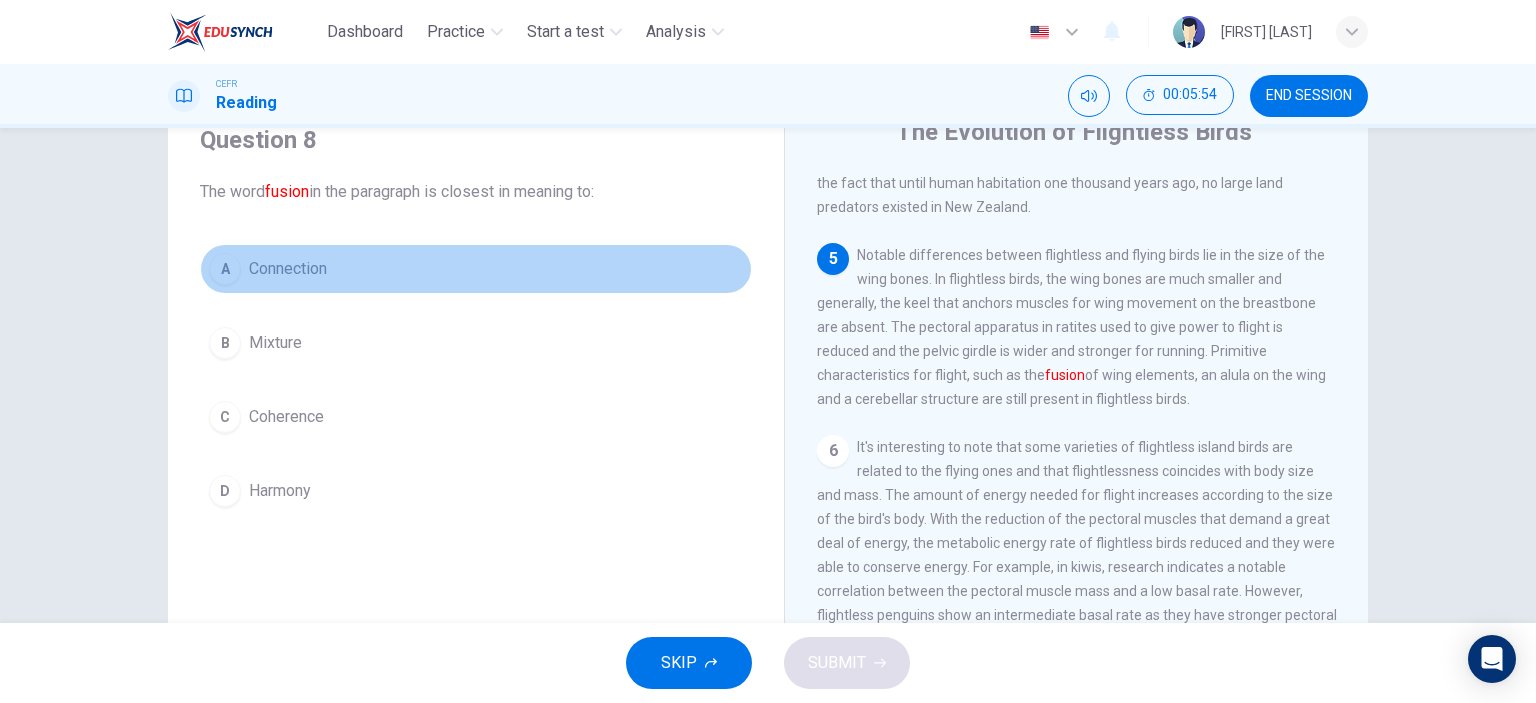 click on "Connection" at bounding box center [288, 269] 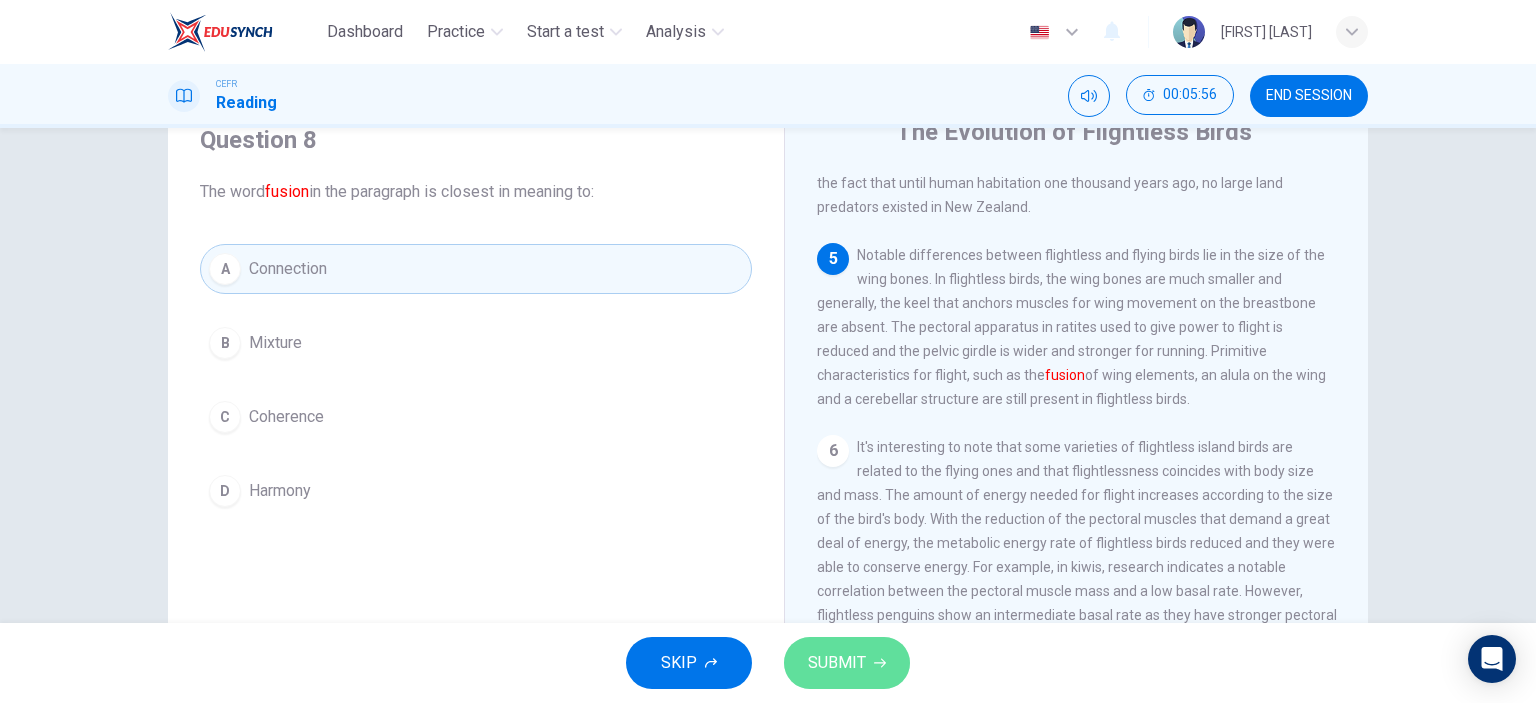 click on "SUBMIT" at bounding box center (847, 663) 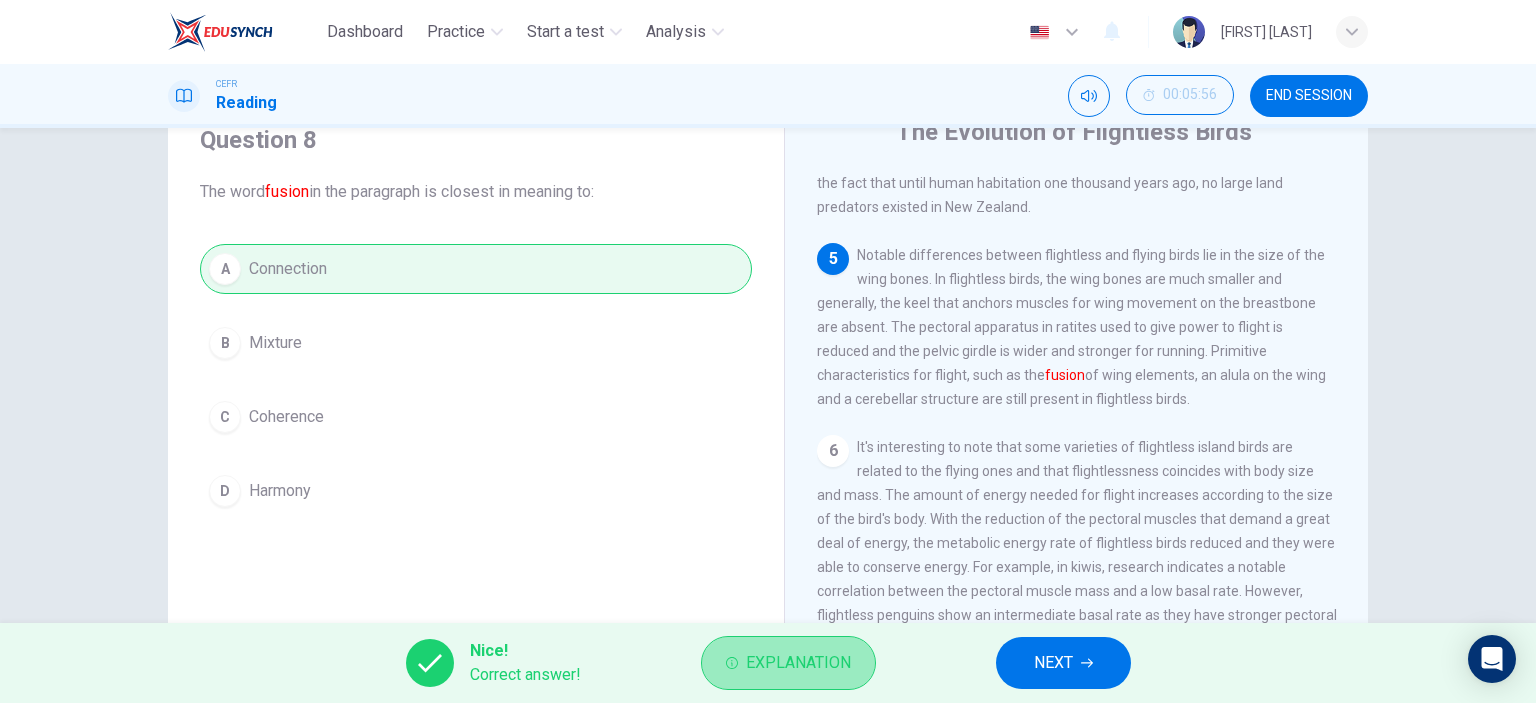 click on "Explanation" at bounding box center (788, 663) 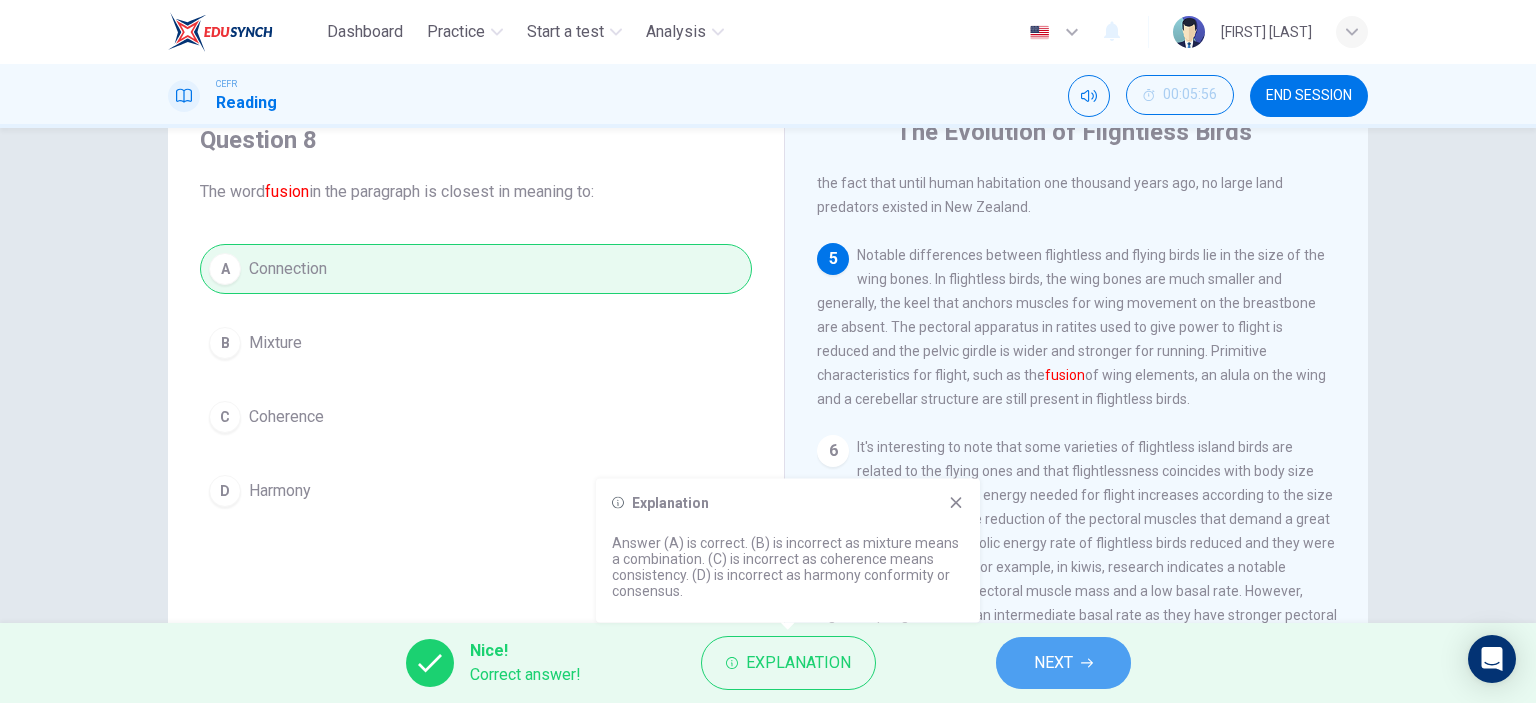 click on "NEXT" at bounding box center [1053, 663] 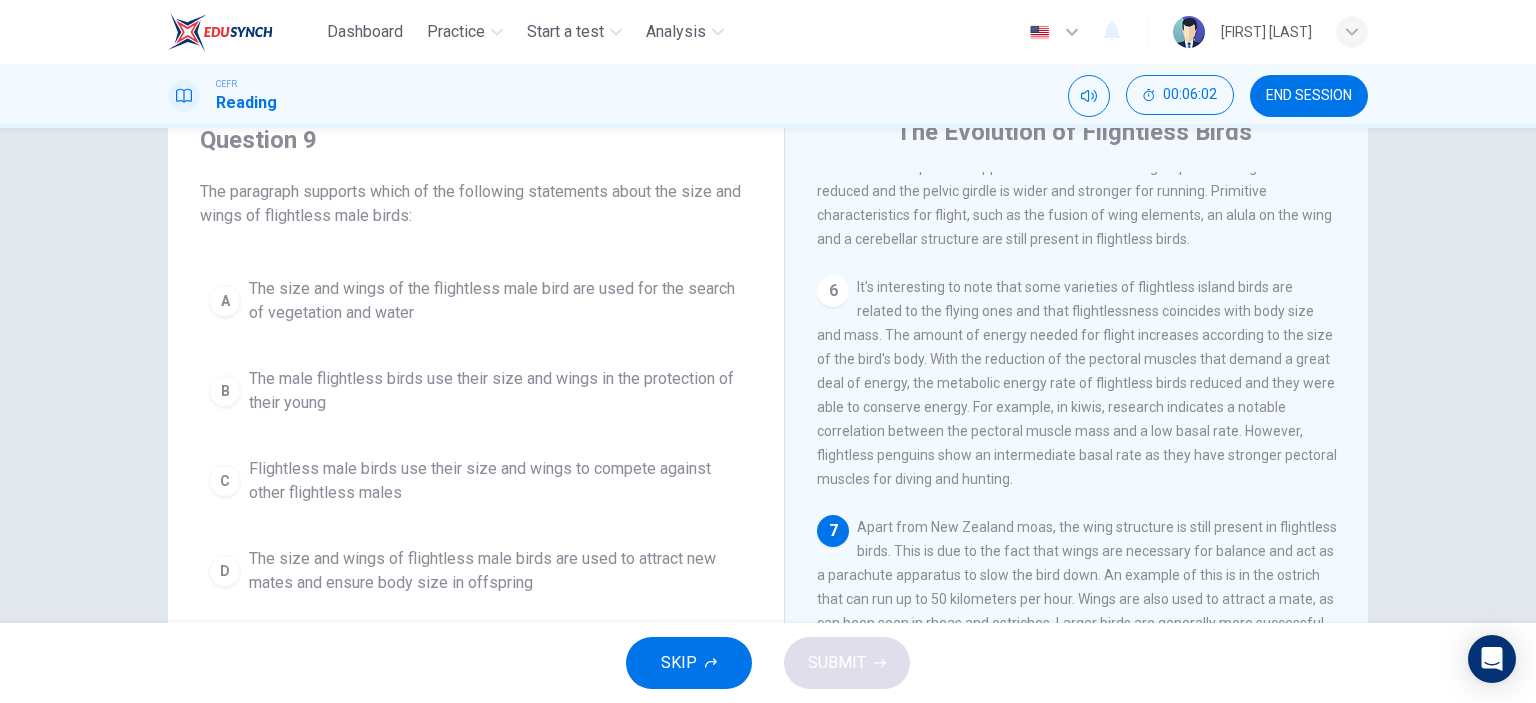 scroll, scrollTop: 999, scrollLeft: 0, axis: vertical 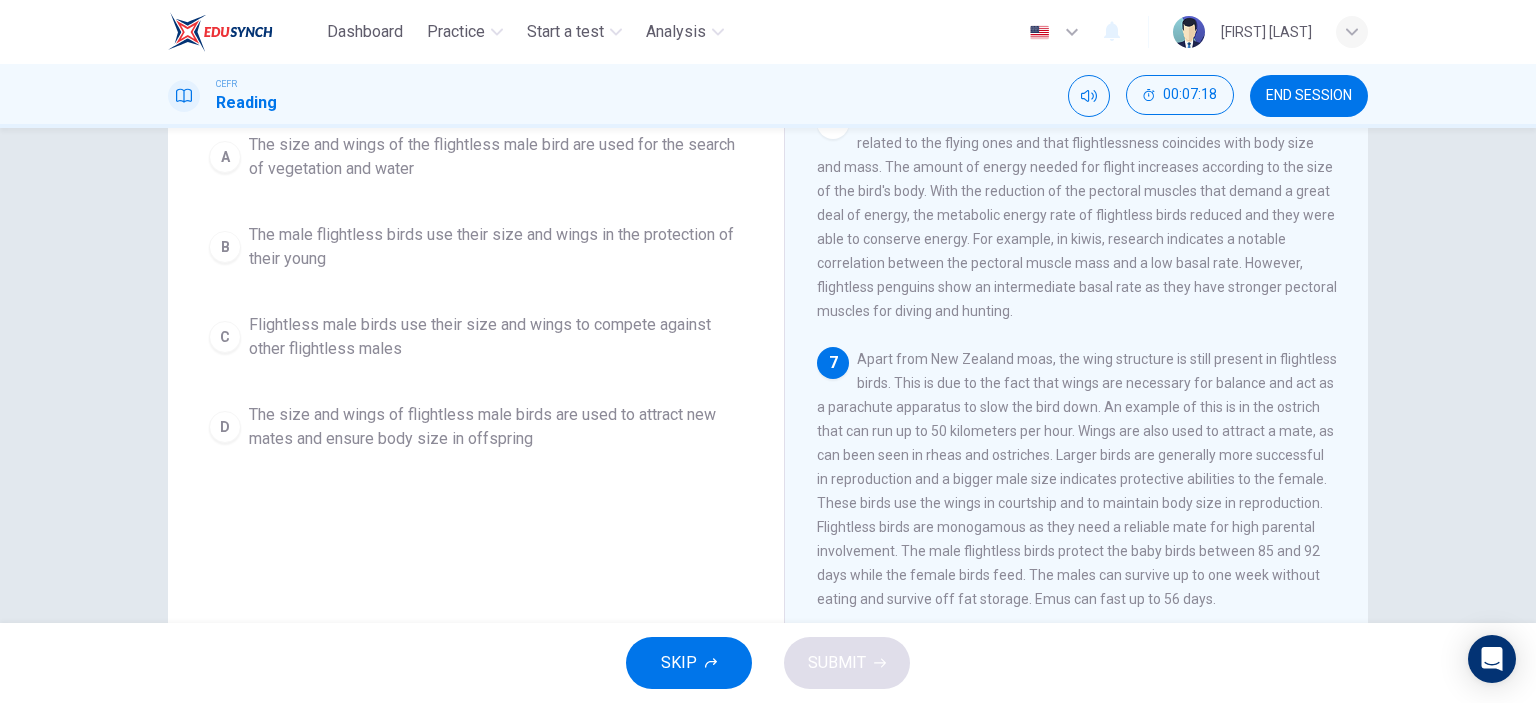 click on "Flightless male birds use their size and wings to compete against other flightless males" at bounding box center [496, 157] 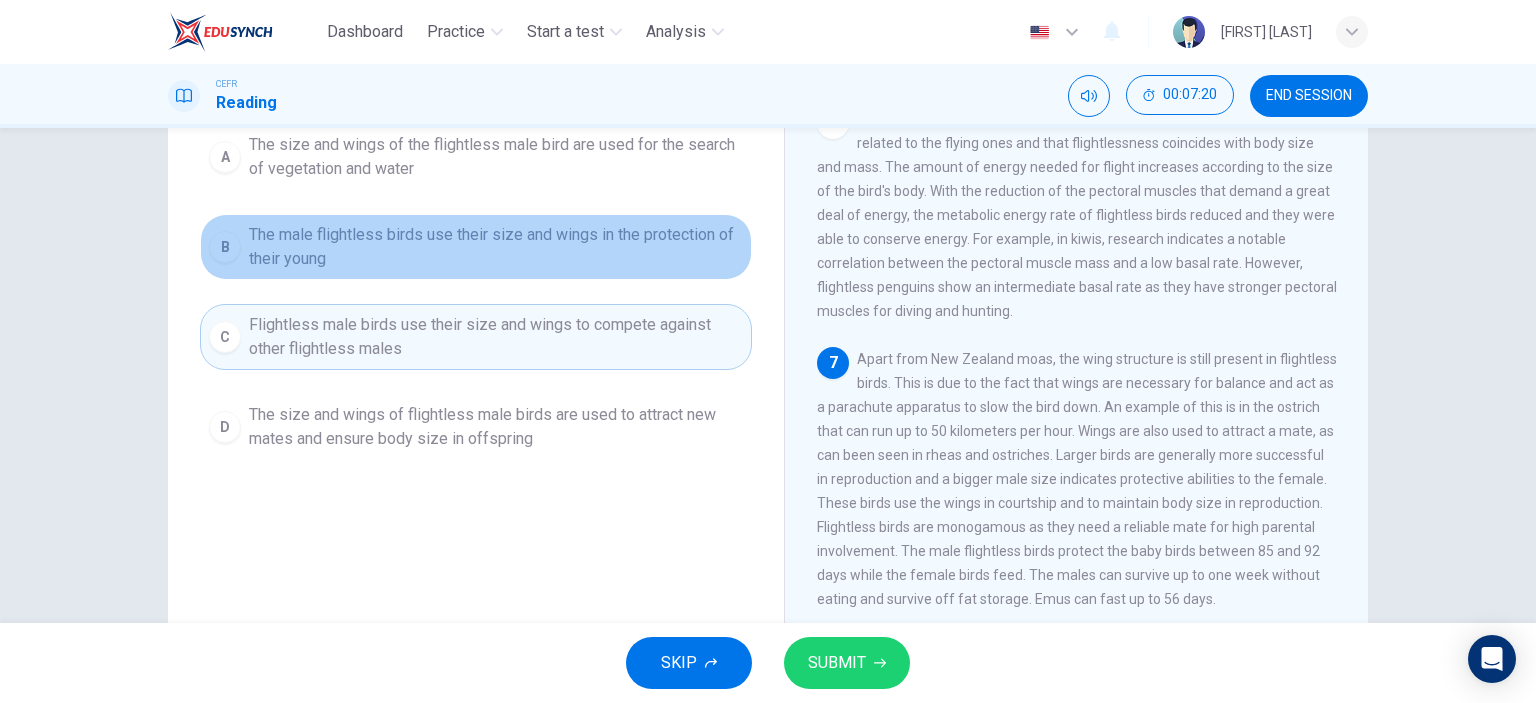 click on "The male flightless birds use their size and wings in the protection of their young" at bounding box center (496, 157) 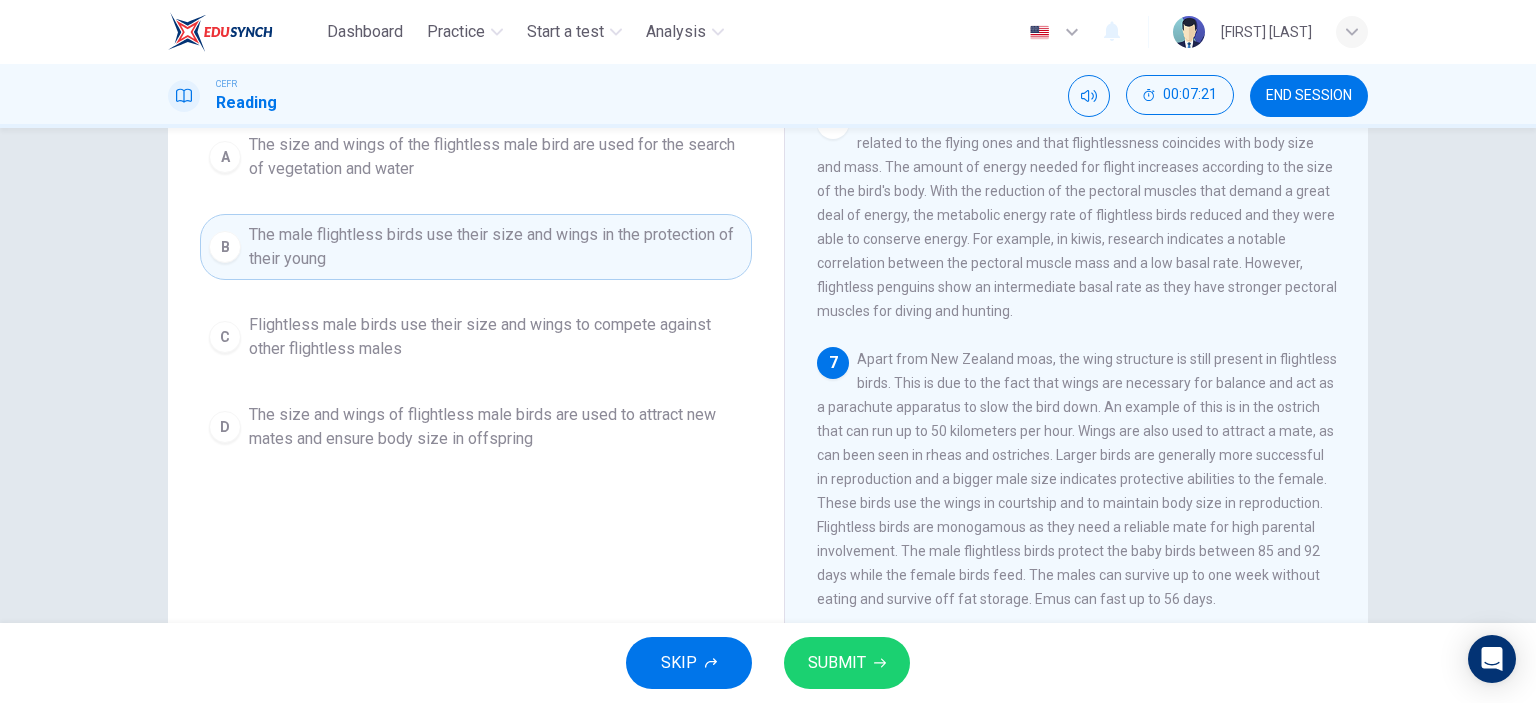 click on "SUBMIT" at bounding box center [847, 663] 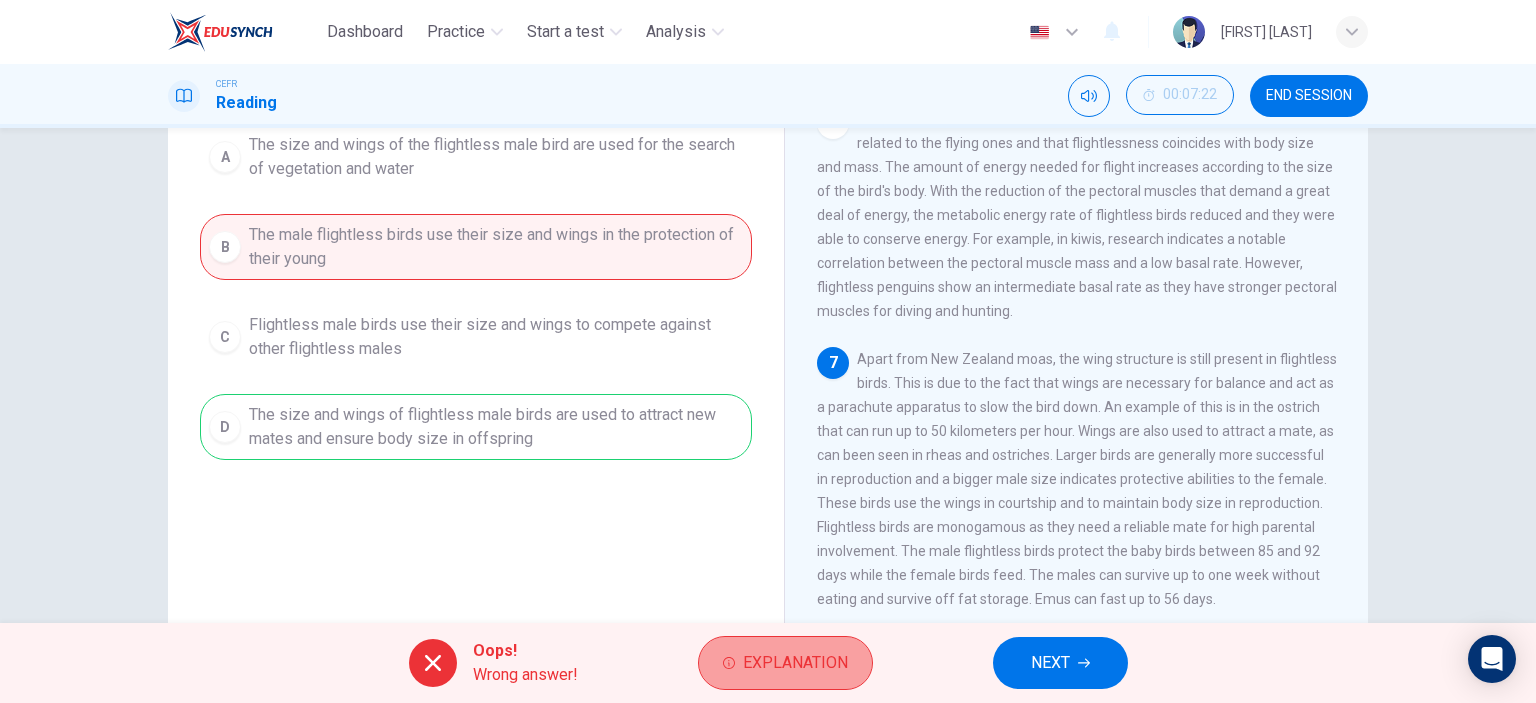 click on "Explanation" at bounding box center (785, 663) 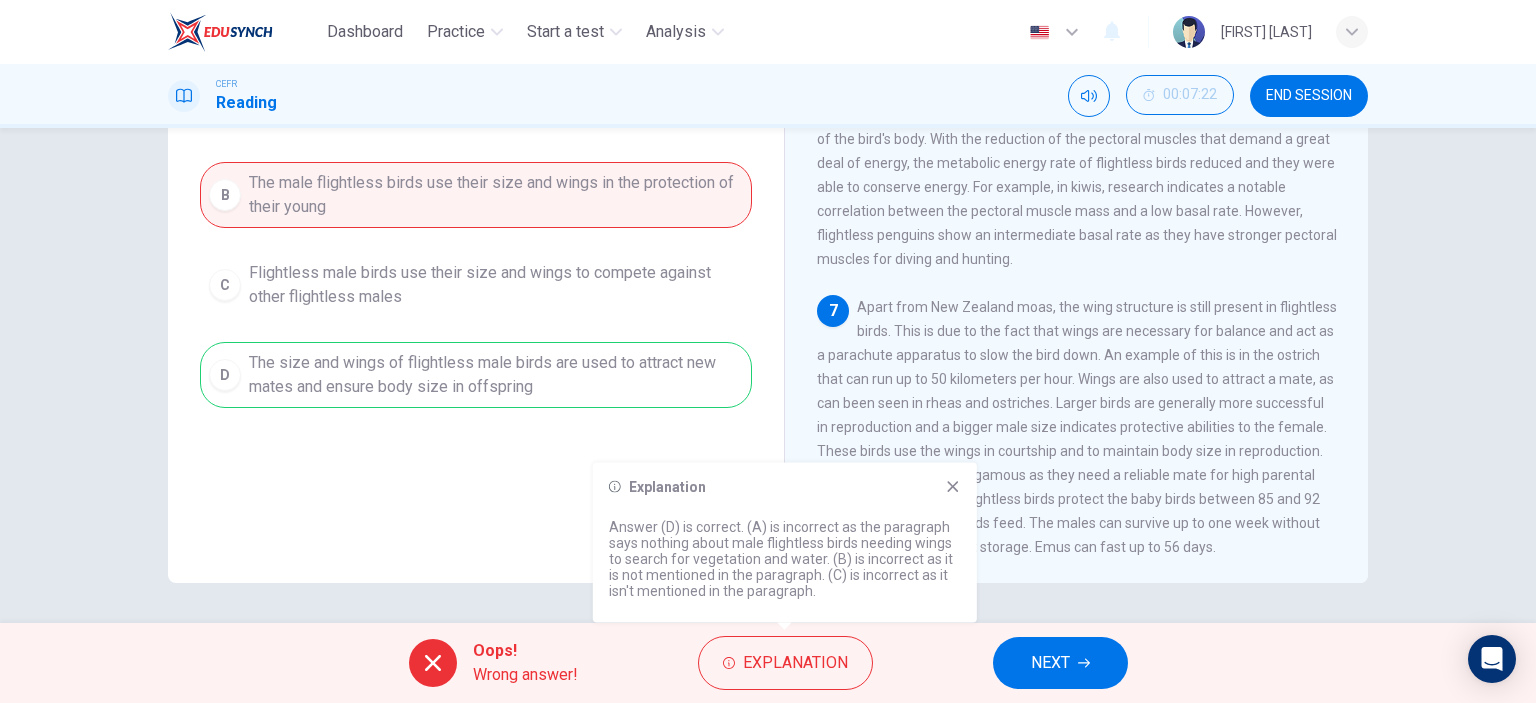 scroll, scrollTop: 280, scrollLeft: 0, axis: vertical 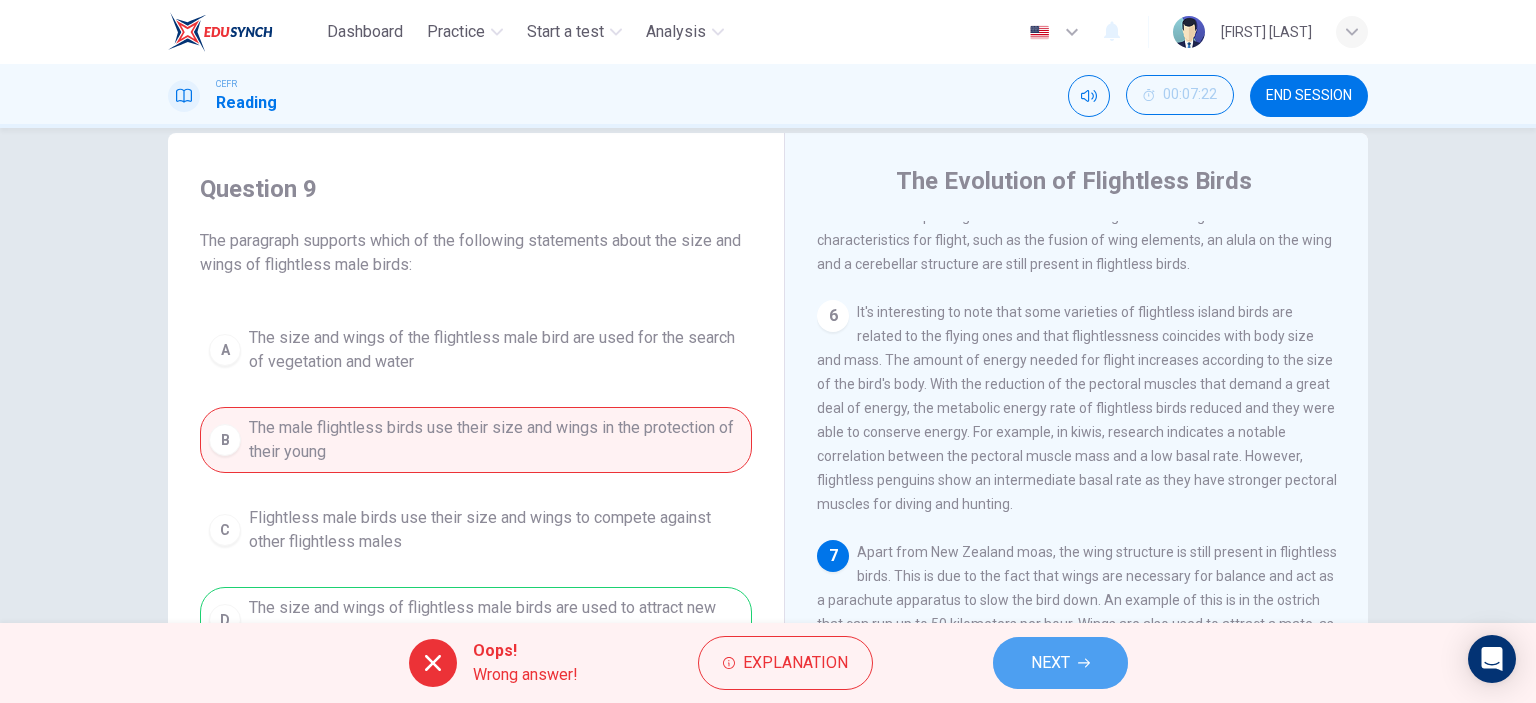 click on "NEXT" at bounding box center (1050, 663) 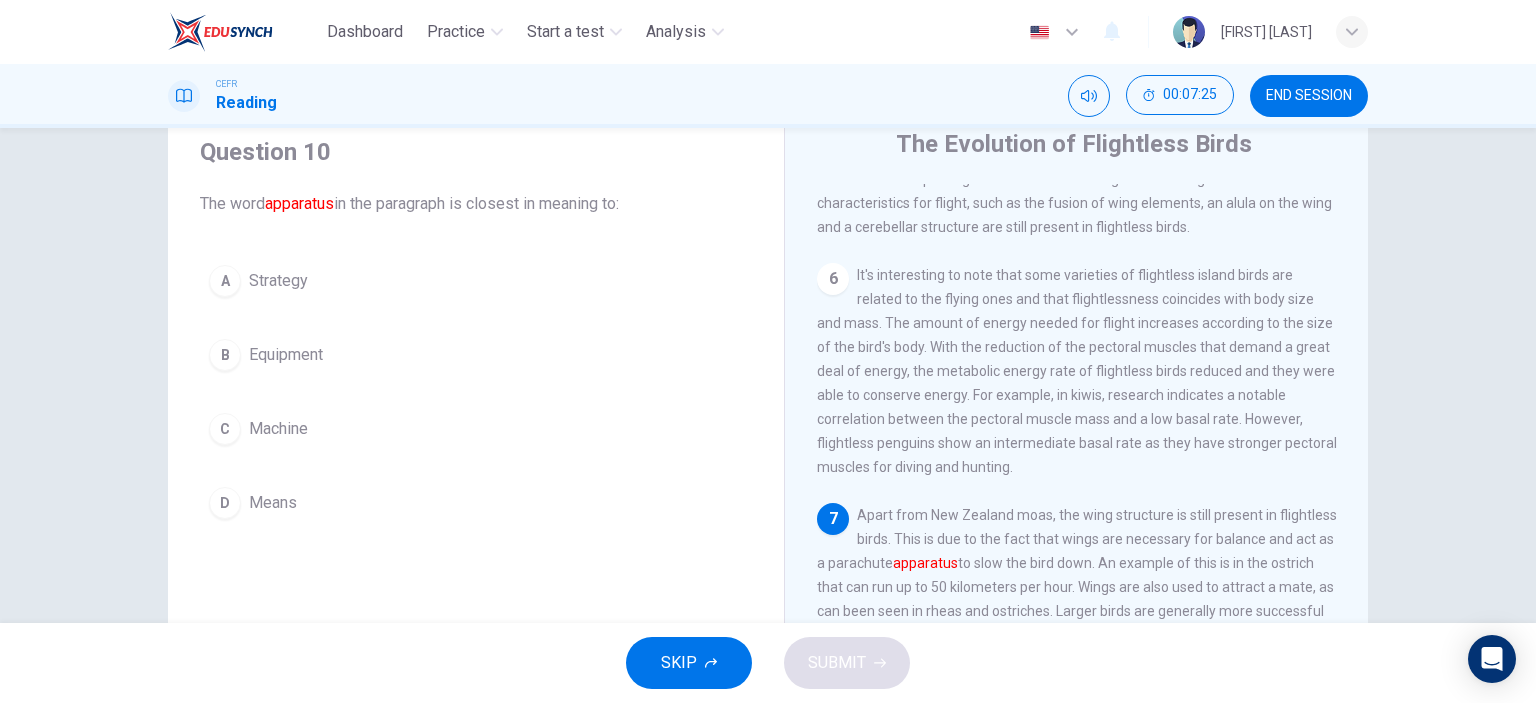 scroll, scrollTop: 74, scrollLeft: 0, axis: vertical 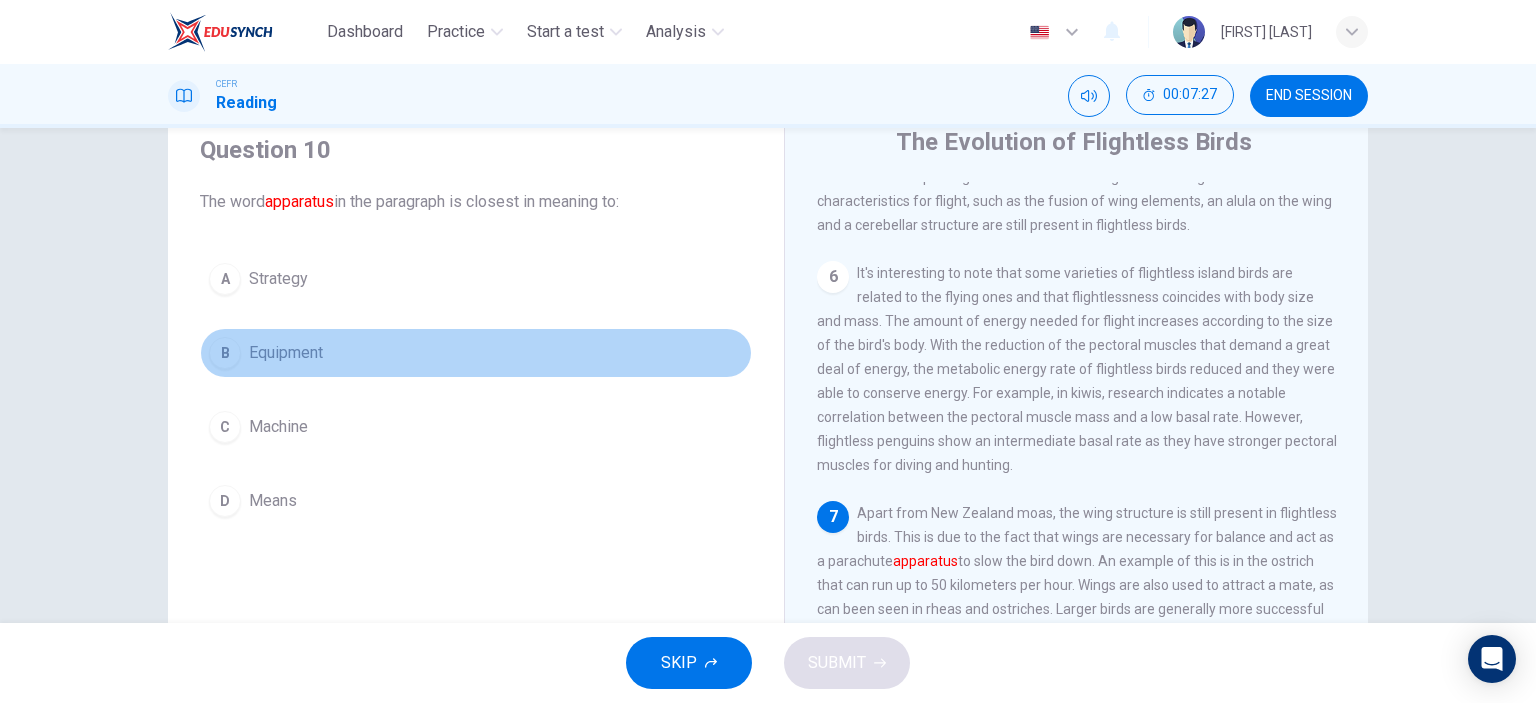 click on "Equipment" at bounding box center [278, 279] 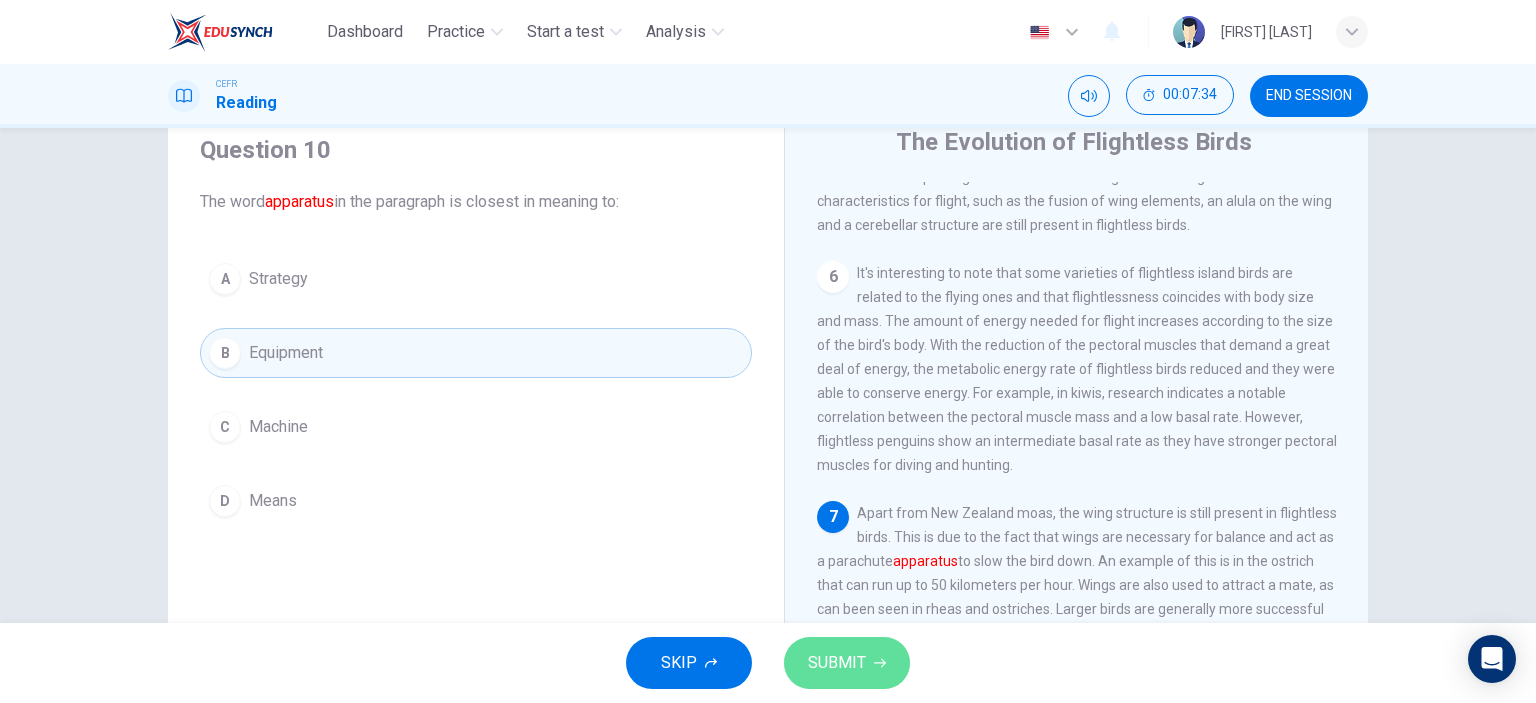 click on "SUBMIT" at bounding box center [837, 663] 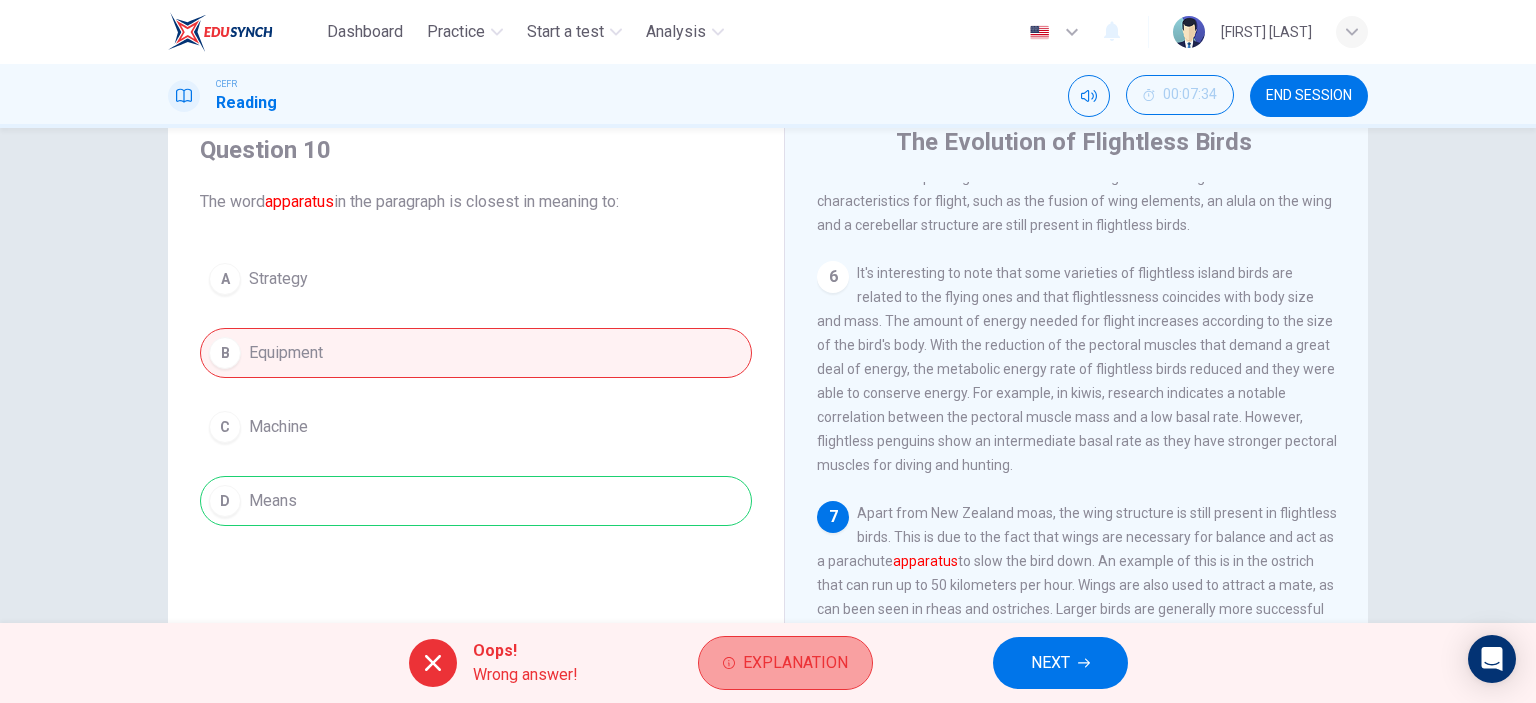 click on "Explanation" at bounding box center [795, 663] 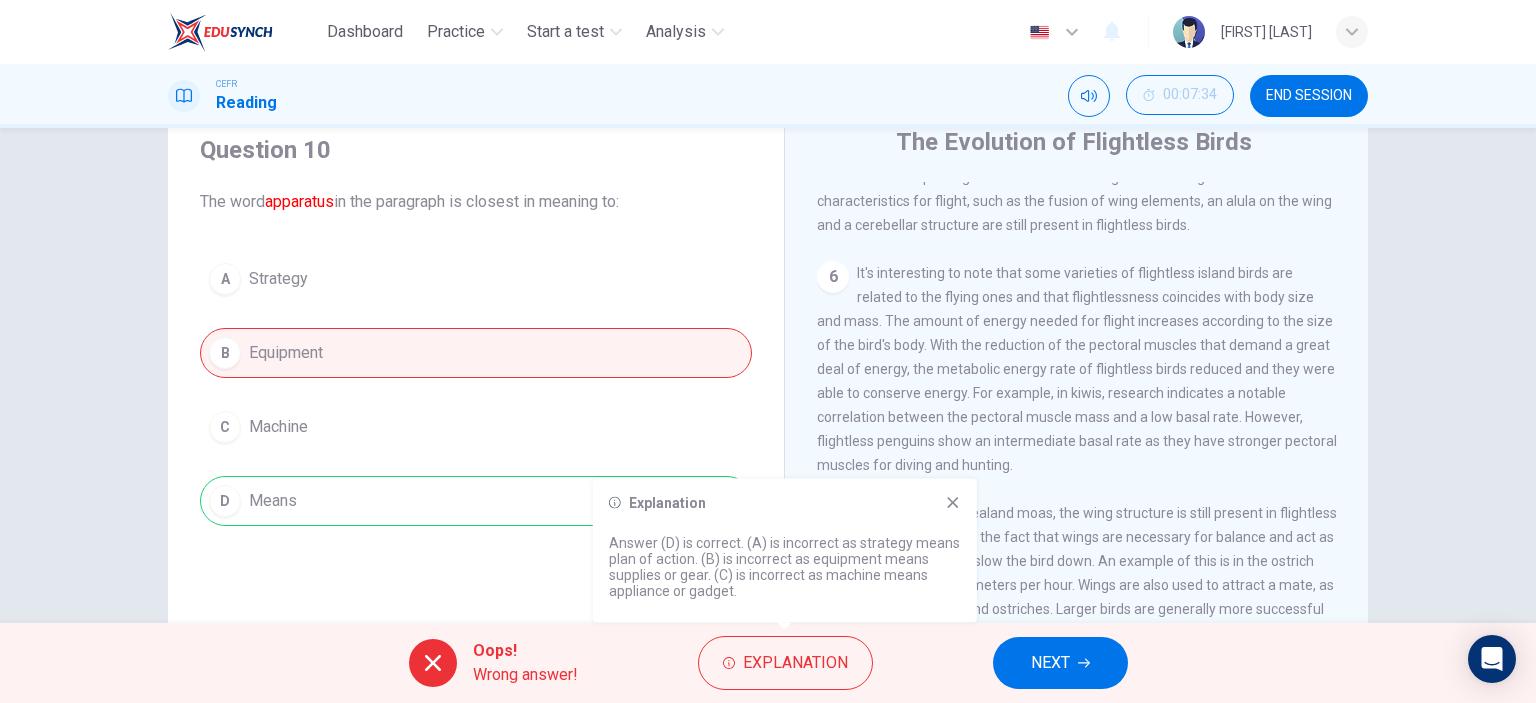 click at bounding box center (953, 503) 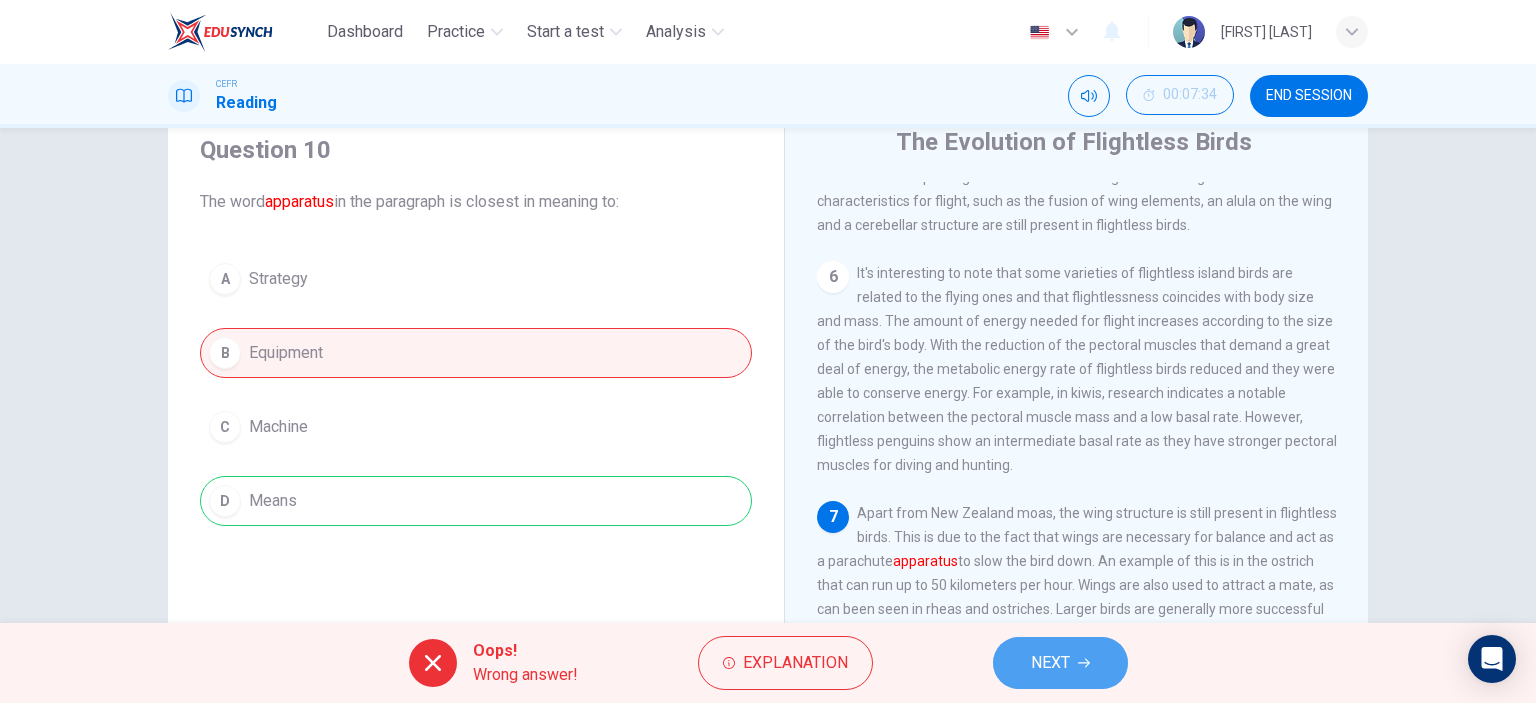 click on "NEXT" at bounding box center [1050, 663] 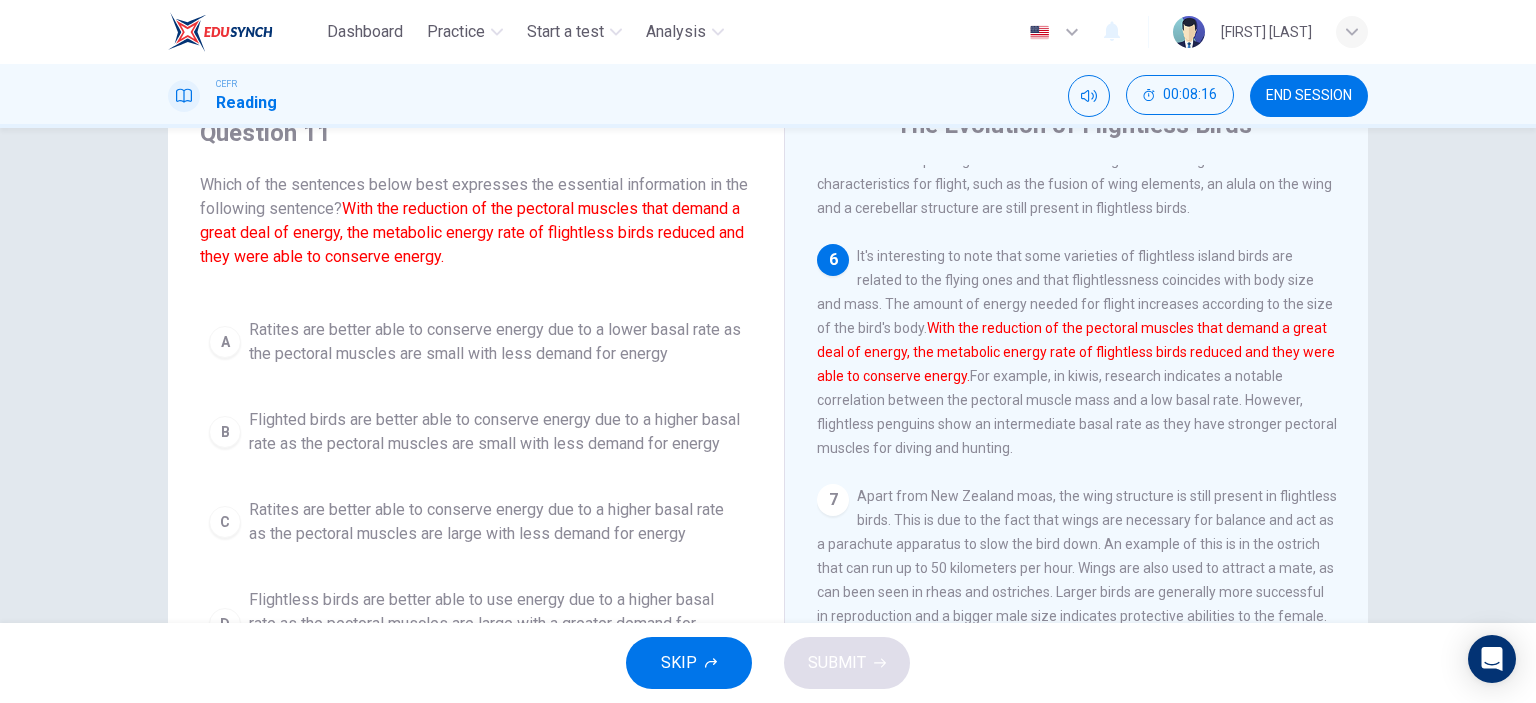 scroll, scrollTop: 94, scrollLeft: 0, axis: vertical 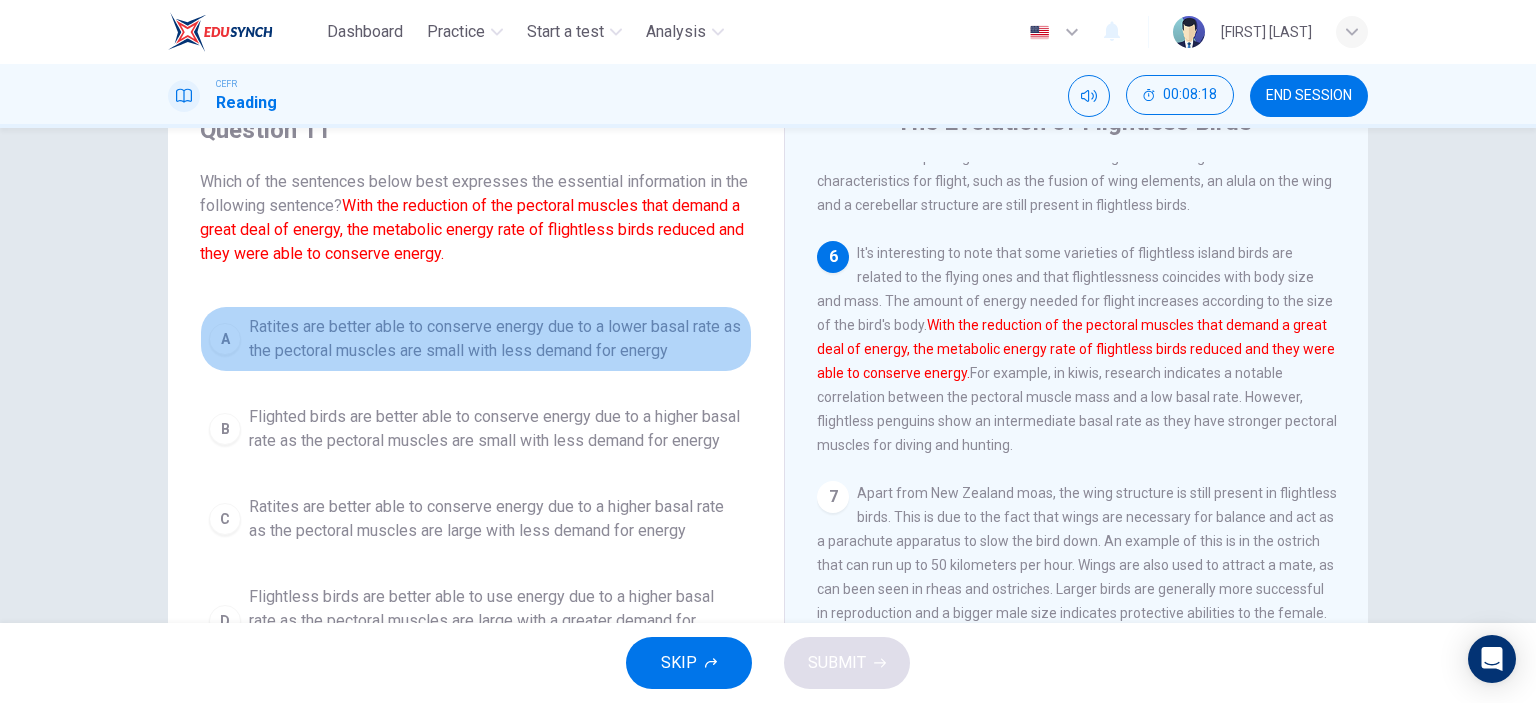 click on "Ratites are better able to conserve energy due to a lower basal rate as the pectoral muscles are small with less demand for energy" at bounding box center (496, 339) 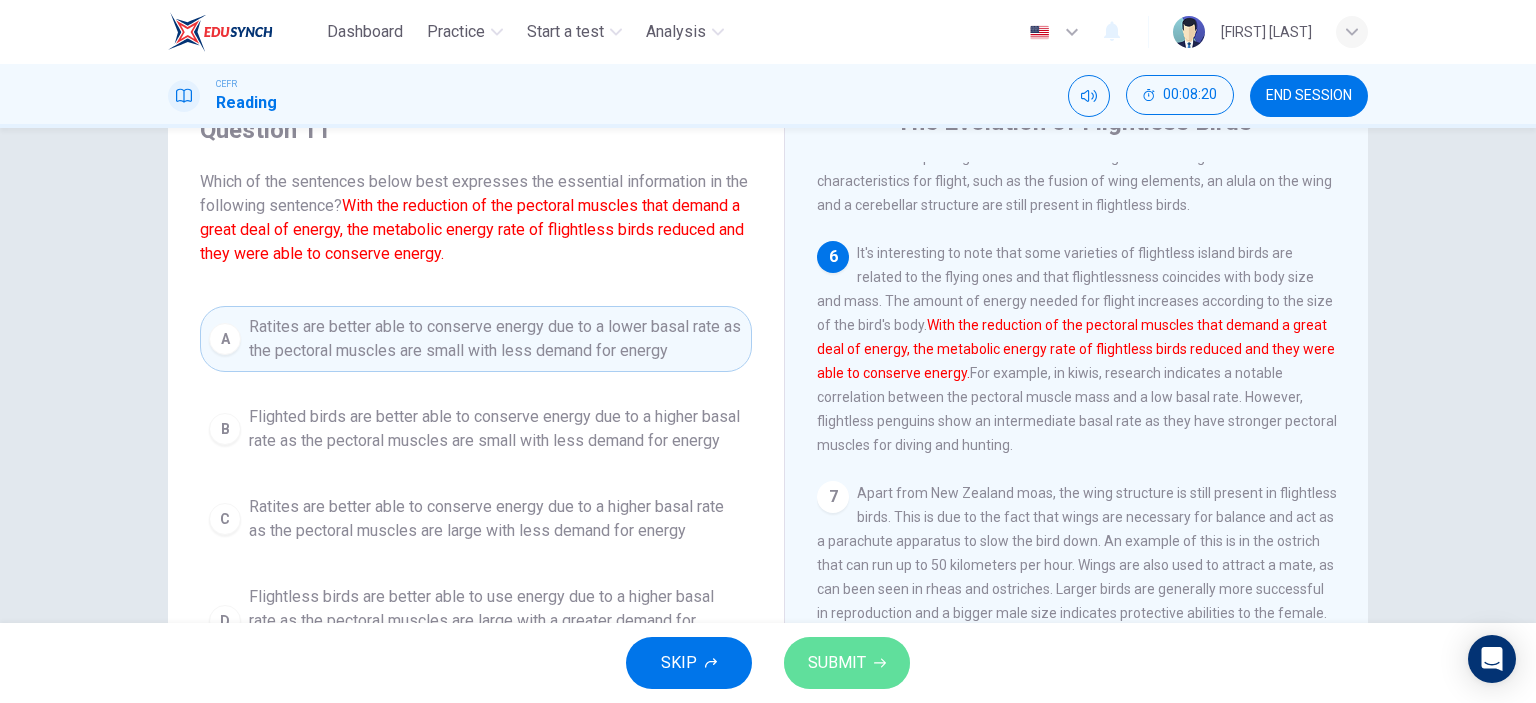 click on "SUBMIT" at bounding box center (837, 663) 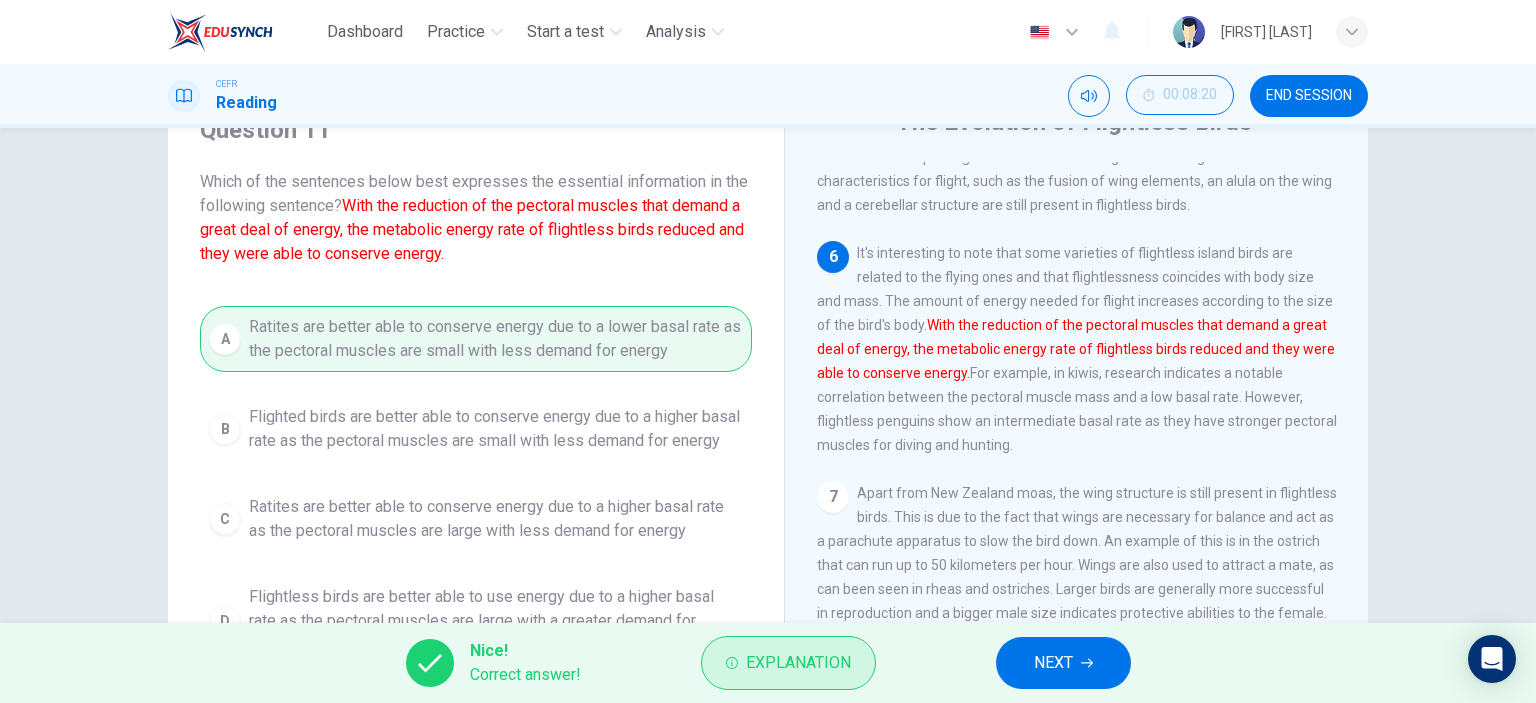 click on "Explanation" at bounding box center [798, 663] 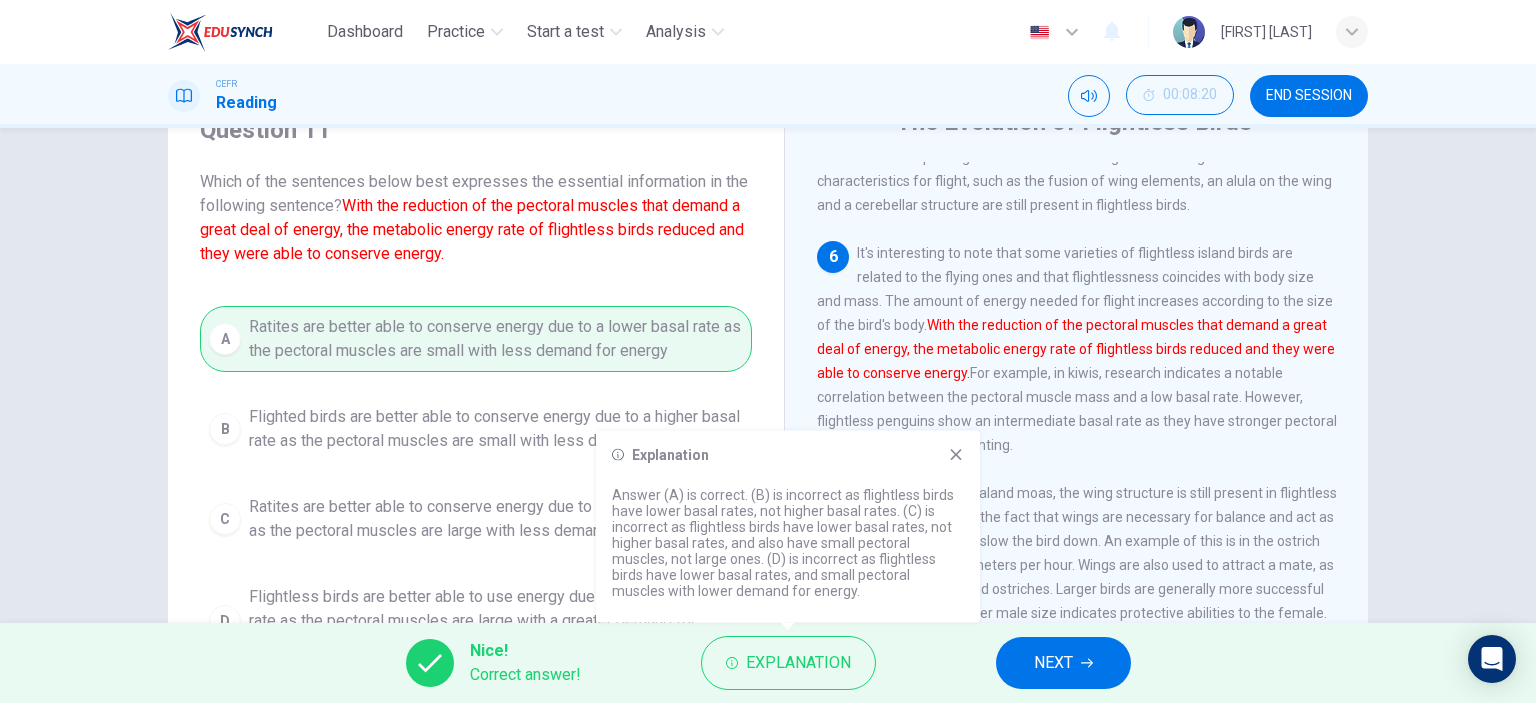 click at bounding box center [956, 455] 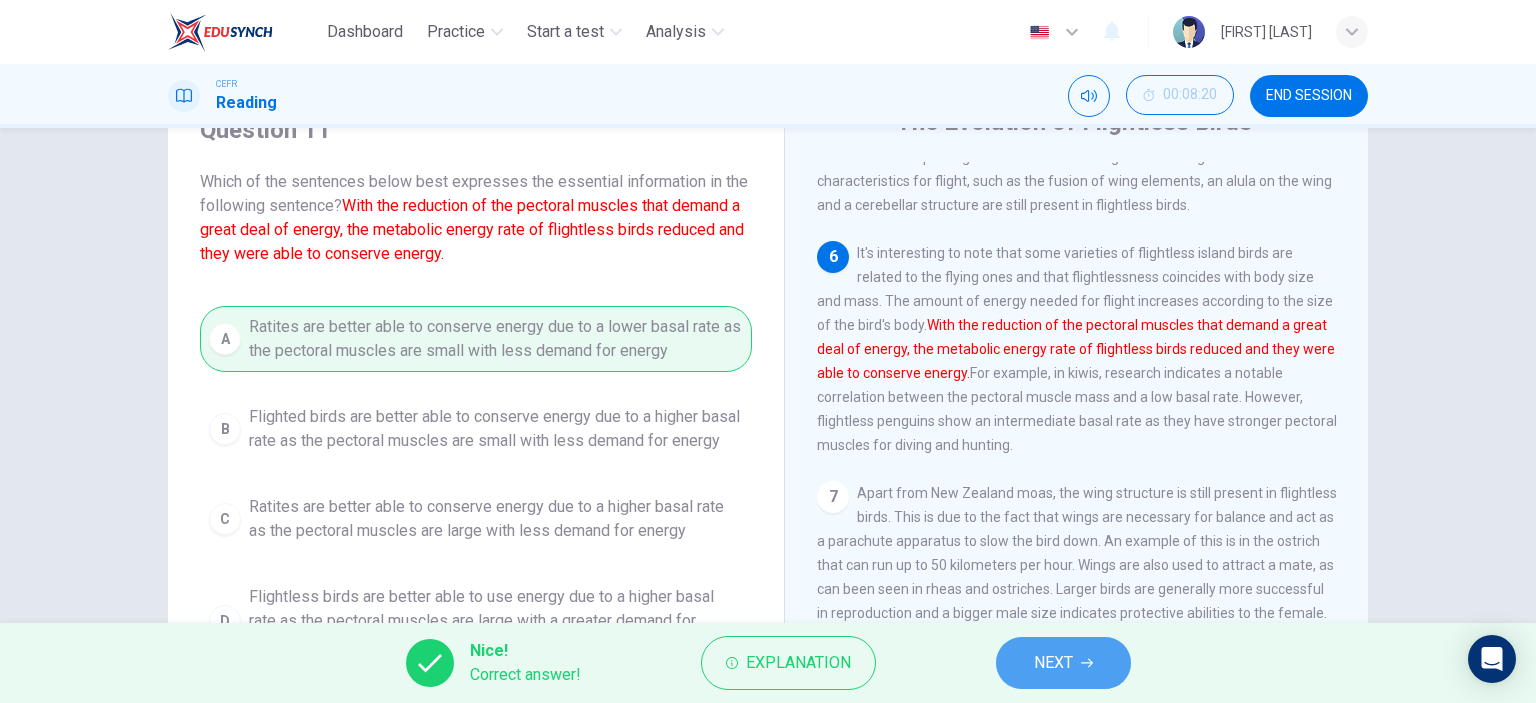 click on "NEXT" at bounding box center (1053, 663) 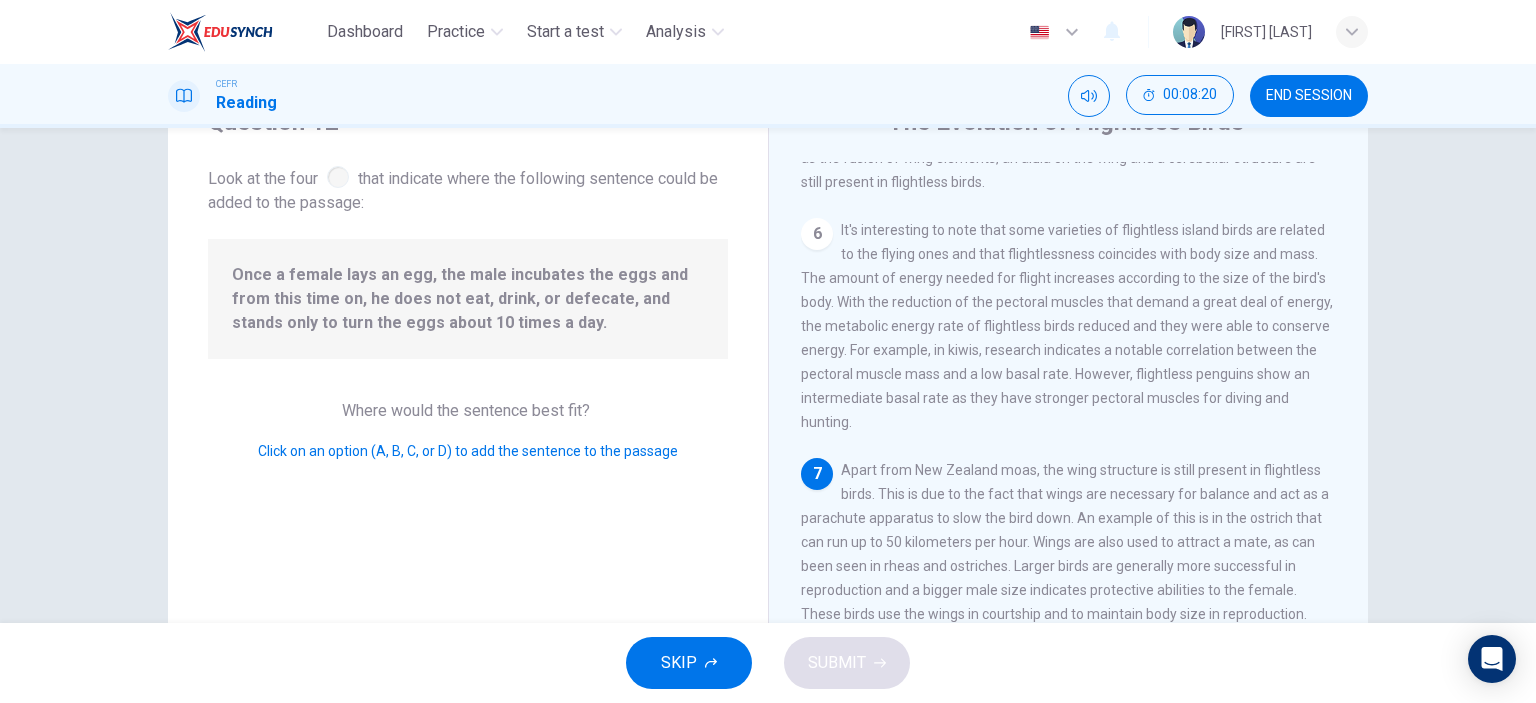 scroll, scrollTop: 1029, scrollLeft: 0, axis: vertical 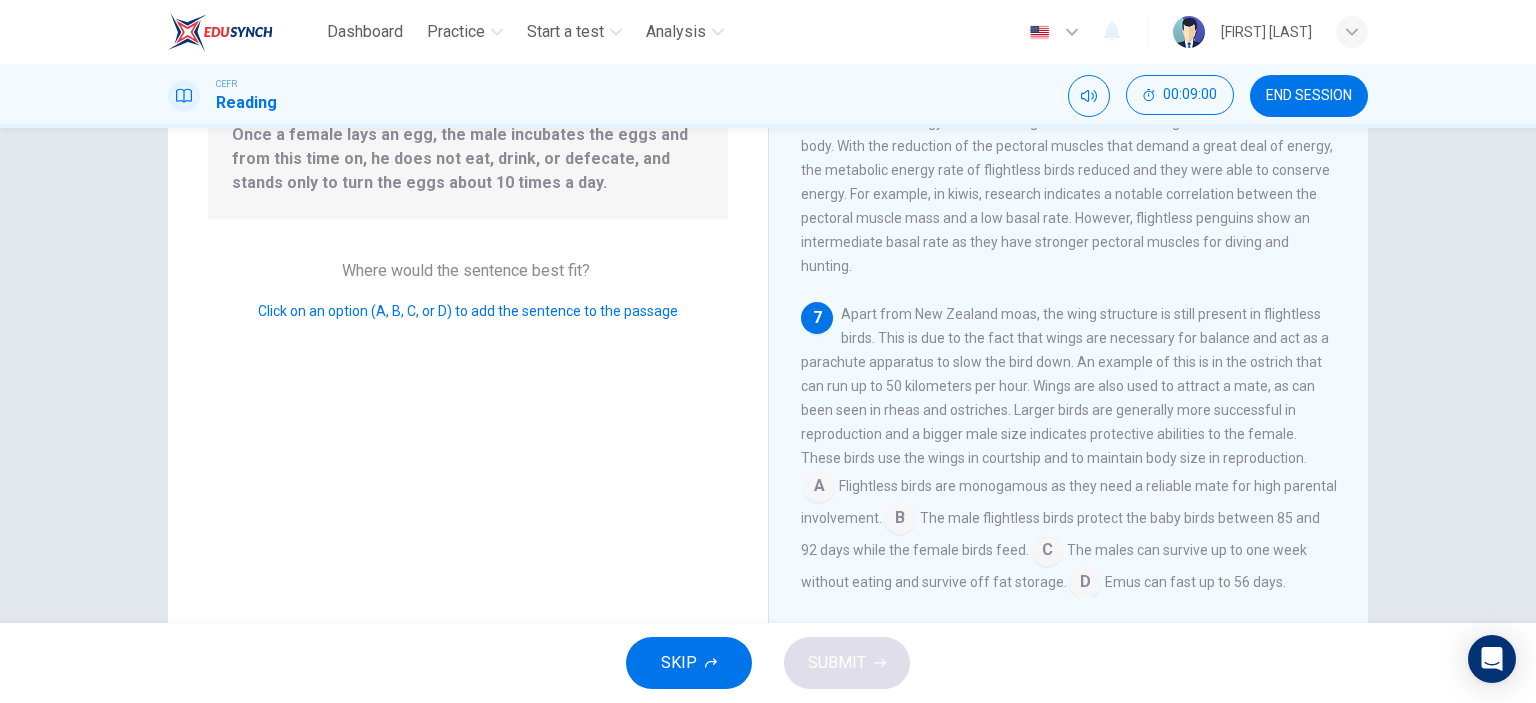 click at bounding box center (819, 488) 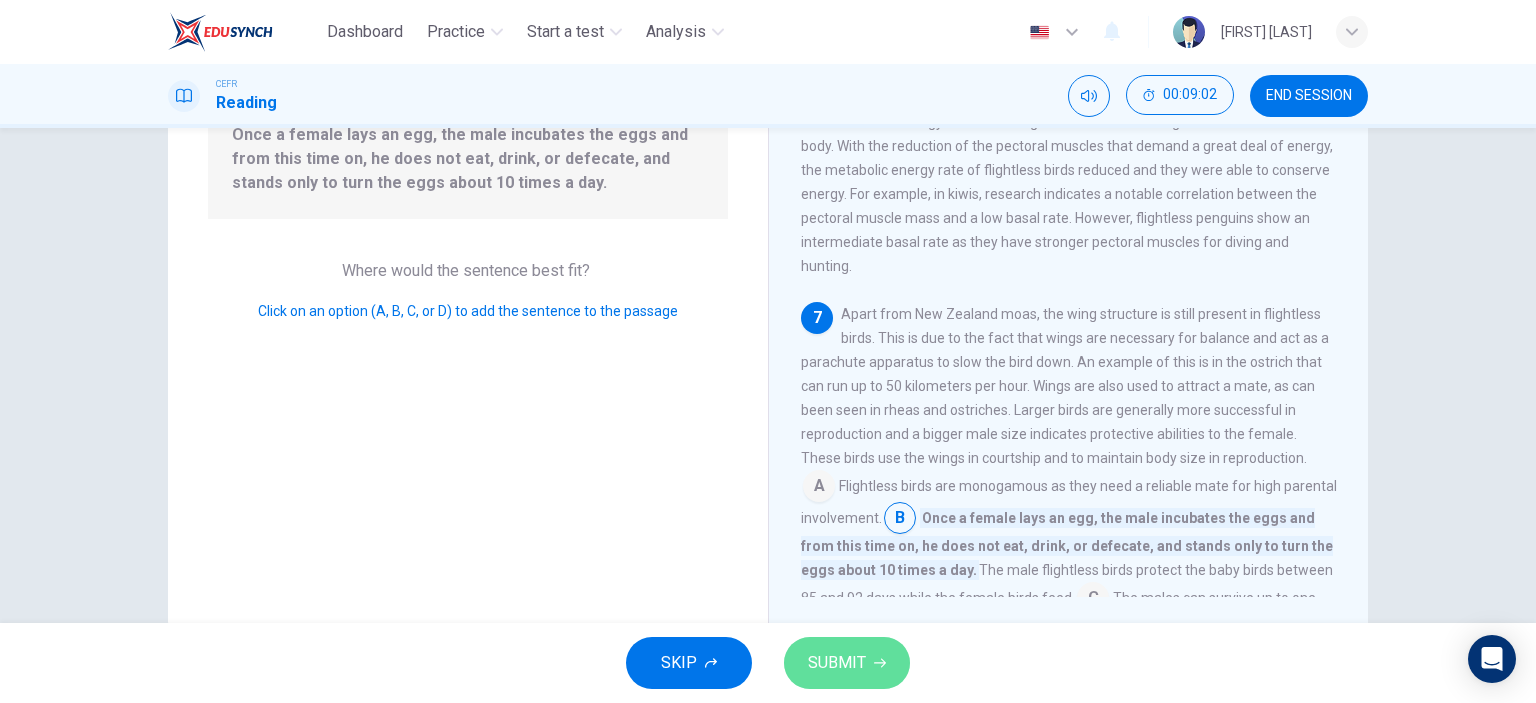 click on "SUBMIT" at bounding box center [837, 663] 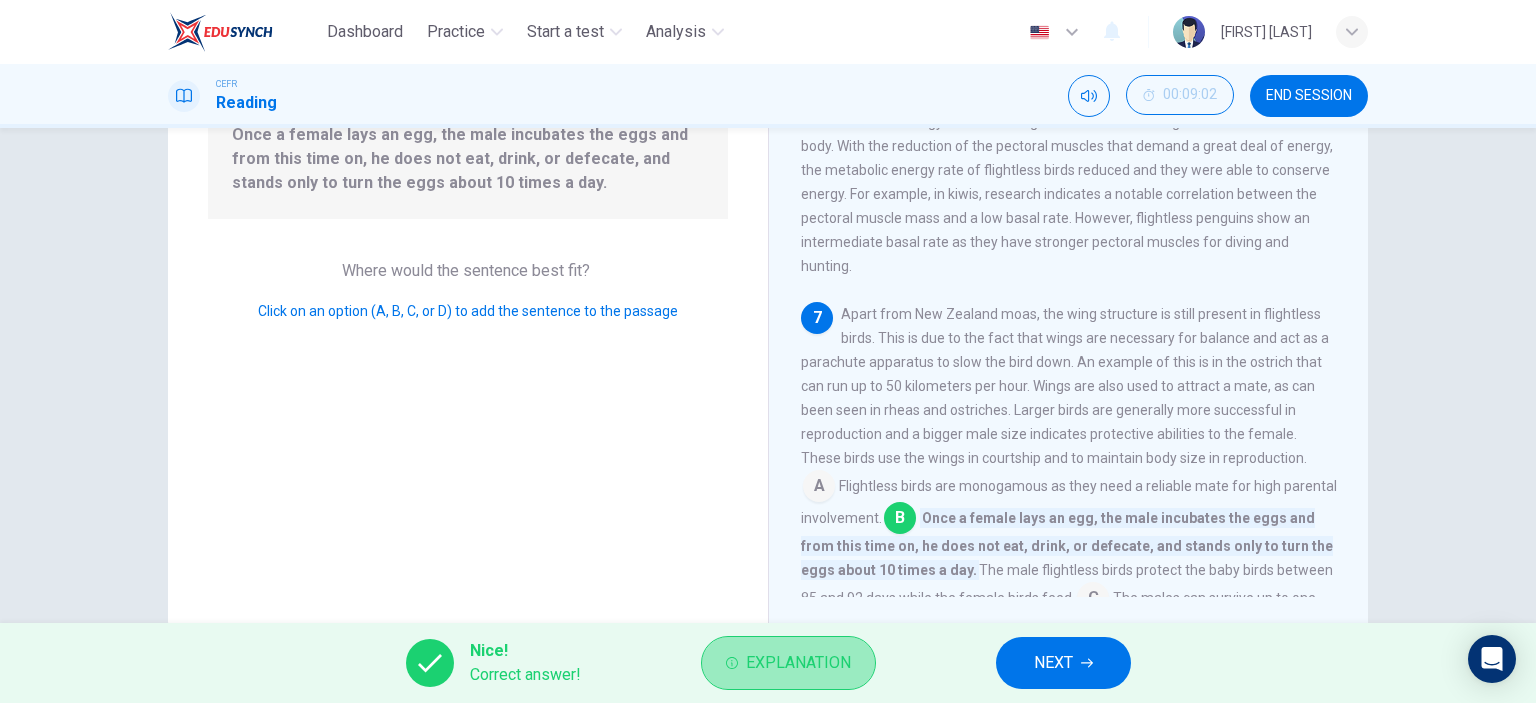 click on "Explanation" at bounding box center (798, 663) 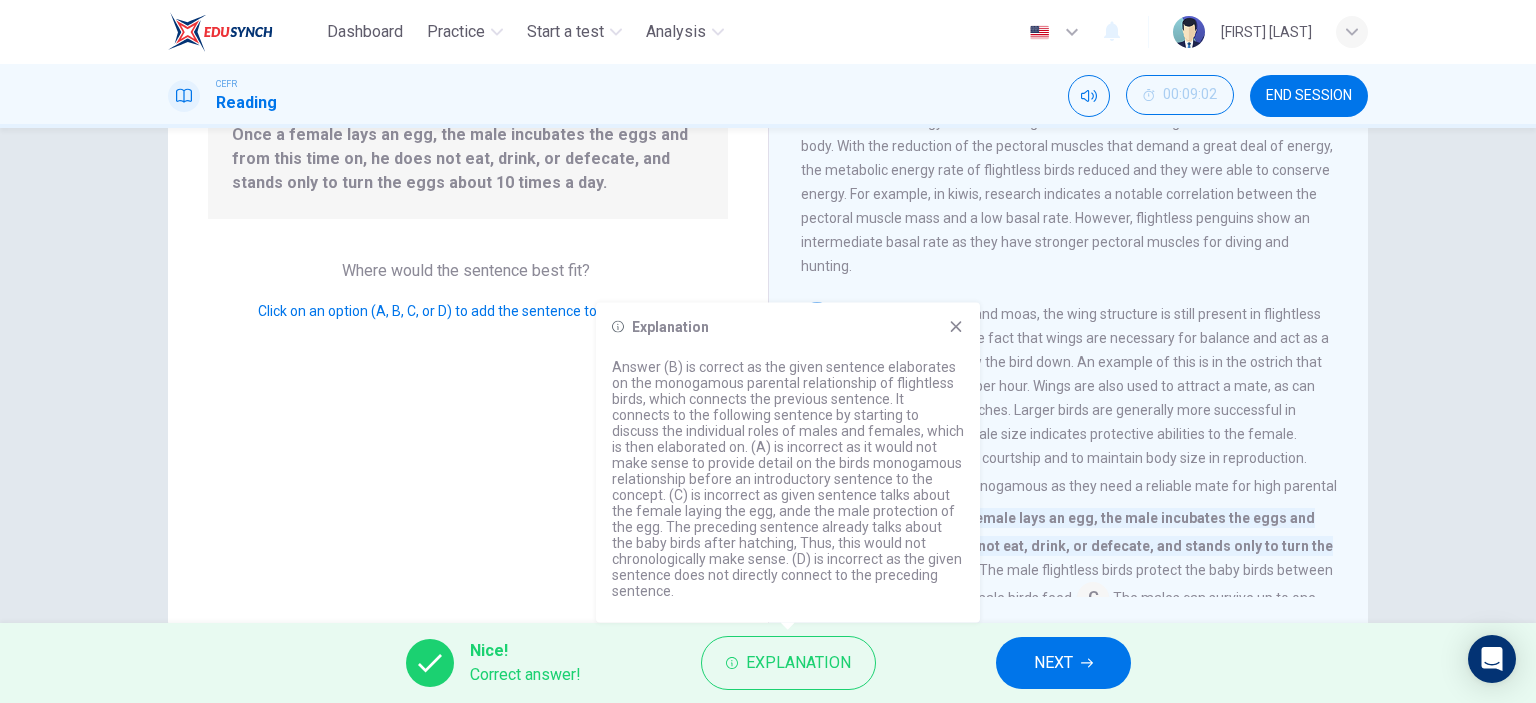 click on "Explanation Answer (B) is correct as the given sentence elaborates on the monogamous parental relationship of flightless birds, which connects the previous sentence. It connects to the following sentence by starting to discuss the individual roles of males and females, which is then elaborated on. (A) is incorrect as it would not make sense to provide detail on the birds monogamous relationship before an introductory sentence to the concept. (C) is incorrect as given sentence talks about the female laying the egg, ande the male protection of the egg. The preceding sentence already talks about the baby birds after hatching, Thus, this would not chronologically make sense. (D) is incorrect as the given sentence does not directly connect to the preceding sentence." at bounding box center [788, 463] 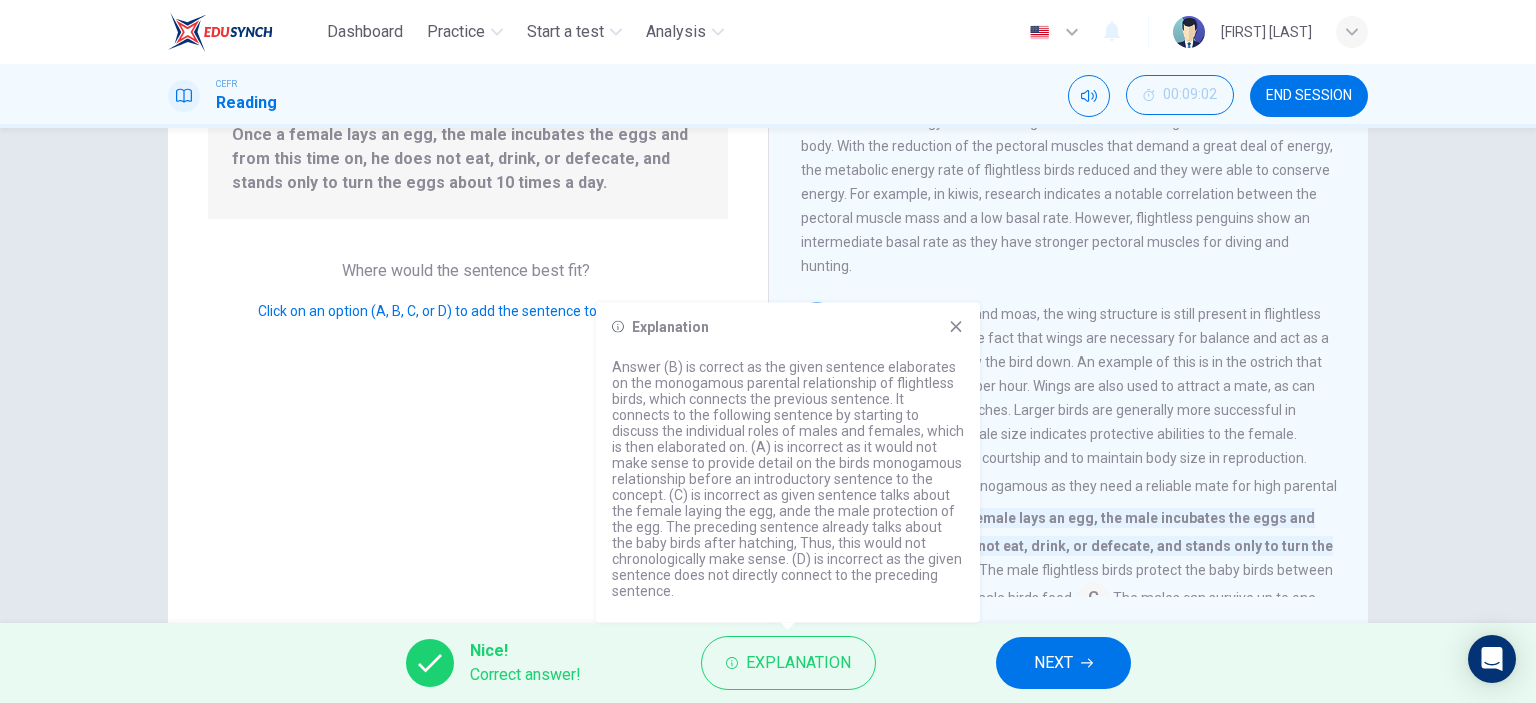 click on "Explanation Answer (B) is correct as the given sentence elaborates on the monogamous parental relationship of flightless birds, which connects the previous sentence. It connects to the following sentence by starting to discuss the individual roles of males and females, which is then elaborated on. (A) is incorrect as it would not make sense to provide detail on the birds monogamous relationship before an introductory sentence to the concept. (C) is incorrect as given sentence talks about the female laying the egg, ande the male protection of the egg. The preceding sentence already talks about the baby birds after hatching, Thus, this would not chronologically make sense. (D) is incorrect as the given sentence does not directly connect to the preceding sentence." at bounding box center (788, 463) 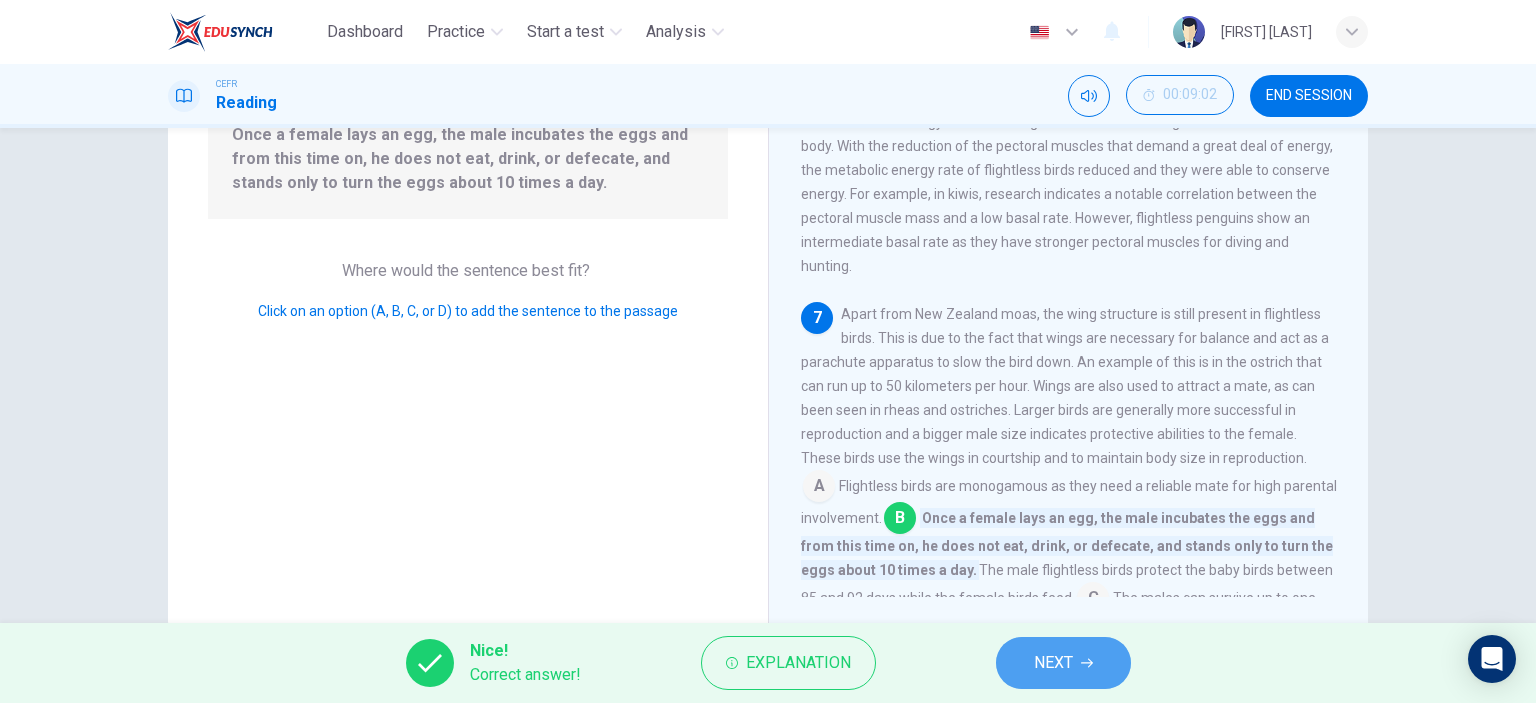 click on "NEXT" at bounding box center (1053, 663) 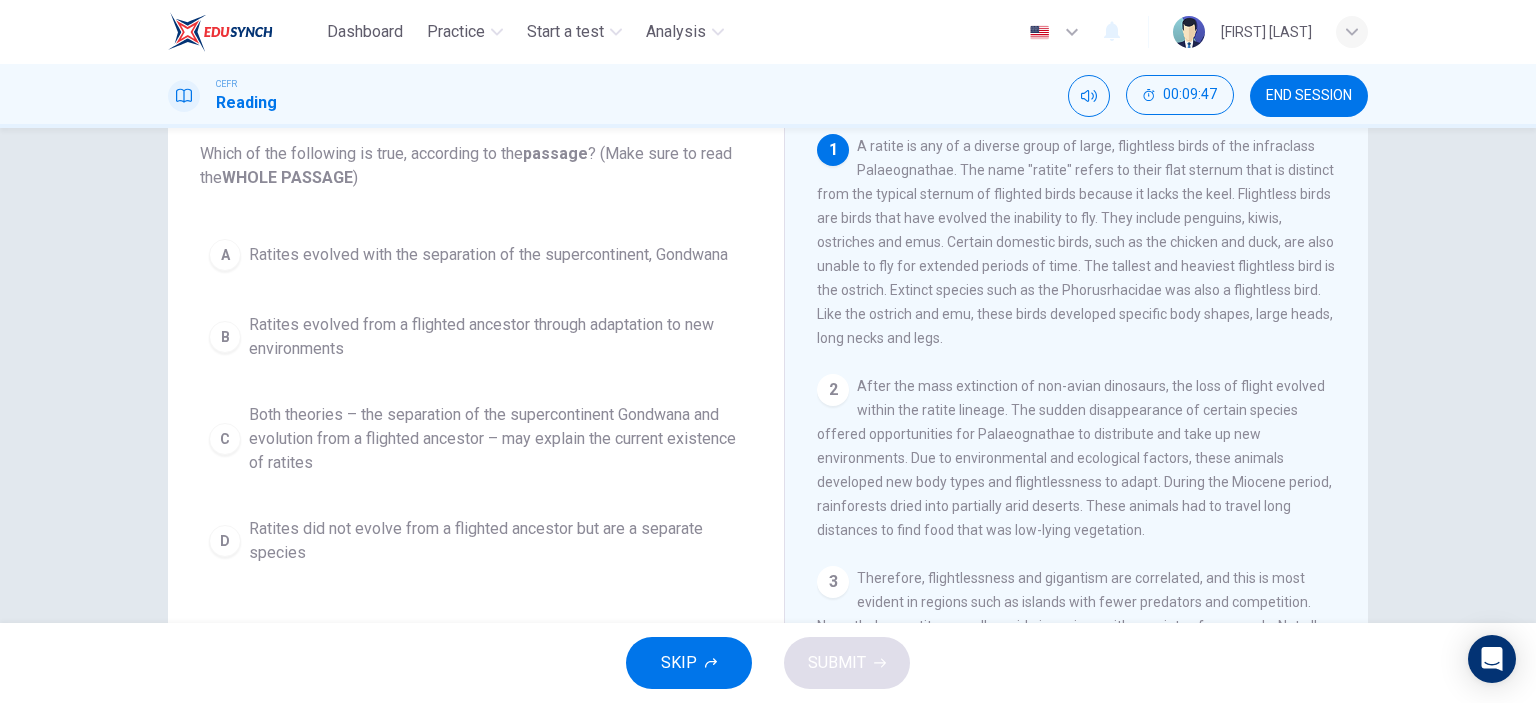 scroll, scrollTop: 124, scrollLeft: 0, axis: vertical 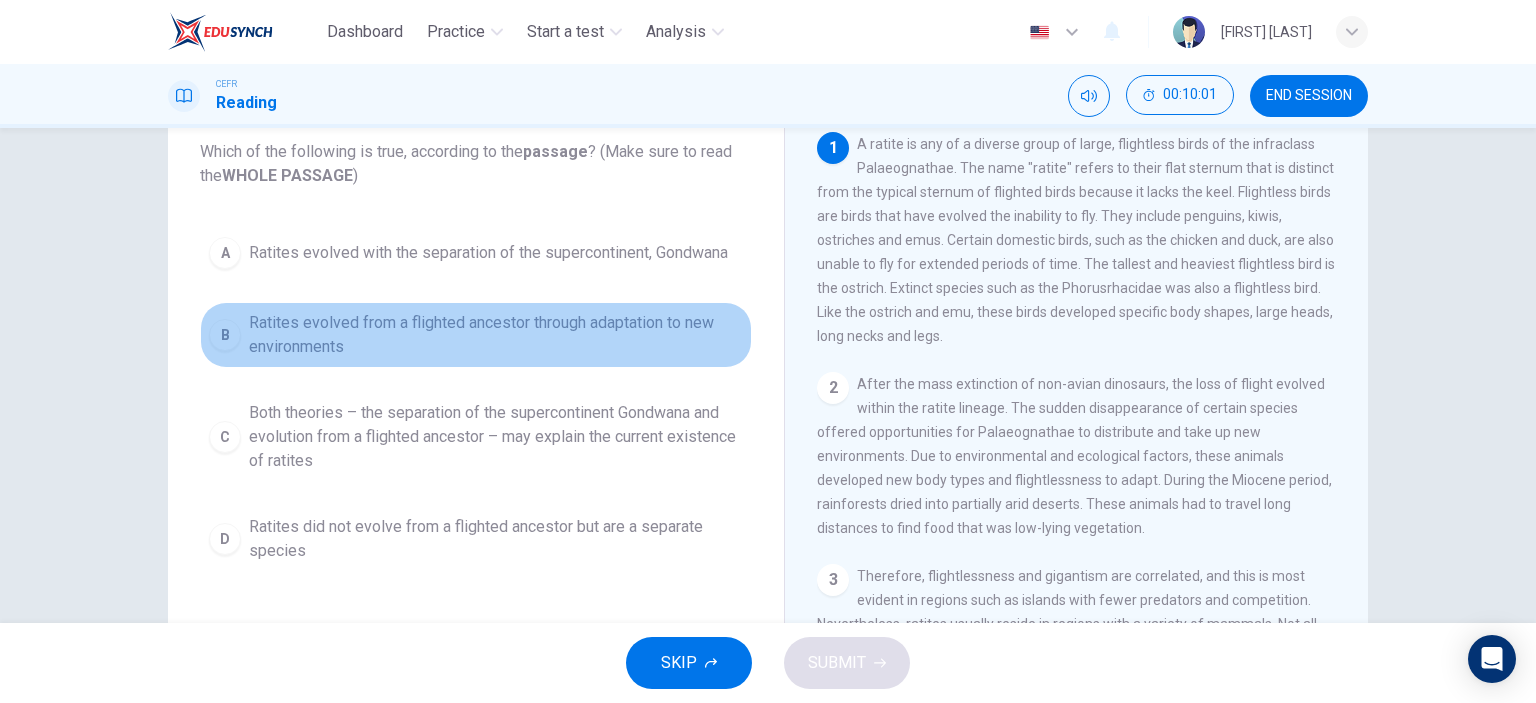 click on "Ratites evolved from a flighted ancestor through adaptation to new environments" at bounding box center [488, 253] 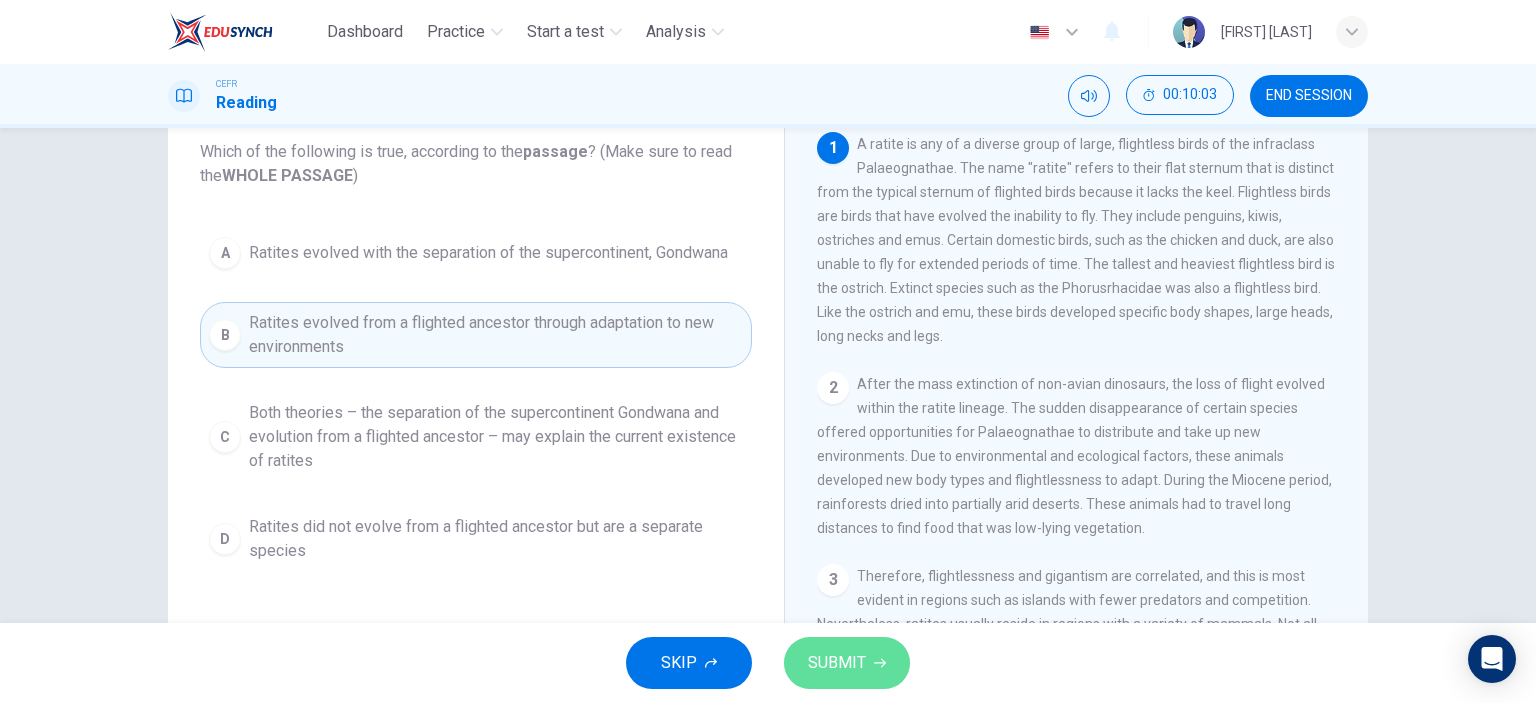 click on "SUBMIT" at bounding box center [837, 663] 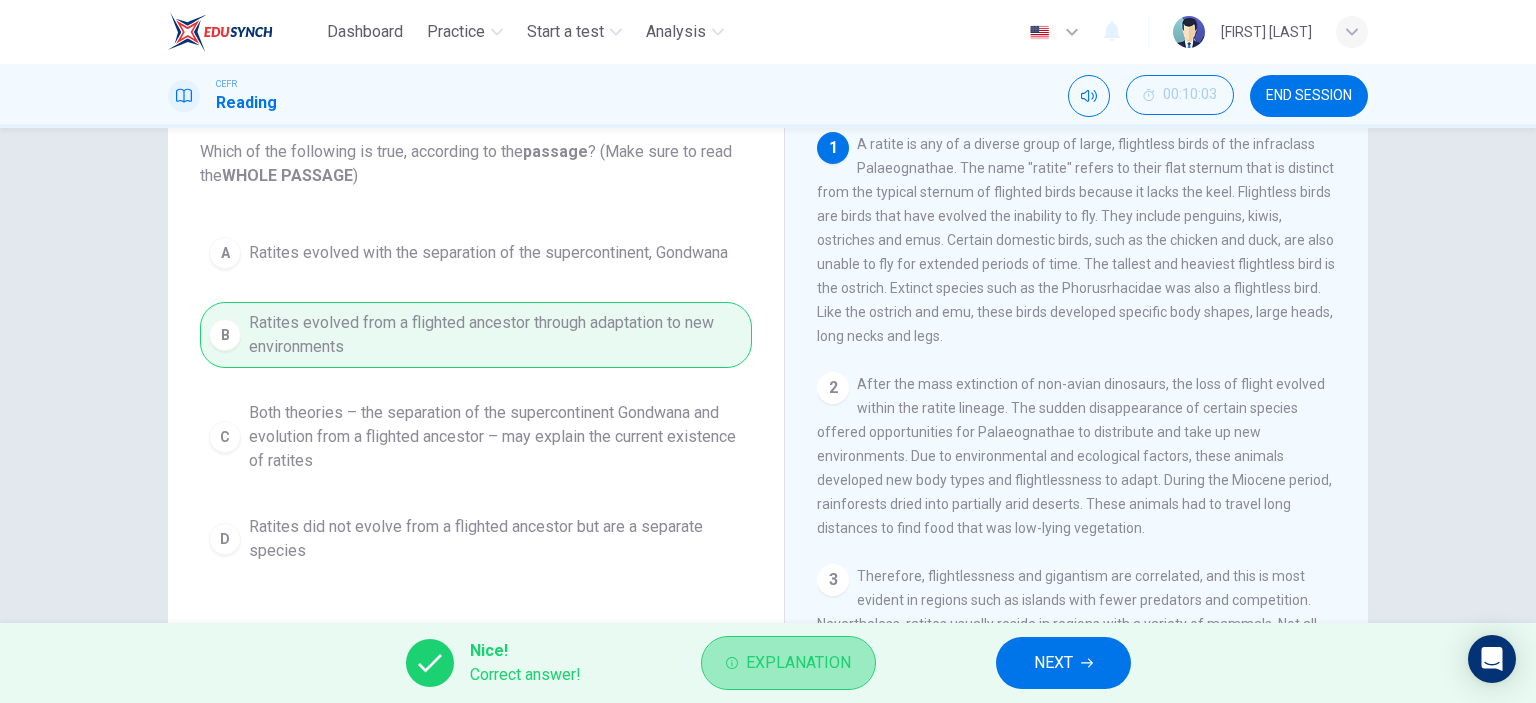click on "Explanation" at bounding box center (798, 663) 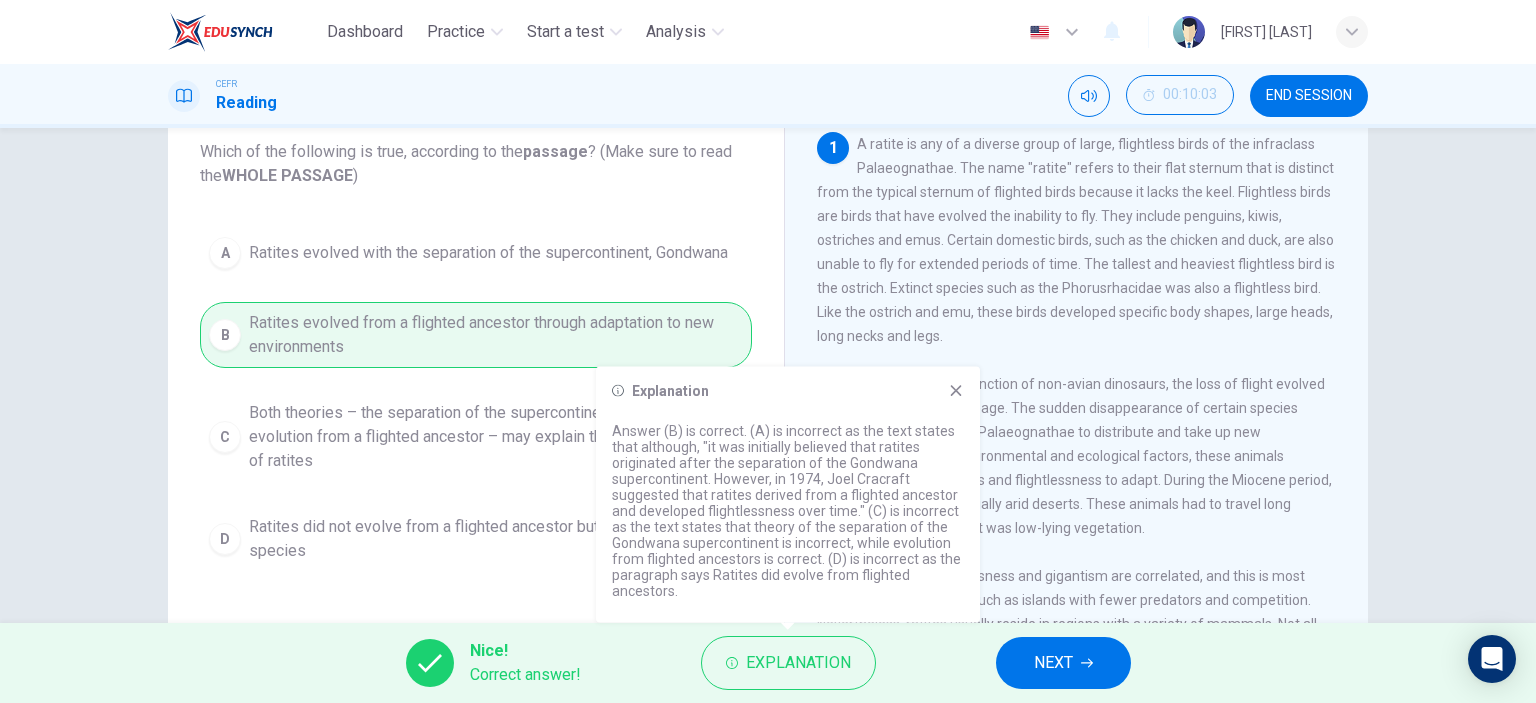 click at bounding box center [956, 391] 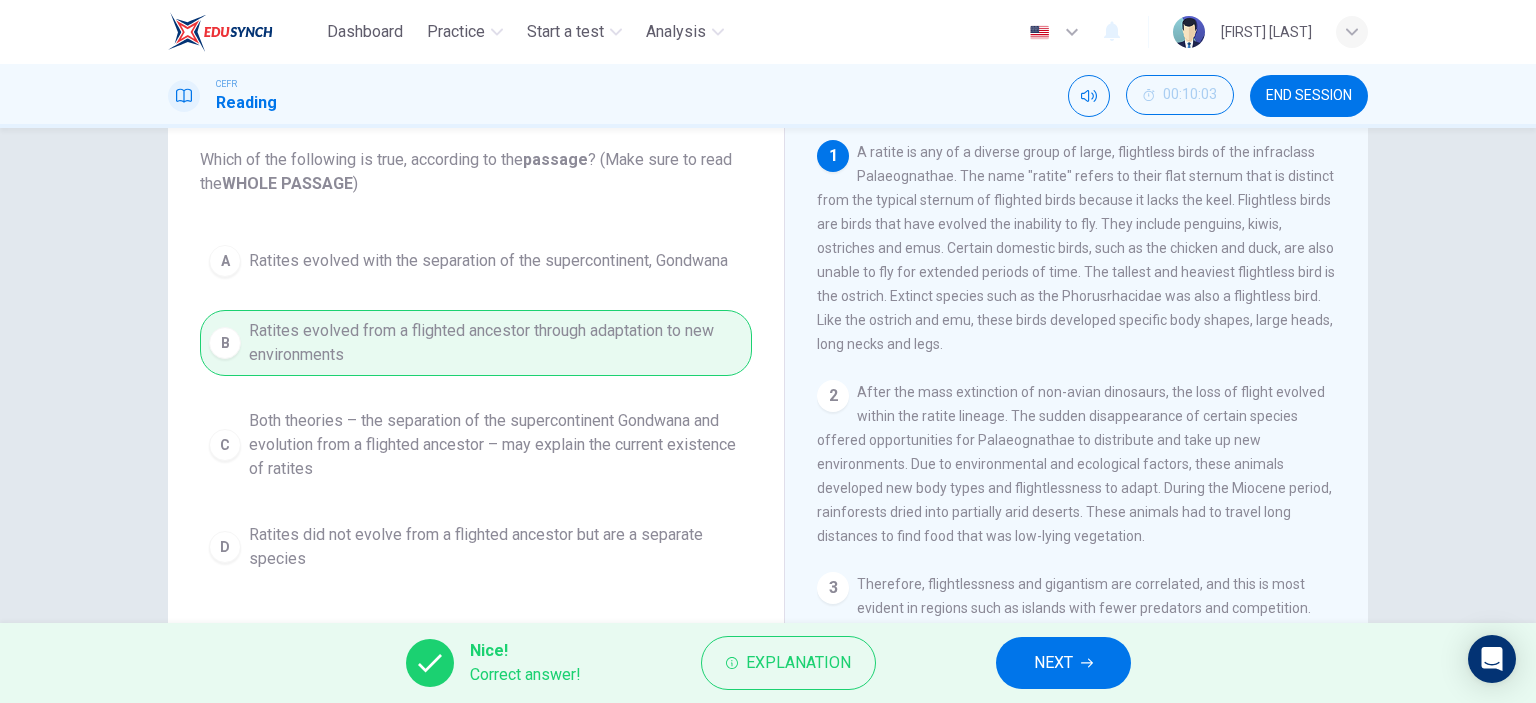 scroll, scrollTop: 116, scrollLeft: 0, axis: vertical 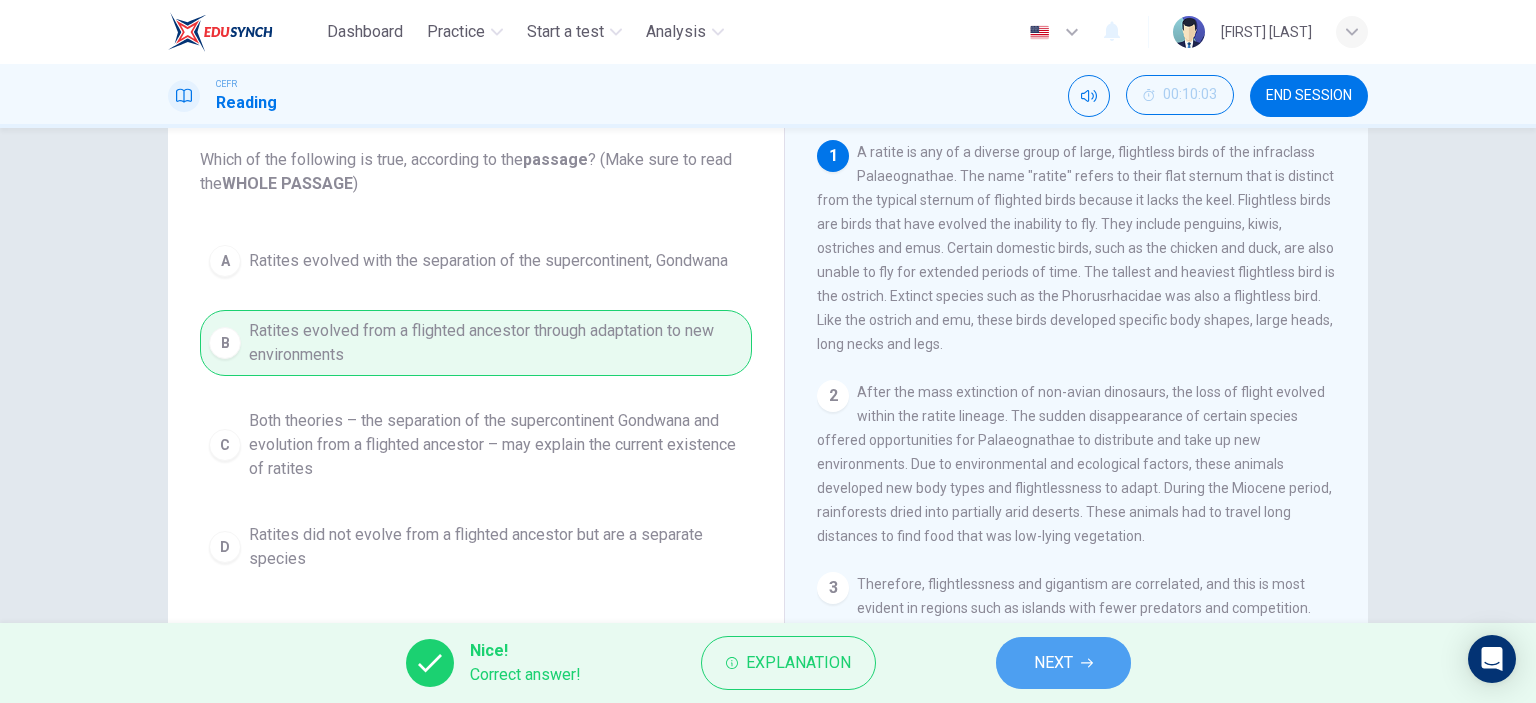 click on "NEXT" at bounding box center [1063, 663] 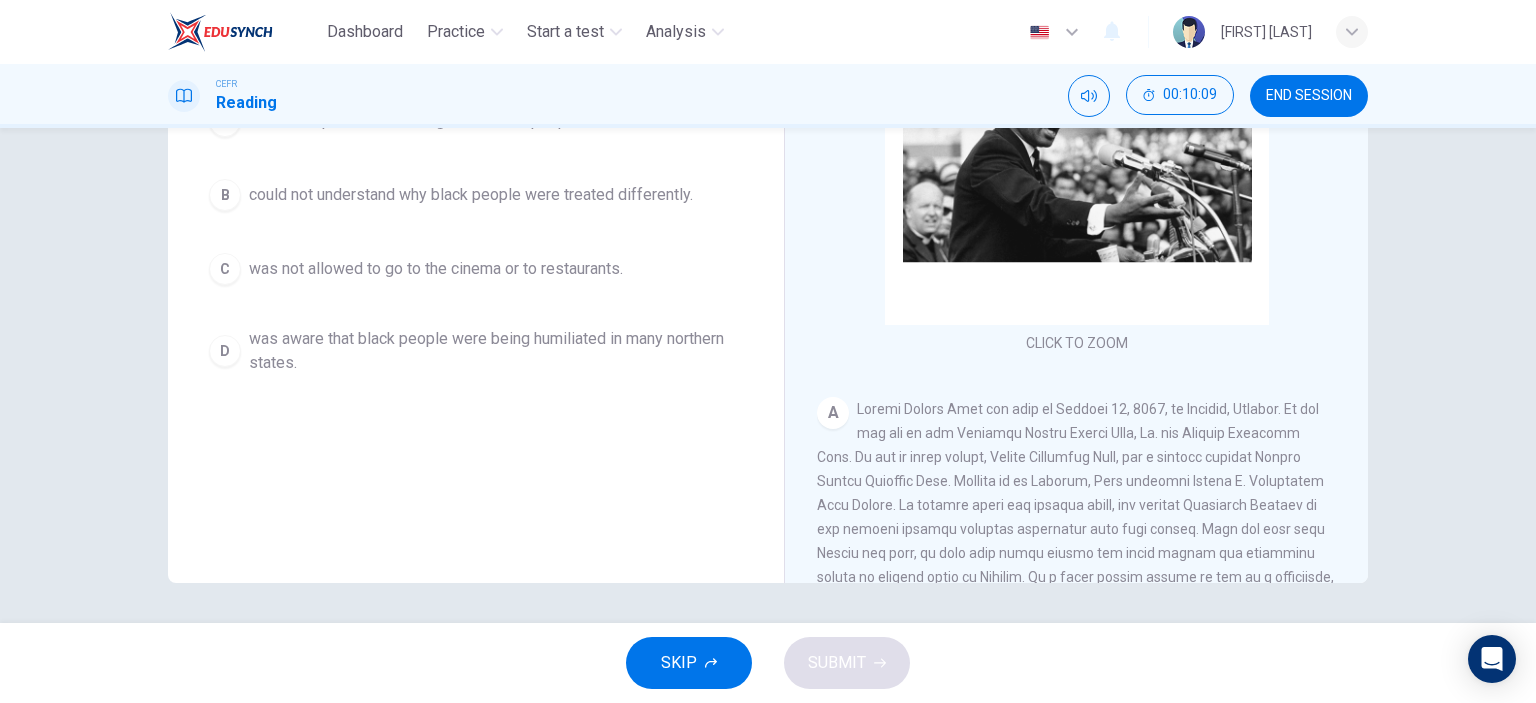 scroll, scrollTop: 0, scrollLeft: 0, axis: both 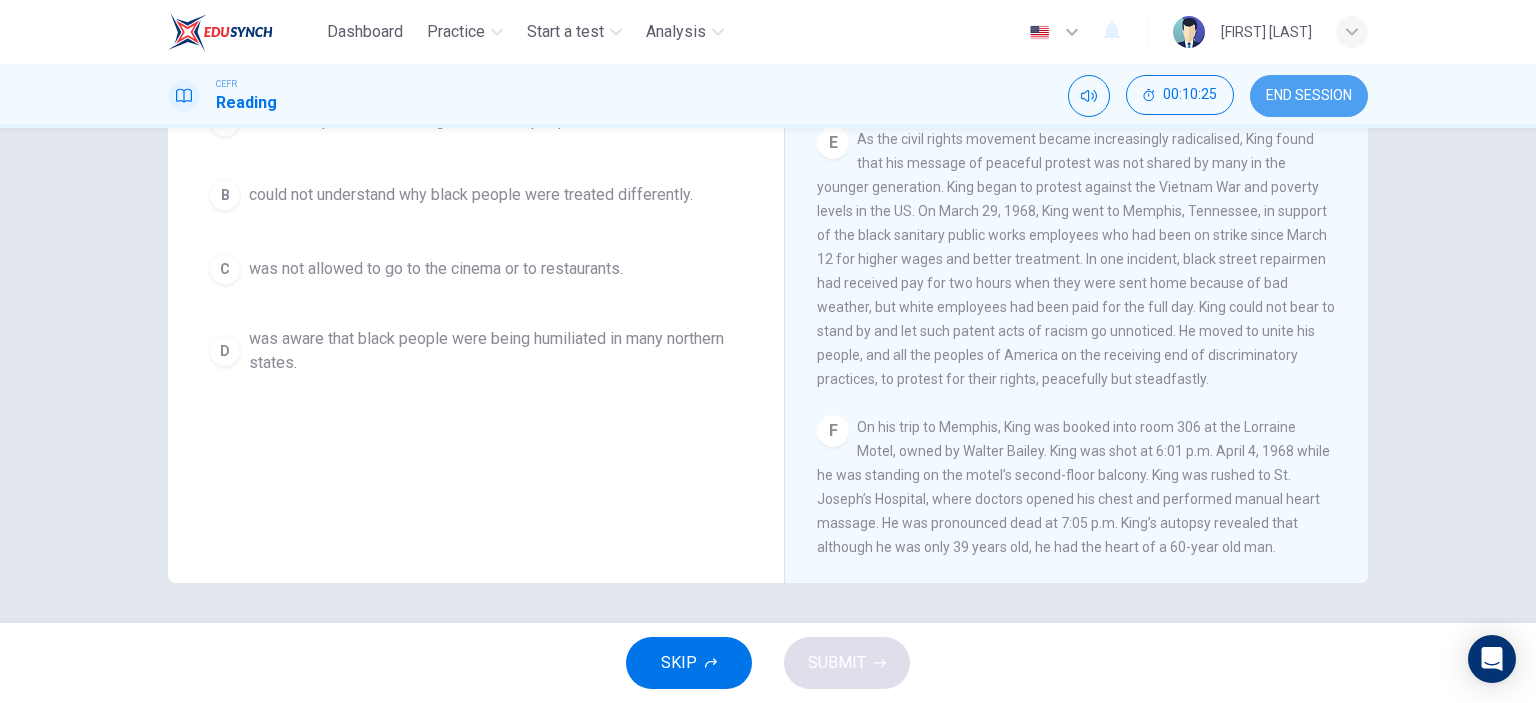 click on "END SESSION" at bounding box center (1309, 96) 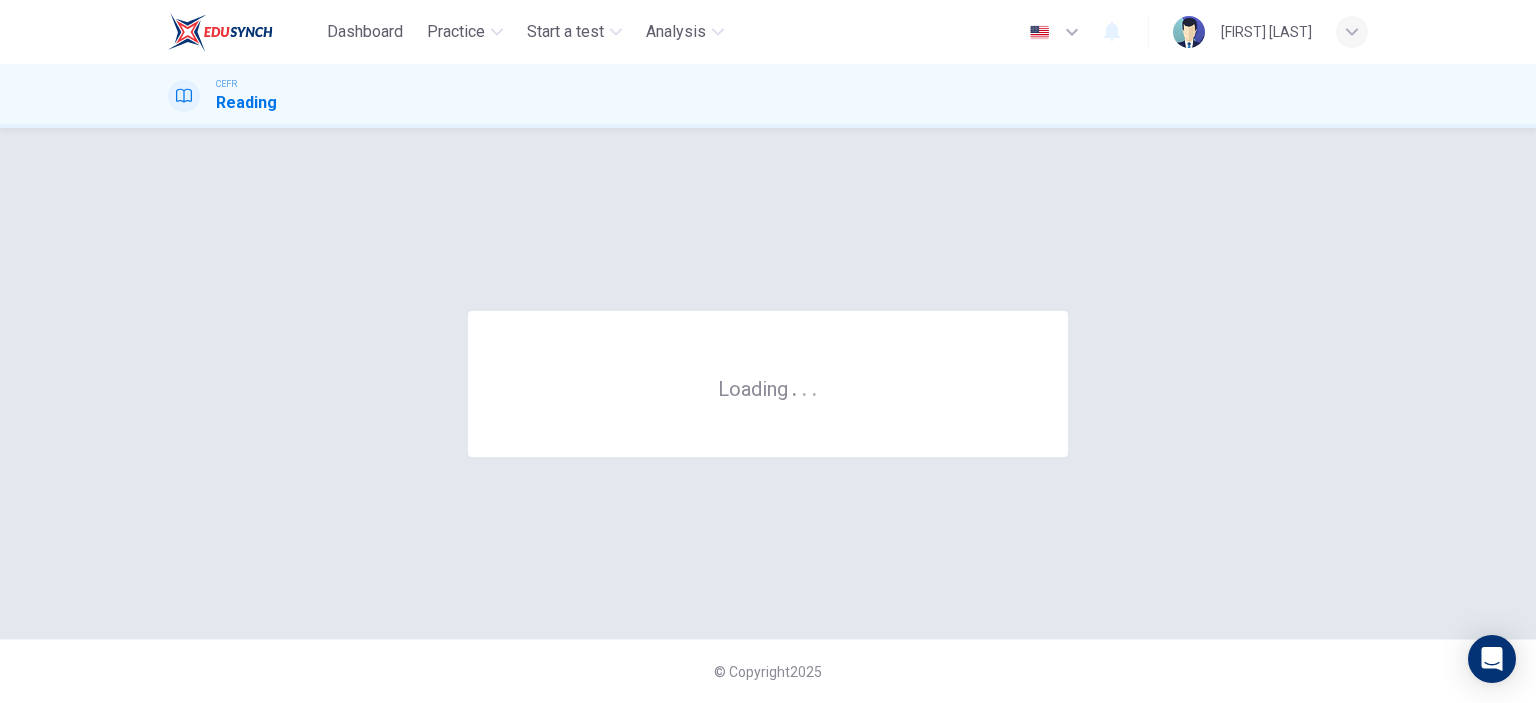 scroll, scrollTop: 0, scrollLeft: 0, axis: both 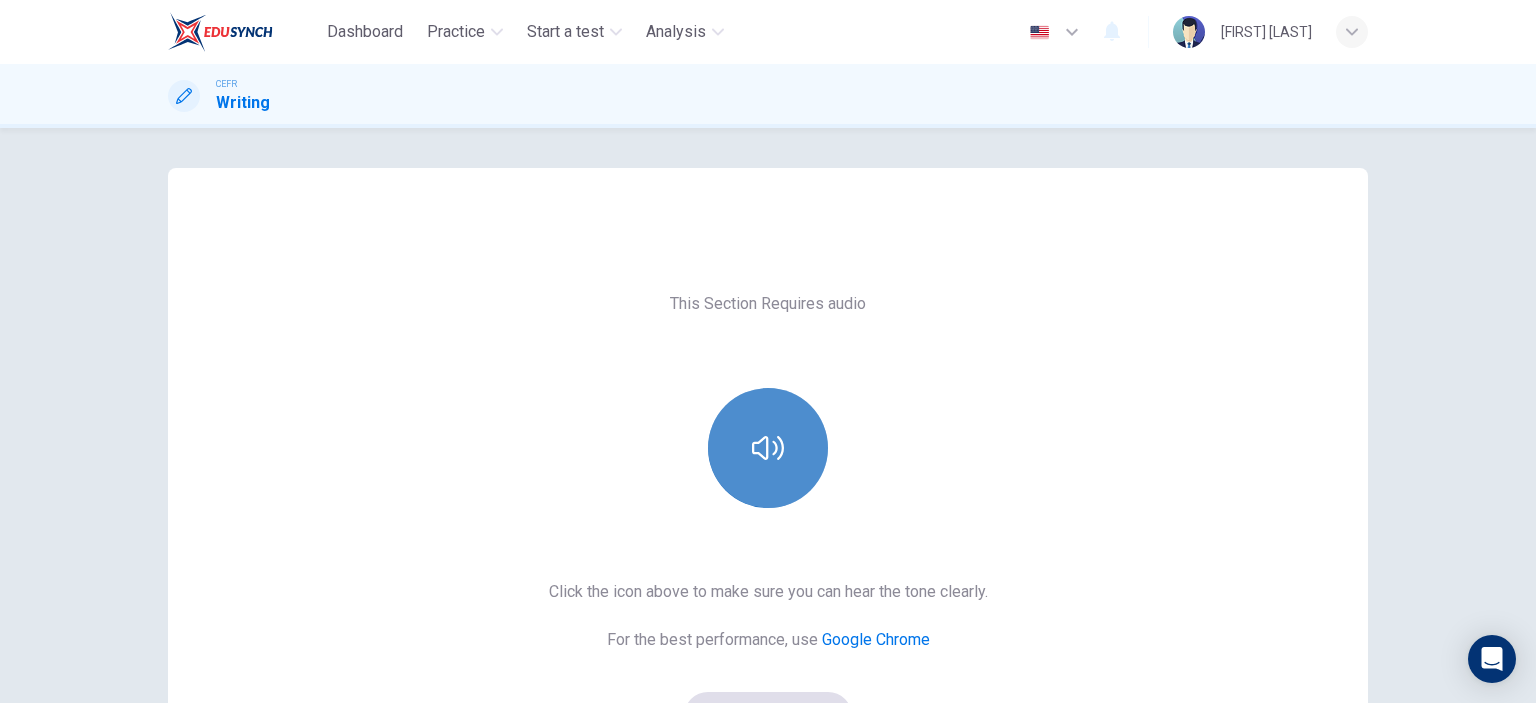 click at bounding box center (768, 448) 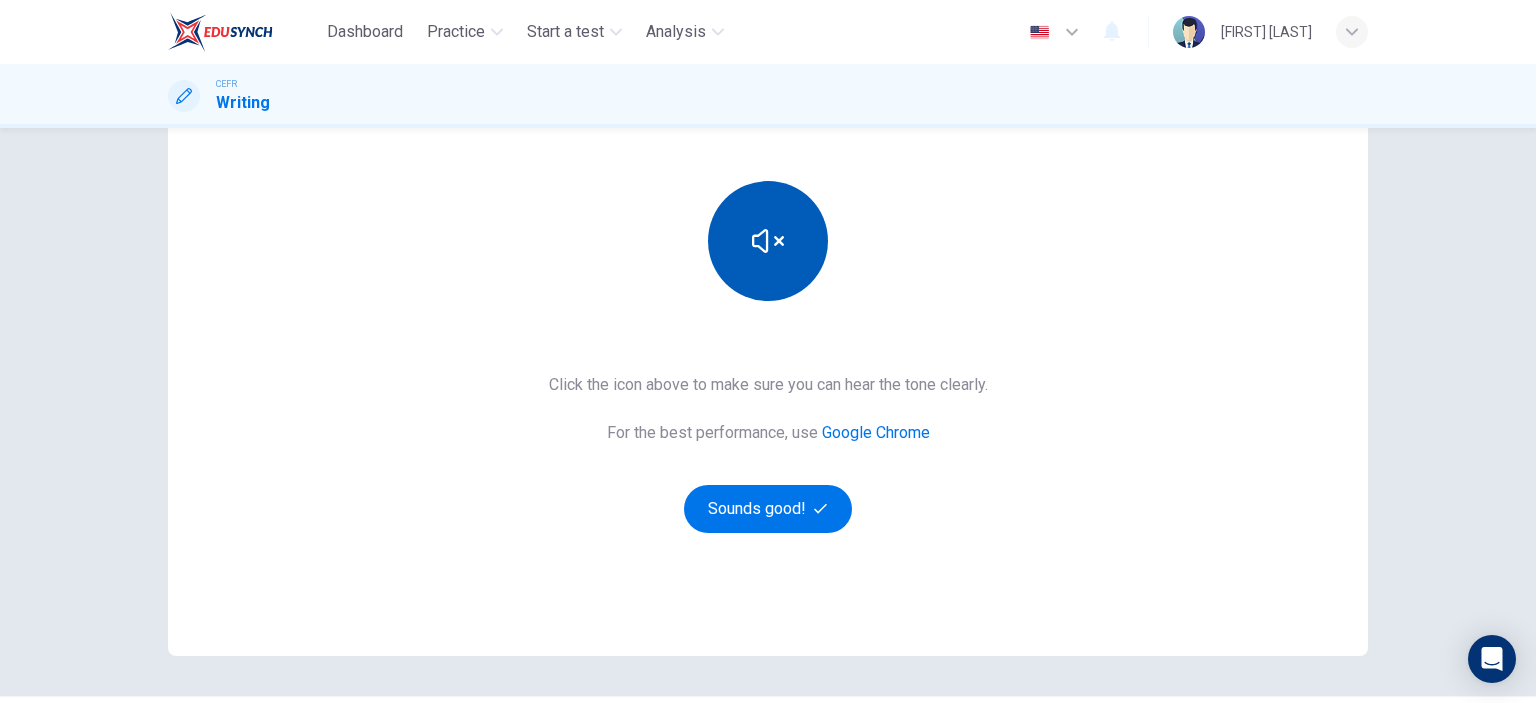 scroll, scrollTop: 208, scrollLeft: 0, axis: vertical 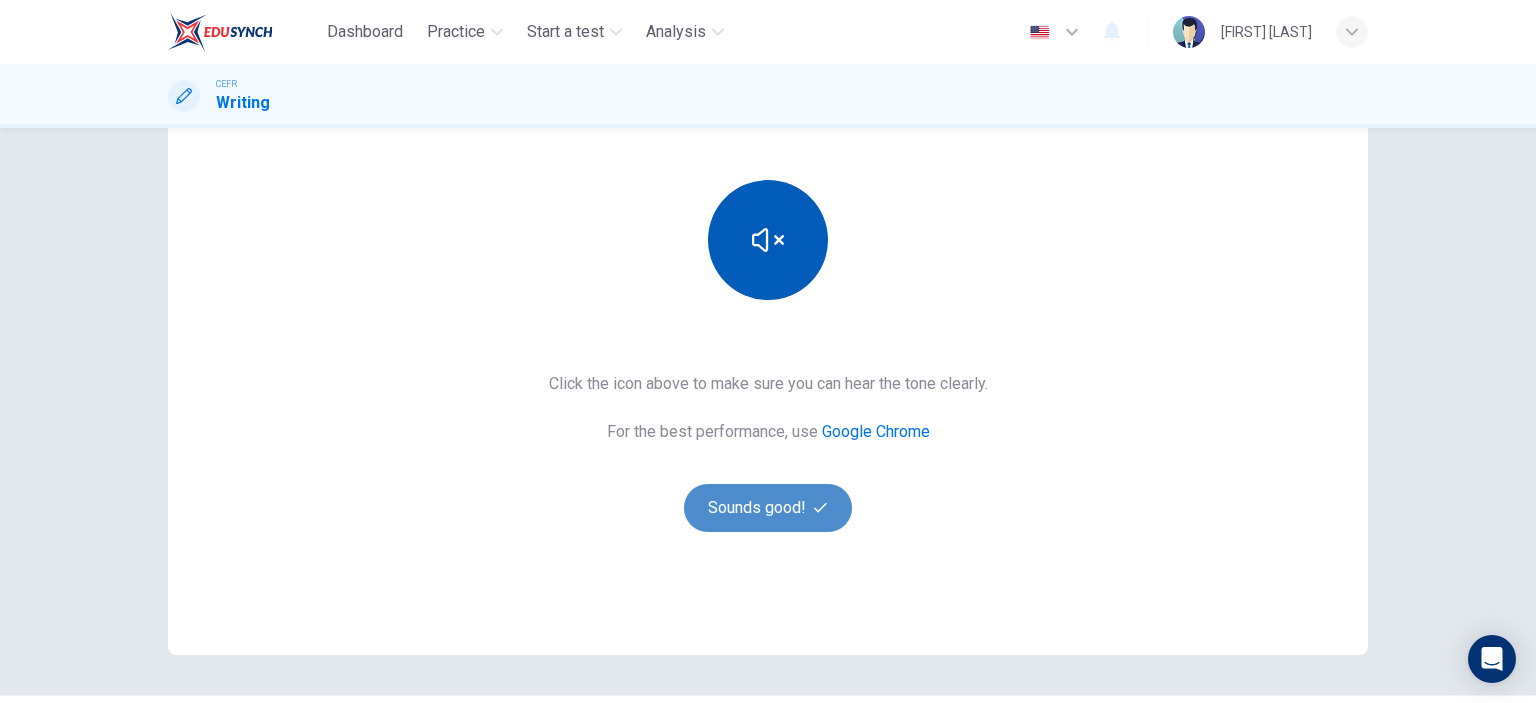 click on "Sounds good!" at bounding box center [768, 508] 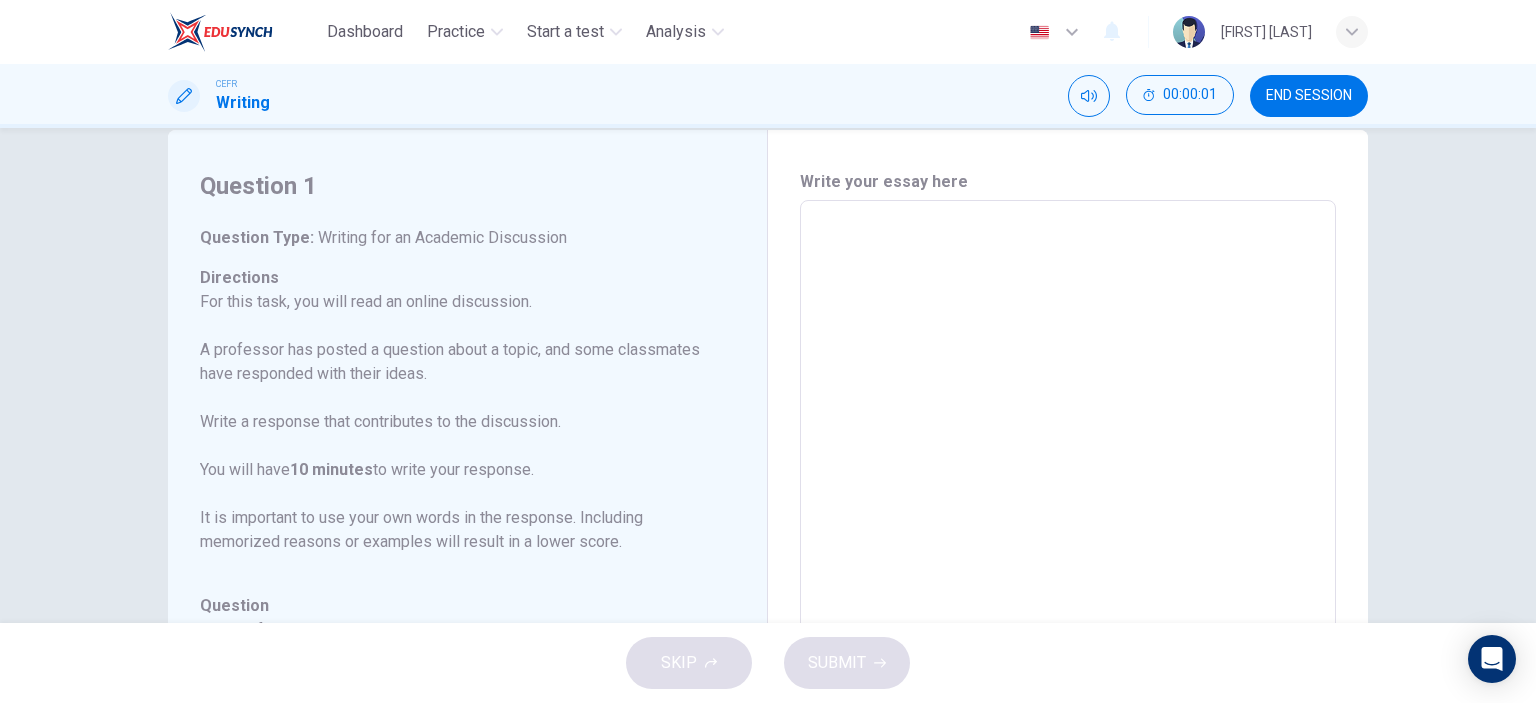 scroll, scrollTop: 0, scrollLeft: 0, axis: both 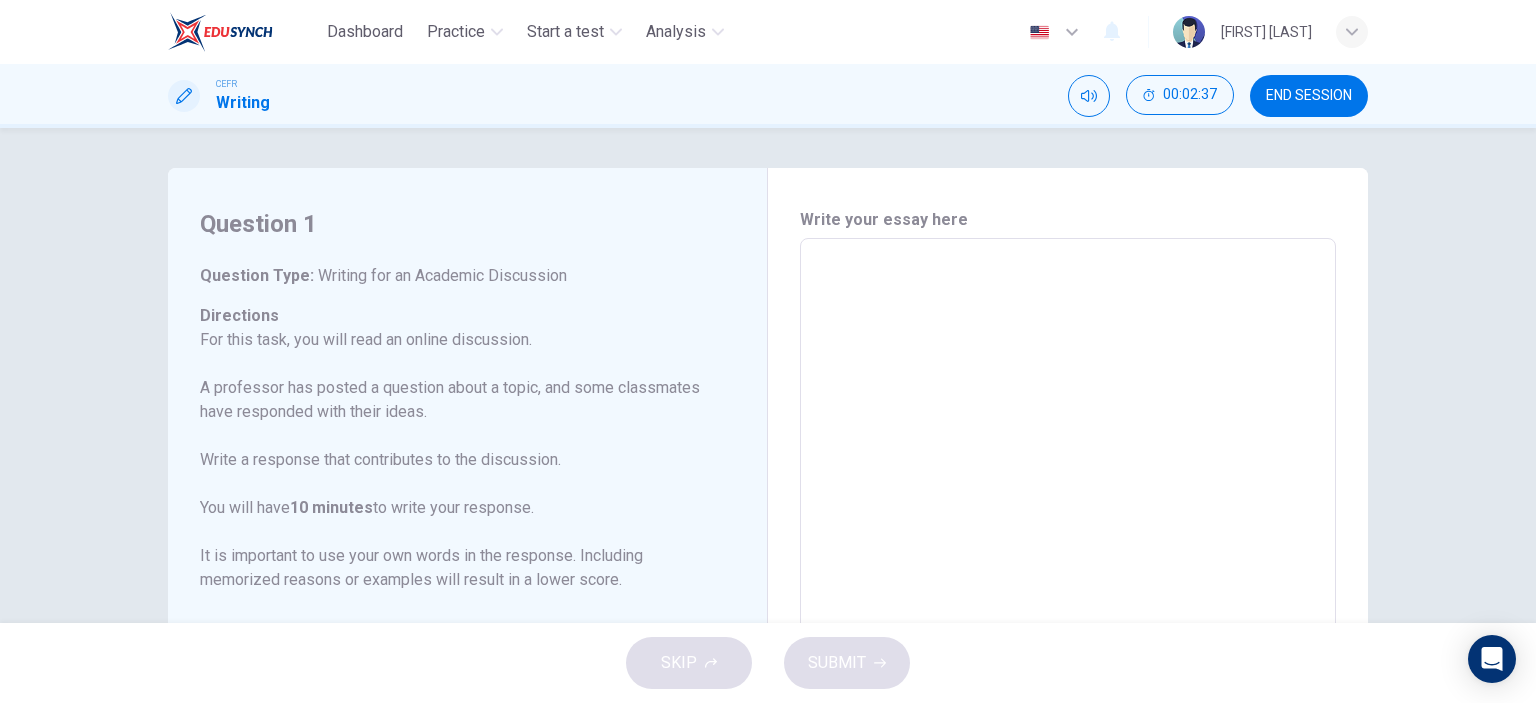 click at bounding box center [1068, 572] 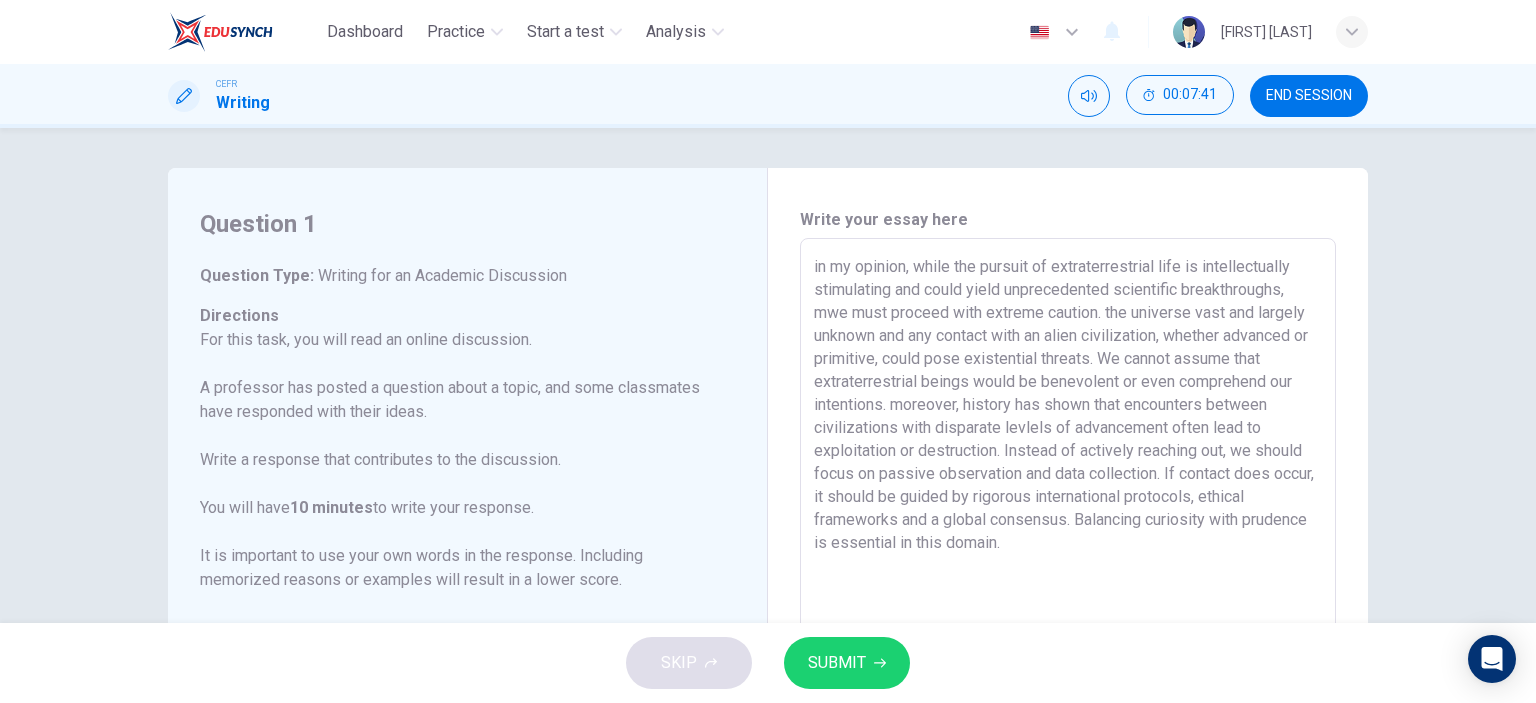 scroll, scrollTop: 221, scrollLeft: 0, axis: vertical 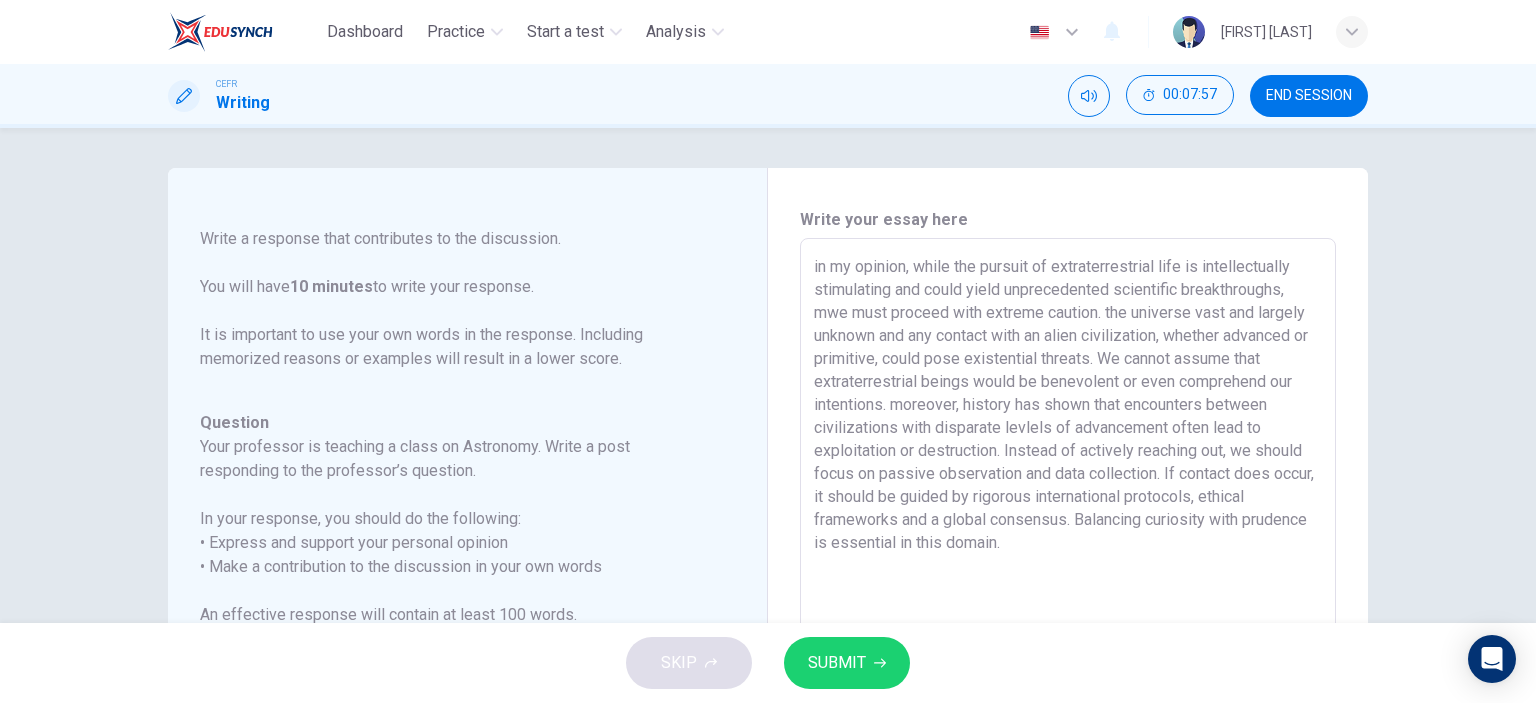 type on "in my opinion, while the pursuit of extraterrestrial life is intellectually stimulating and could yield unprecedented scientific breakthroughs, mwe must proceed with extreme caution. the universe vast and largely unknown and any contact with an alien civilization, whether advanced or primitive, could pose existential threats. We cannot assume that extraterrestrial beings would be benevolent or even comprehend our intentions. moreover, history has shown that encounters between civilizations with disparate levlels of advancement often lead to exploitation or destruction. Instead of actively reaching out, we should focus on passive observation and data collection. If contact does occur, it should be guided by rigorous international protocols, ethical frameworks and a global consensus. Balancing curiosity with prudence is essential in this domain." 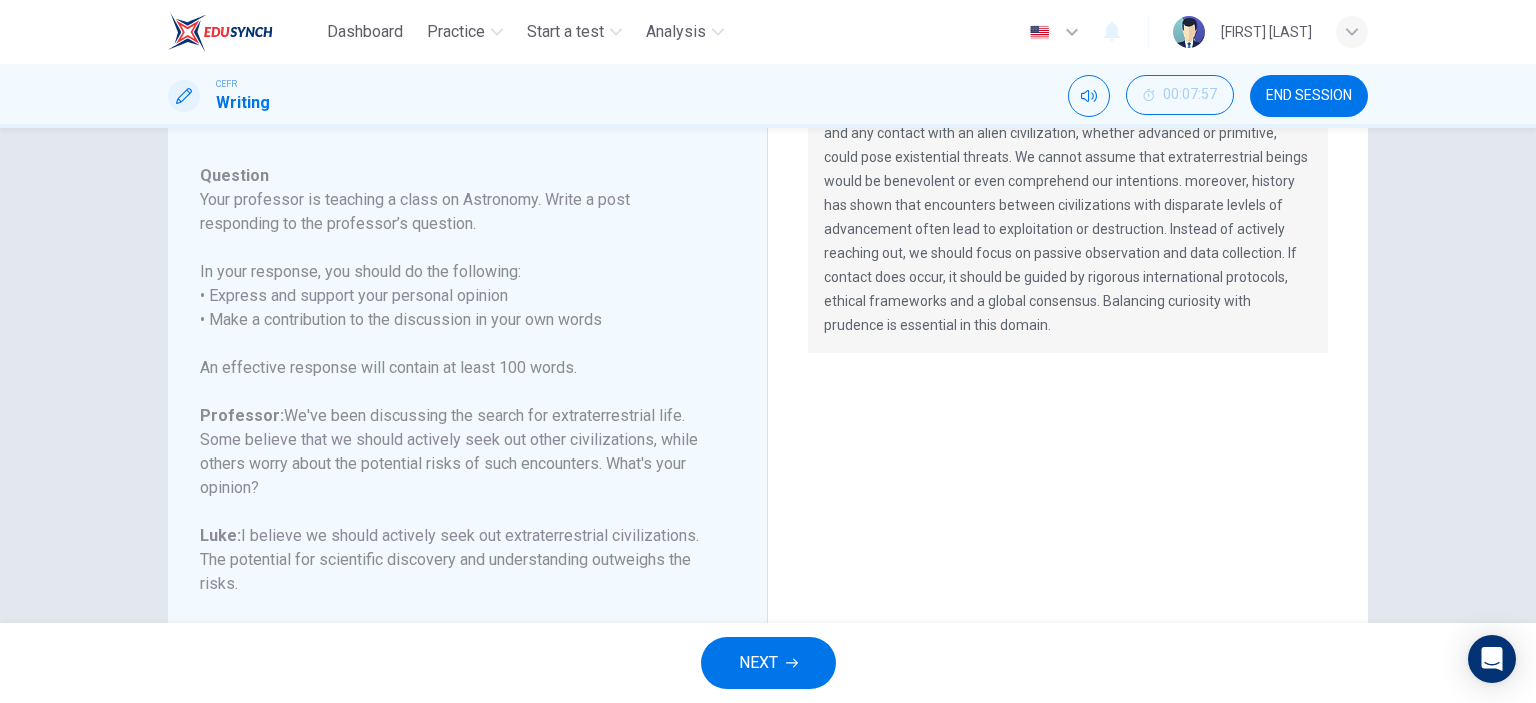 scroll, scrollTop: 282, scrollLeft: 0, axis: vertical 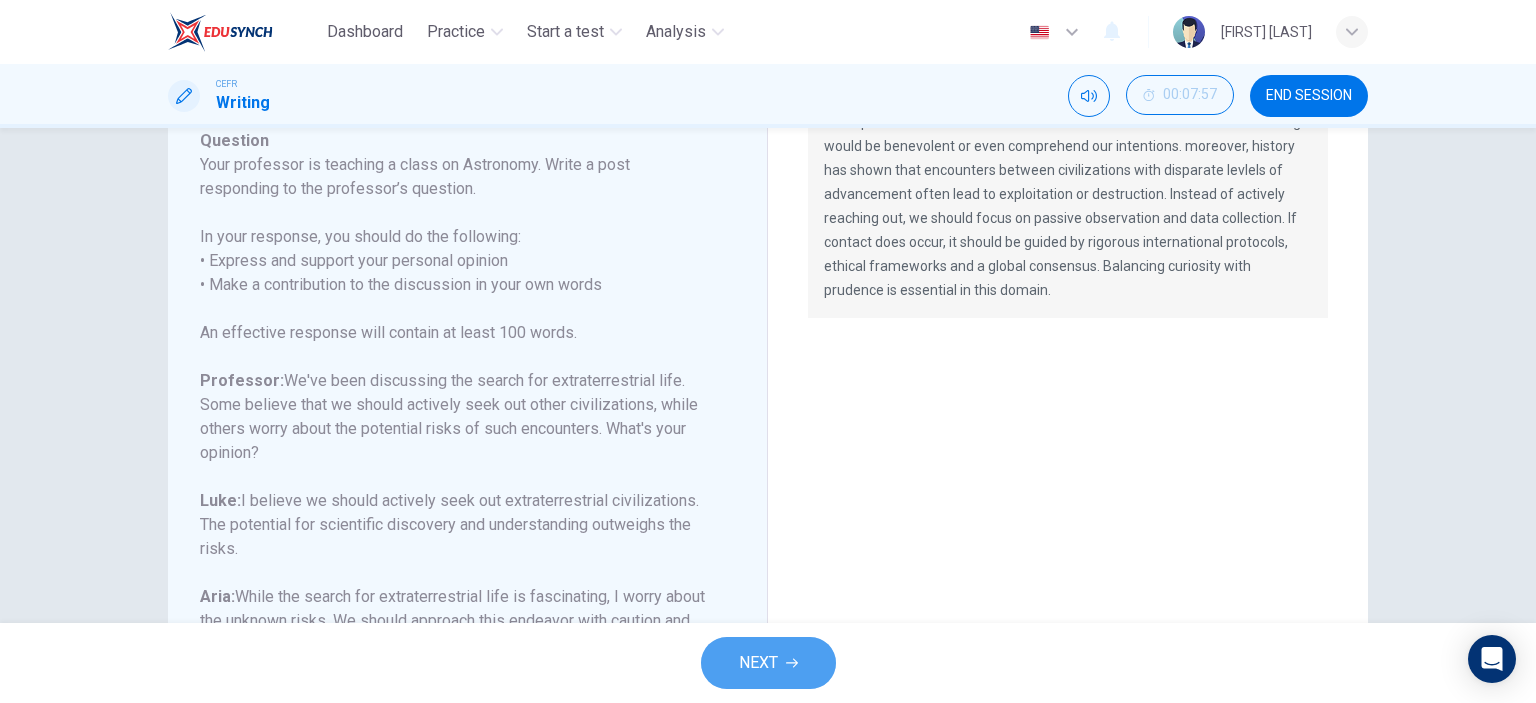 click on "NEXT" at bounding box center (768, 663) 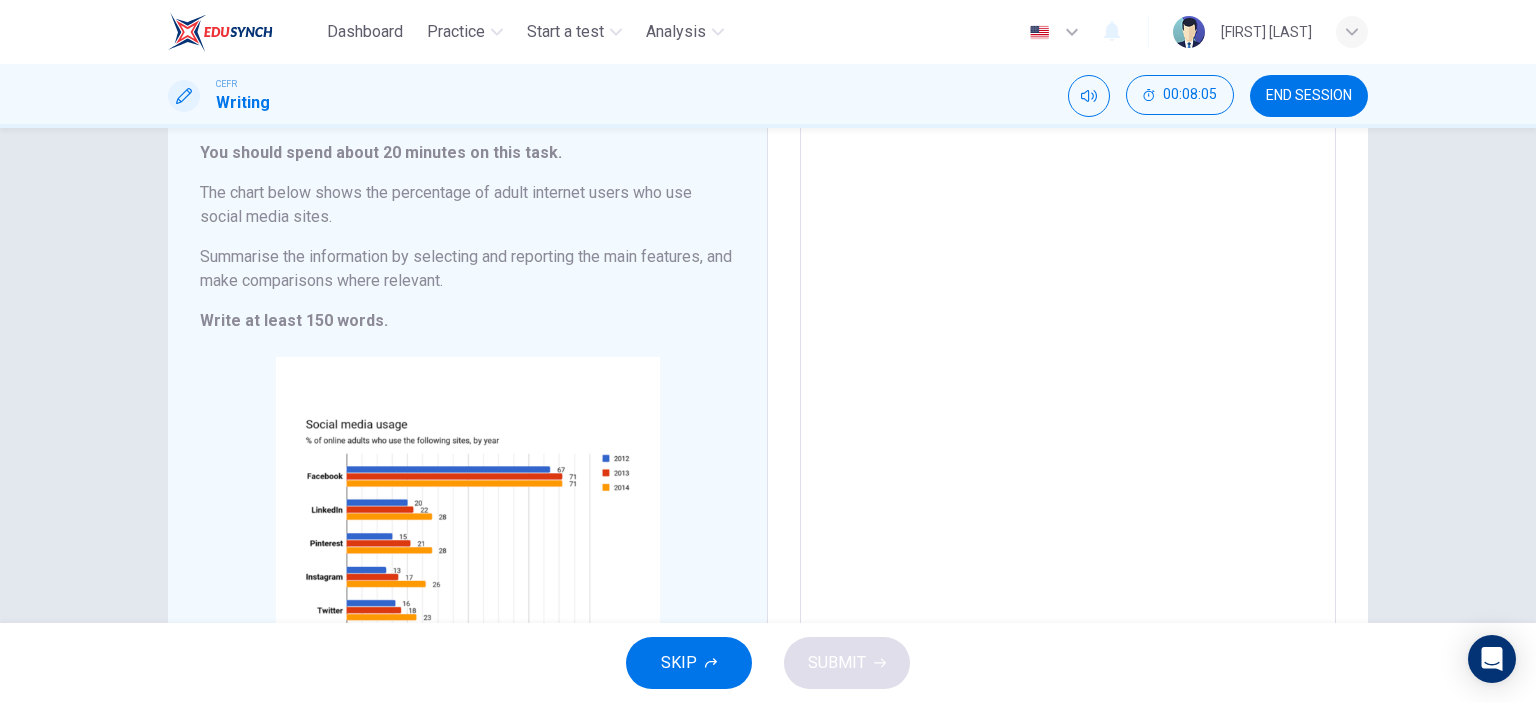 scroll, scrollTop: 0, scrollLeft: 0, axis: both 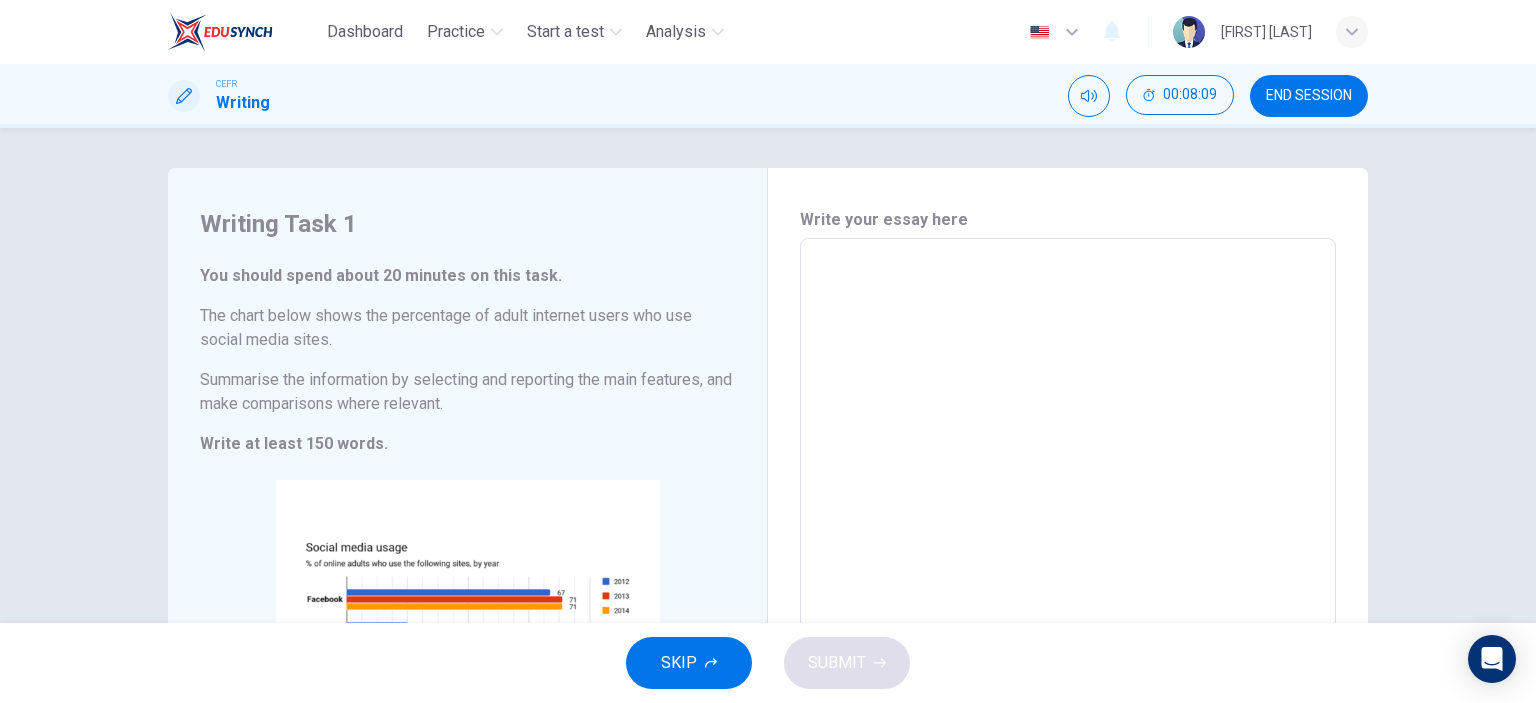 click on "END SESSION" at bounding box center (1309, 96) 